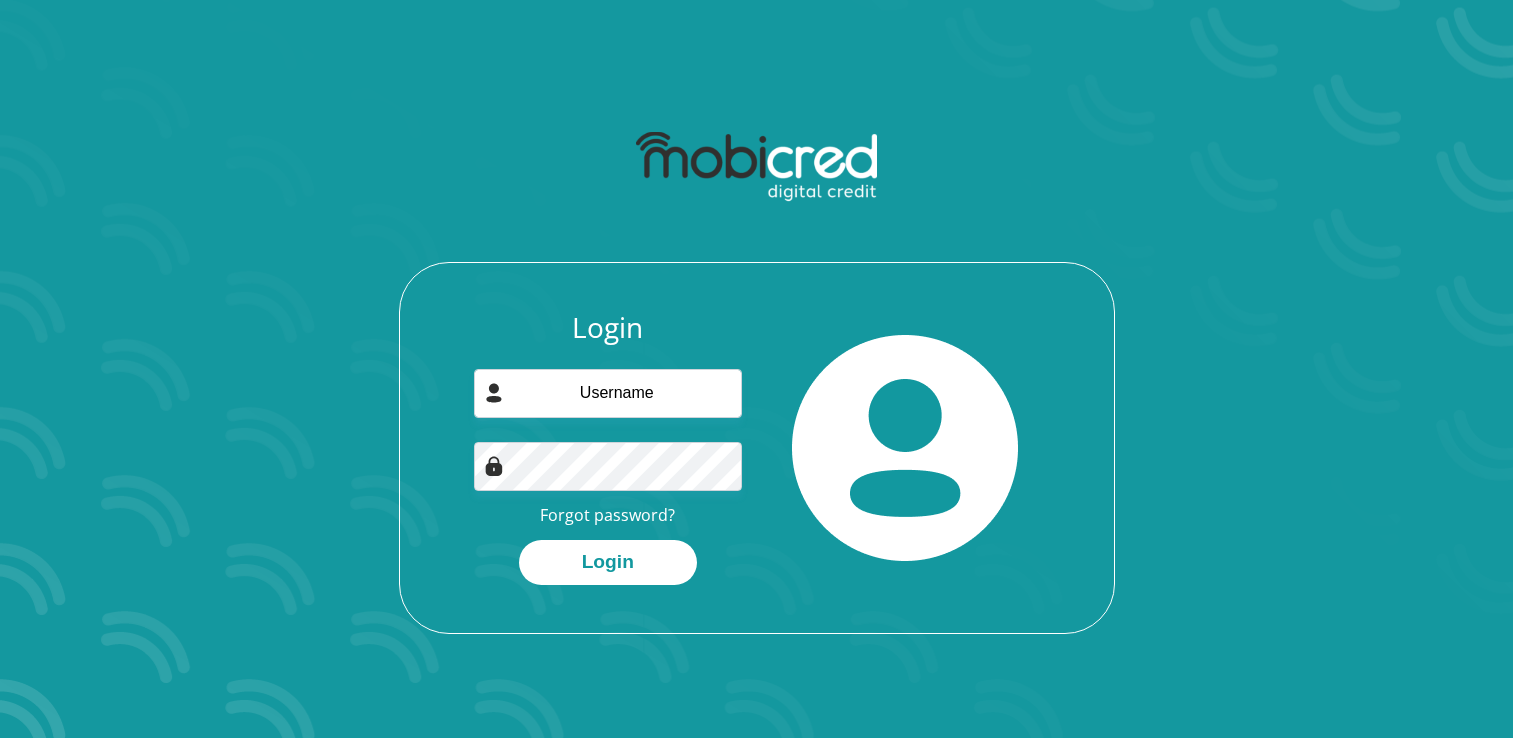 scroll, scrollTop: 0, scrollLeft: 0, axis: both 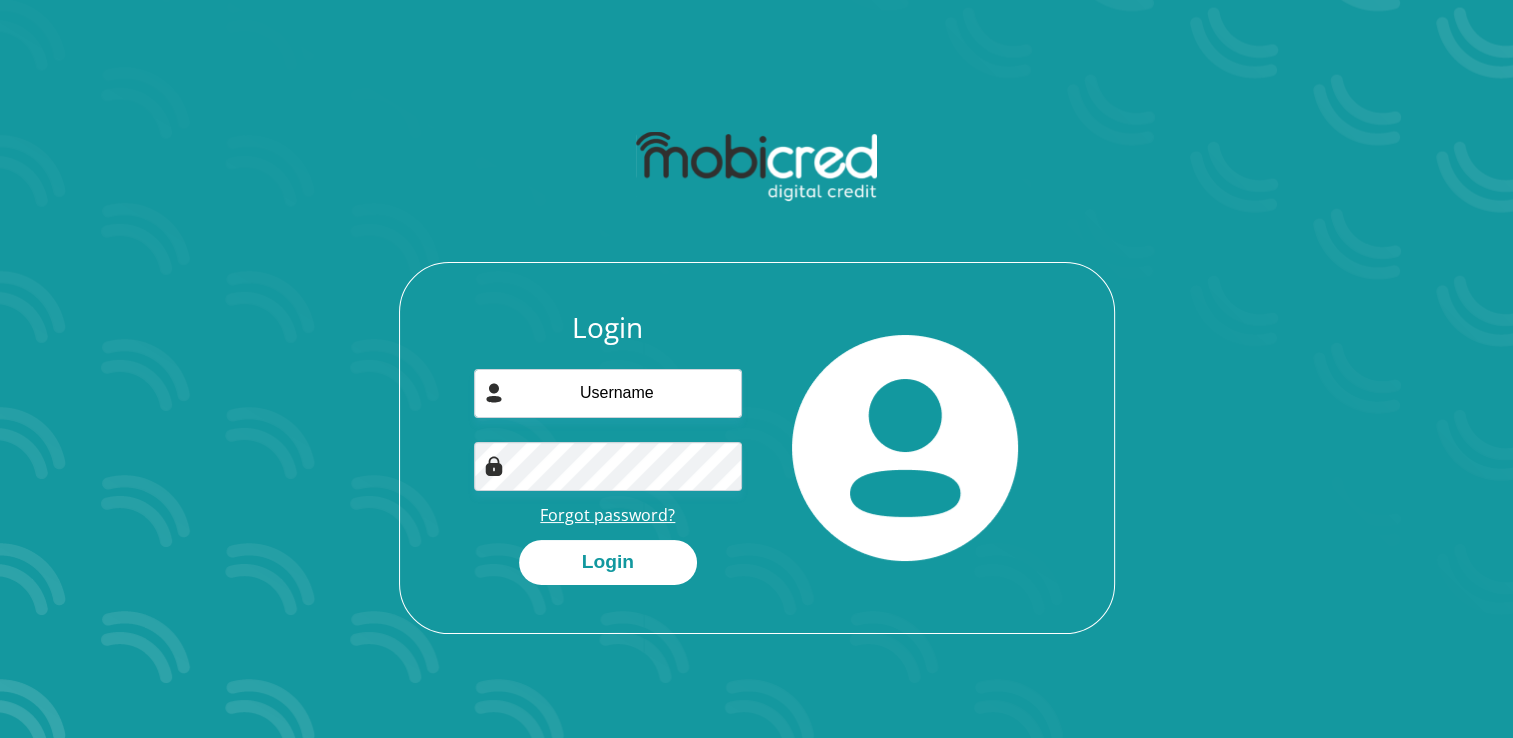 click on "Forgot password?" at bounding box center (607, 515) 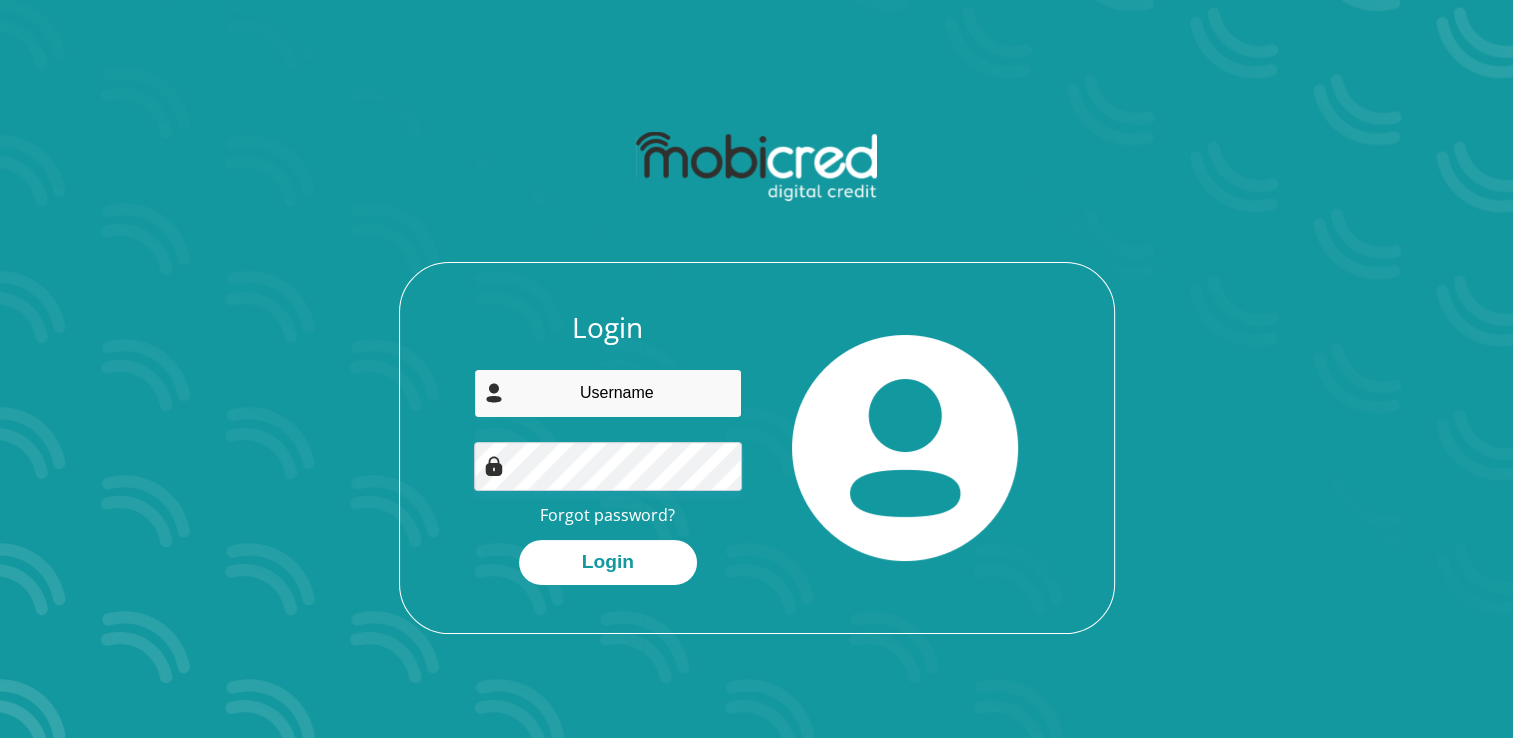 click at bounding box center [608, 393] 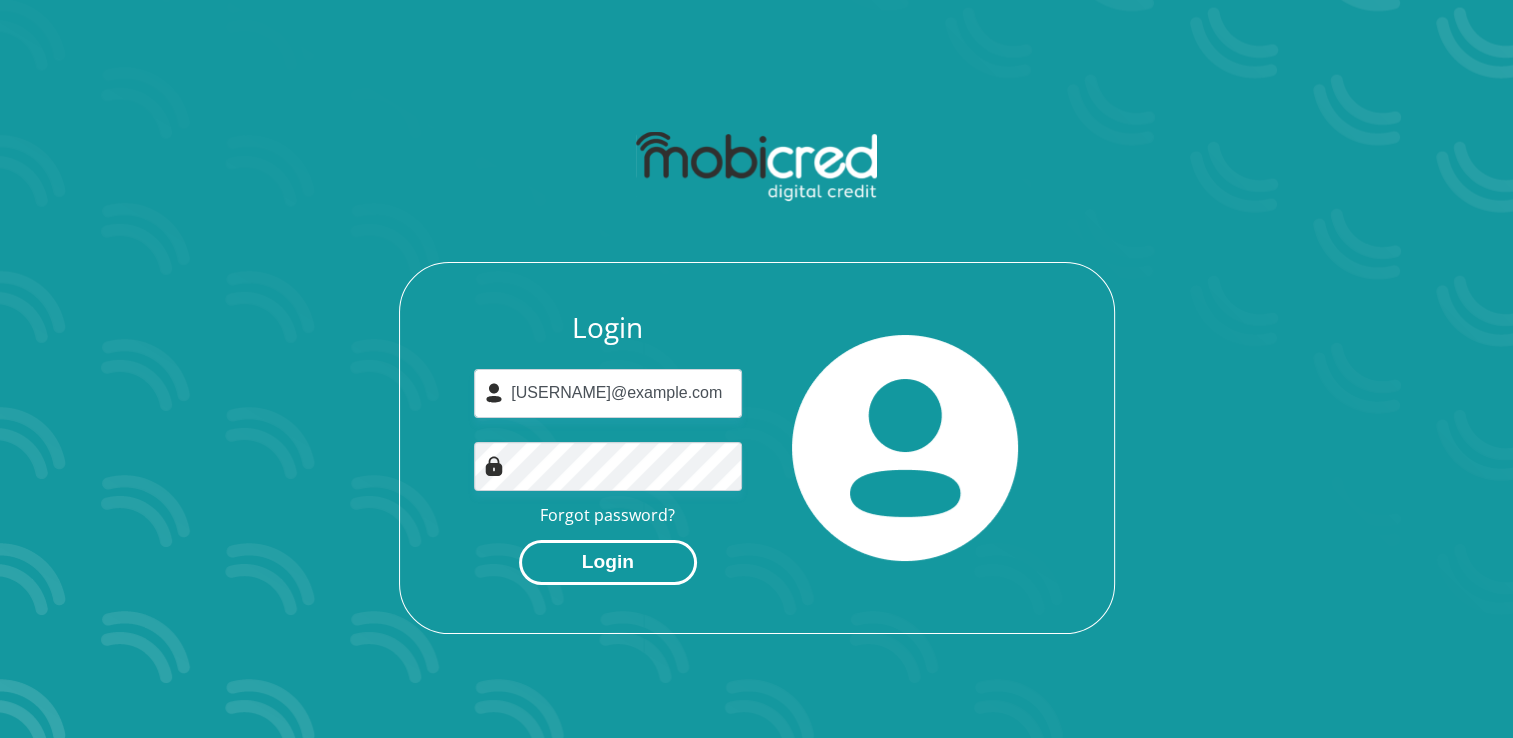click on "Login" at bounding box center [608, 562] 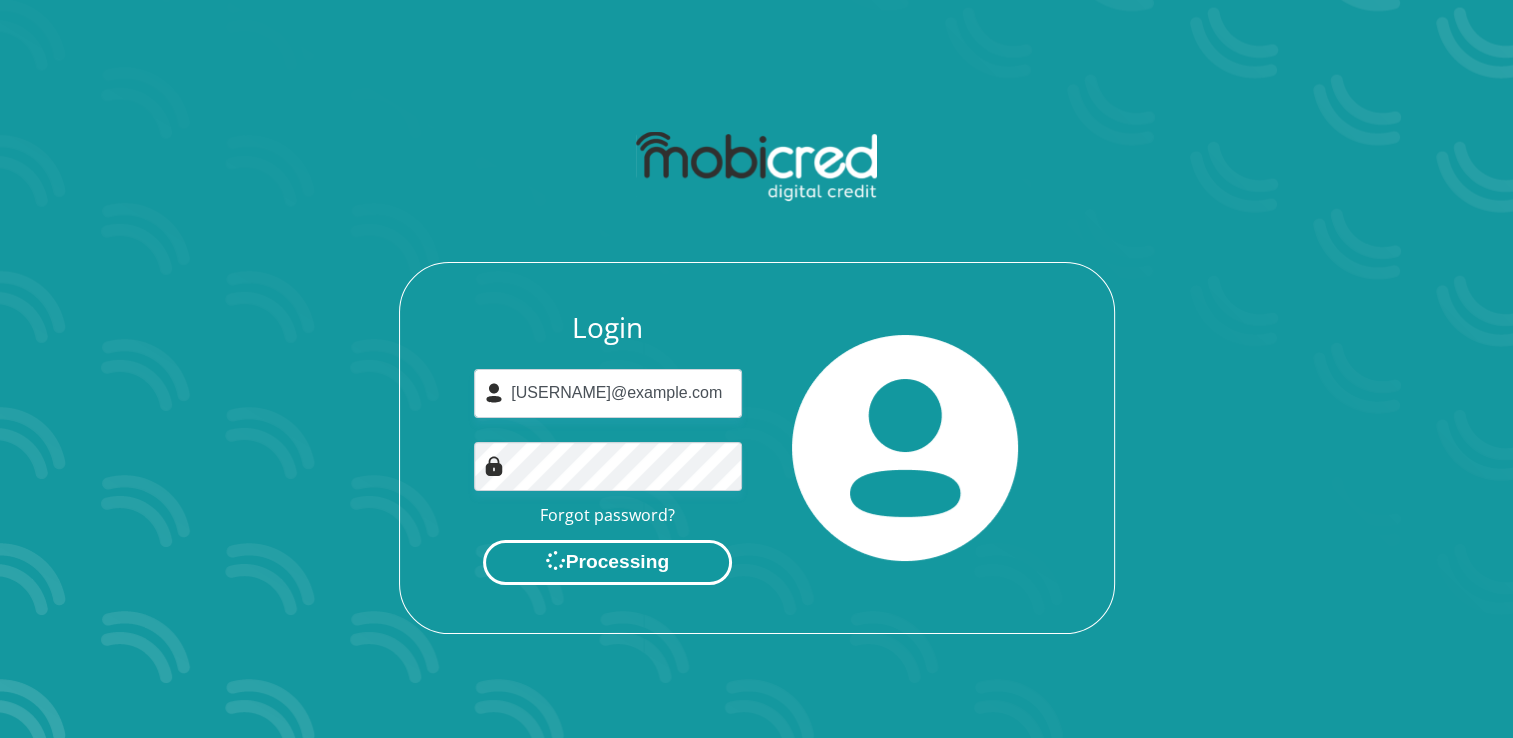 scroll, scrollTop: 0, scrollLeft: 0, axis: both 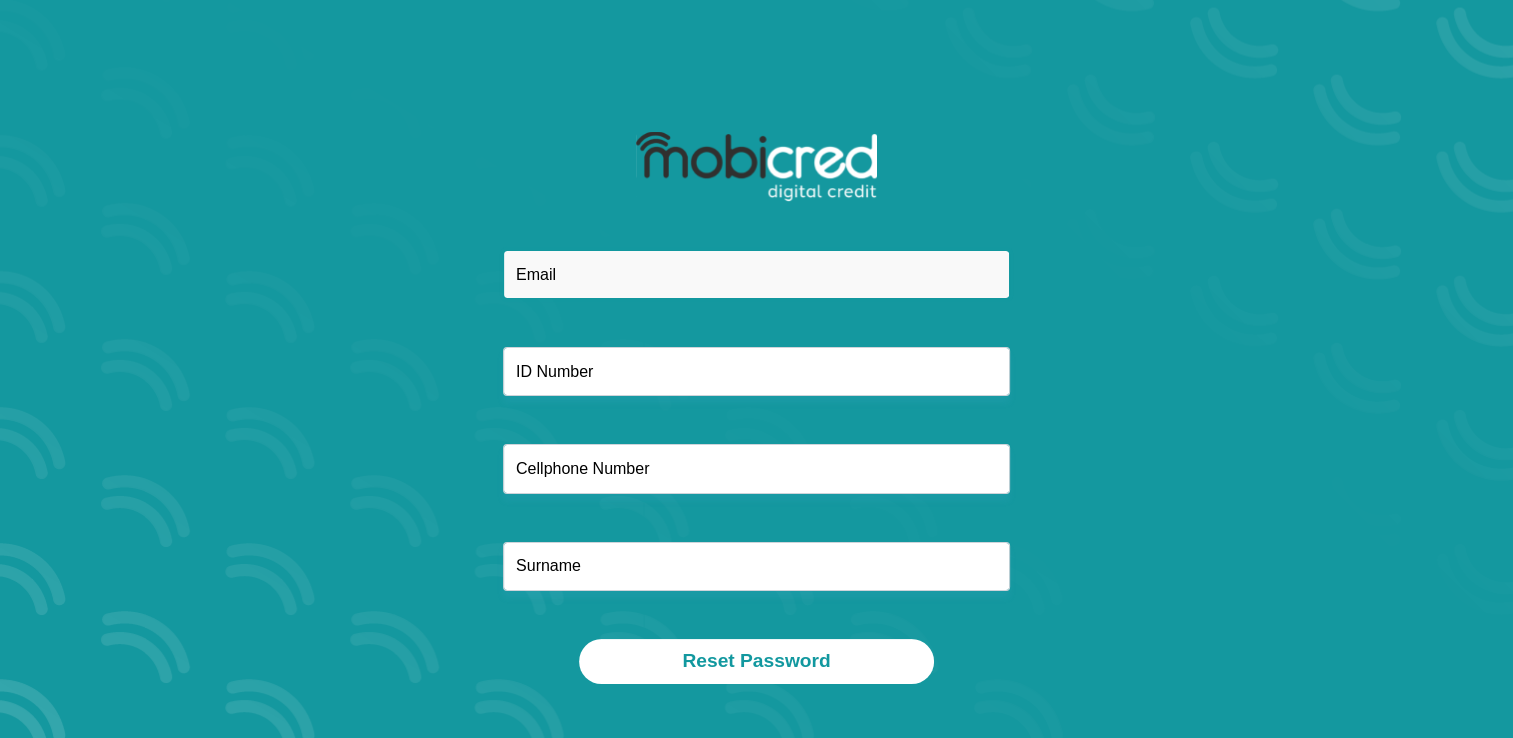 click at bounding box center (756, 274) 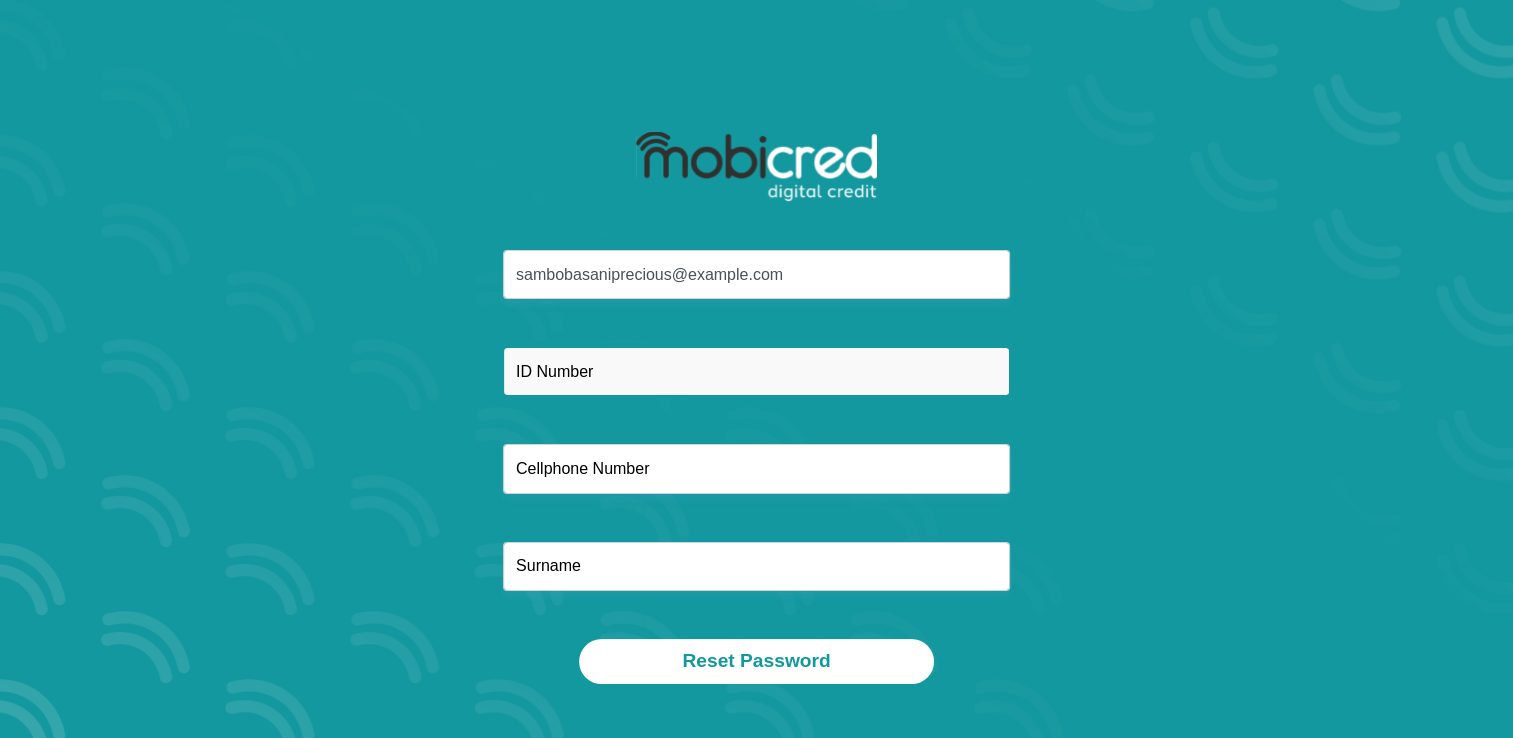 type on "9202150533084" 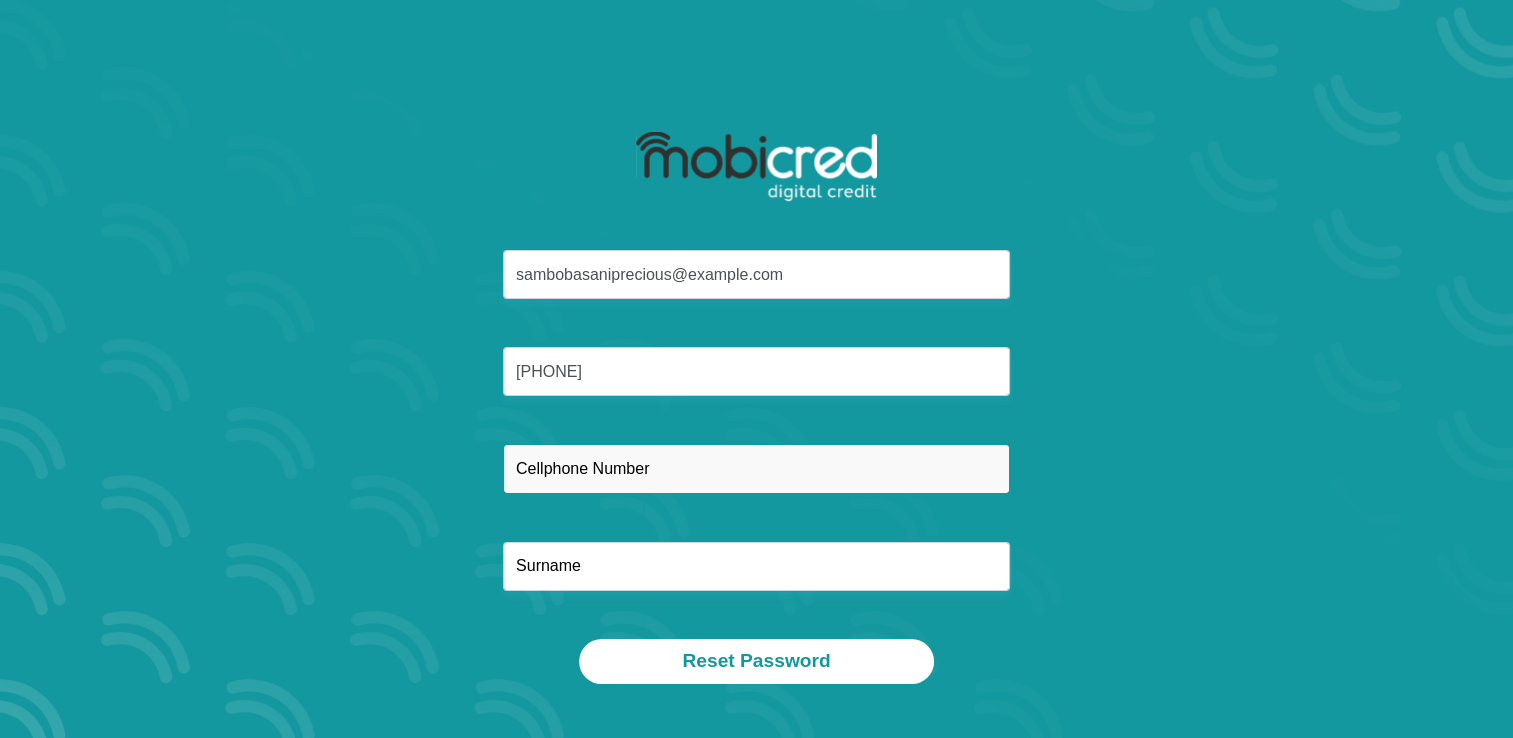 type on "0796532401" 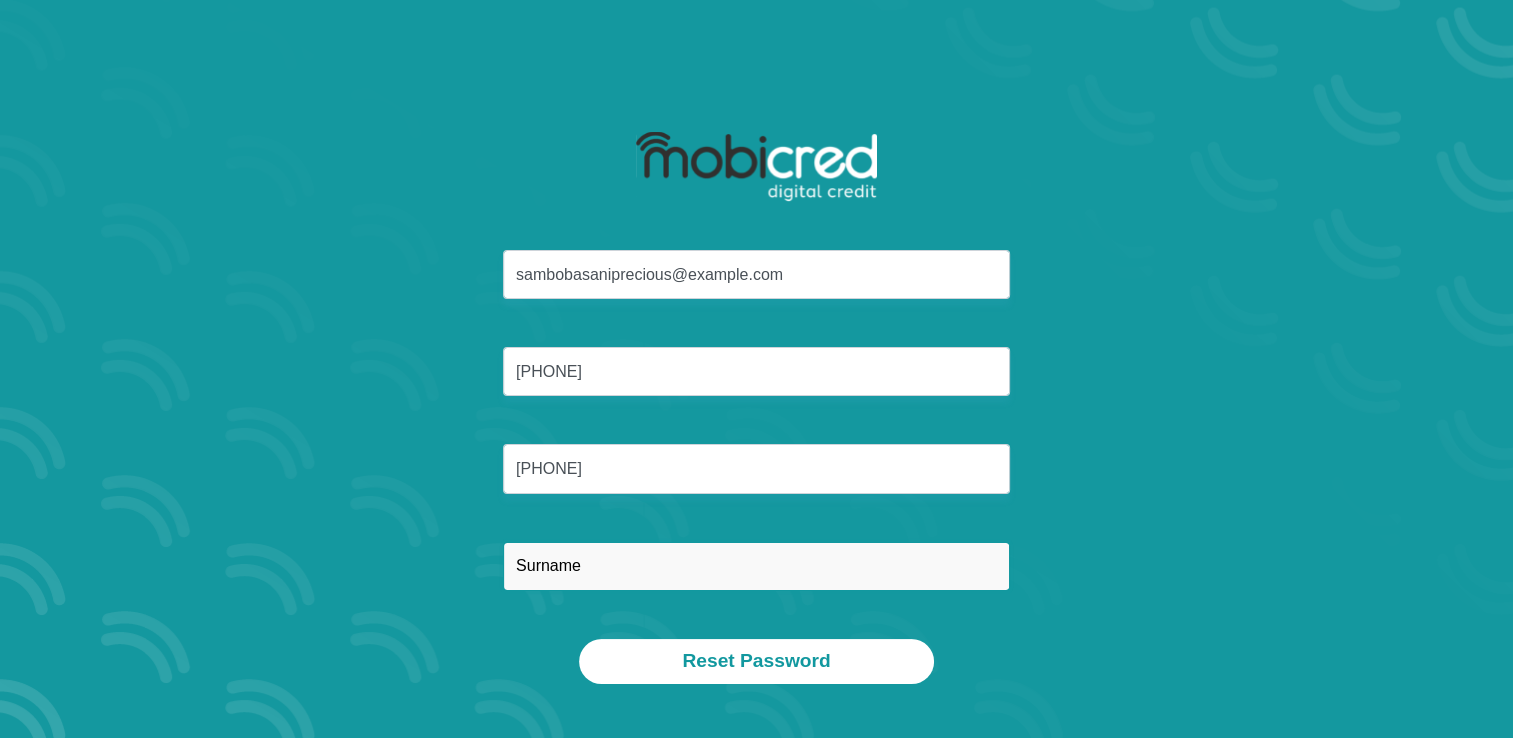 type on "Sambo" 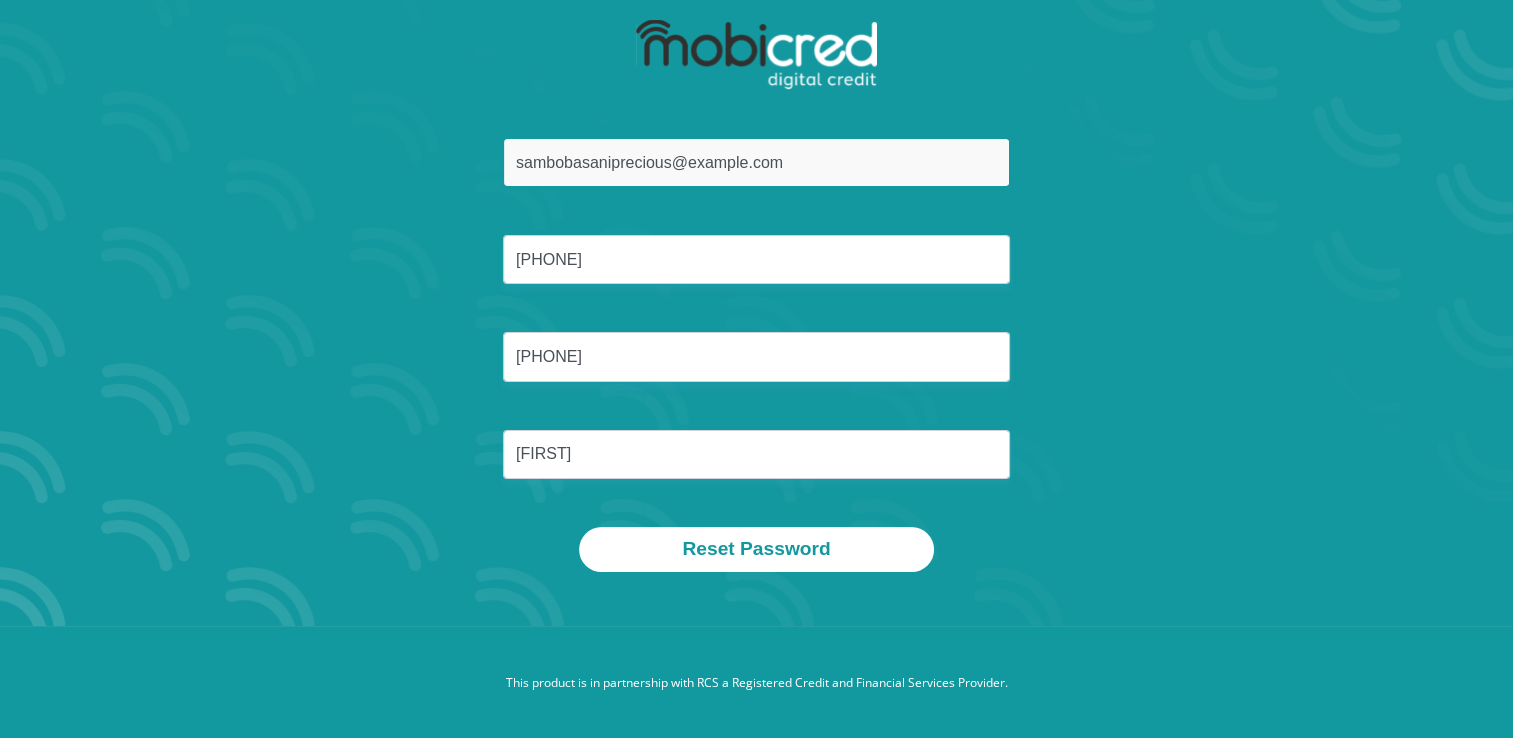 scroll, scrollTop: 114, scrollLeft: 0, axis: vertical 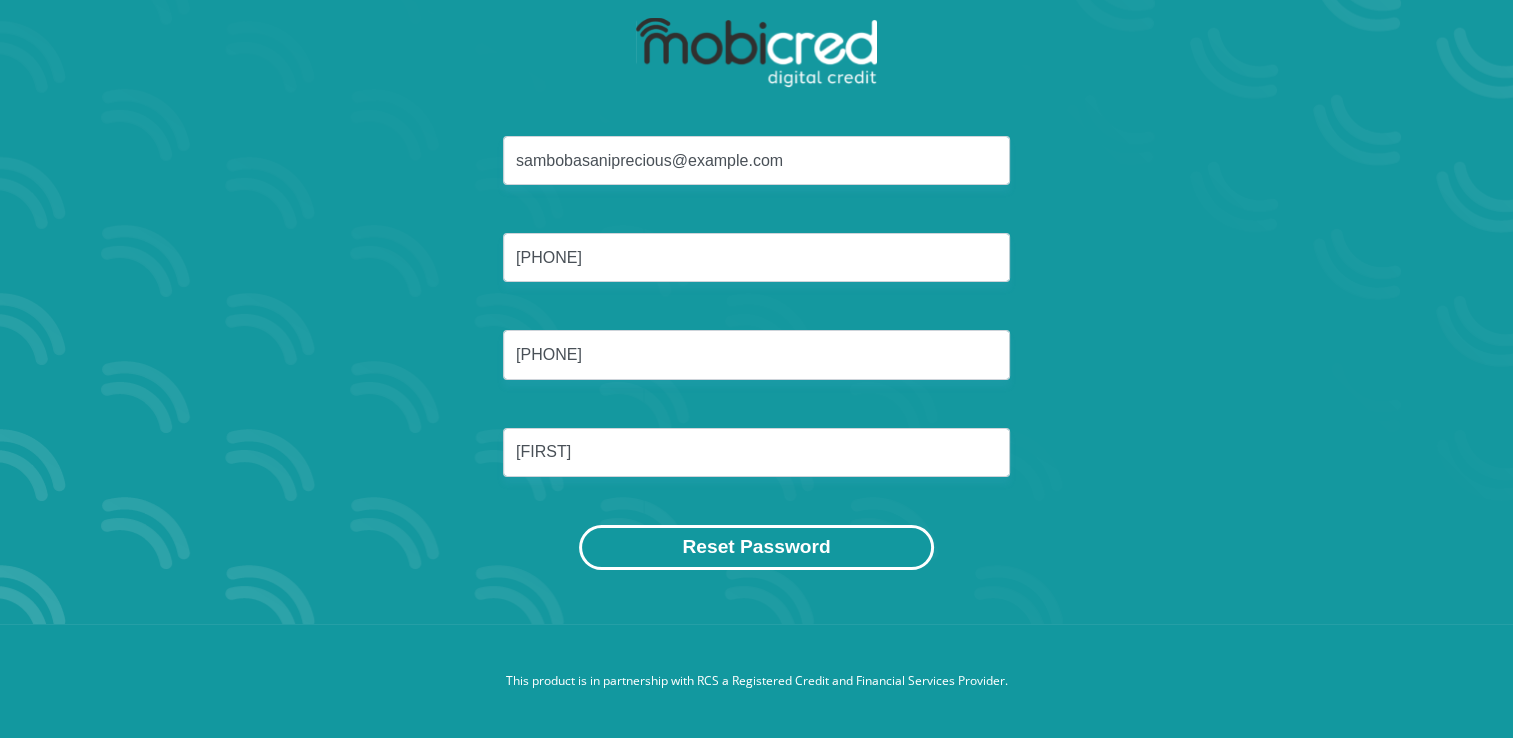 click on "Reset Password" at bounding box center (756, 547) 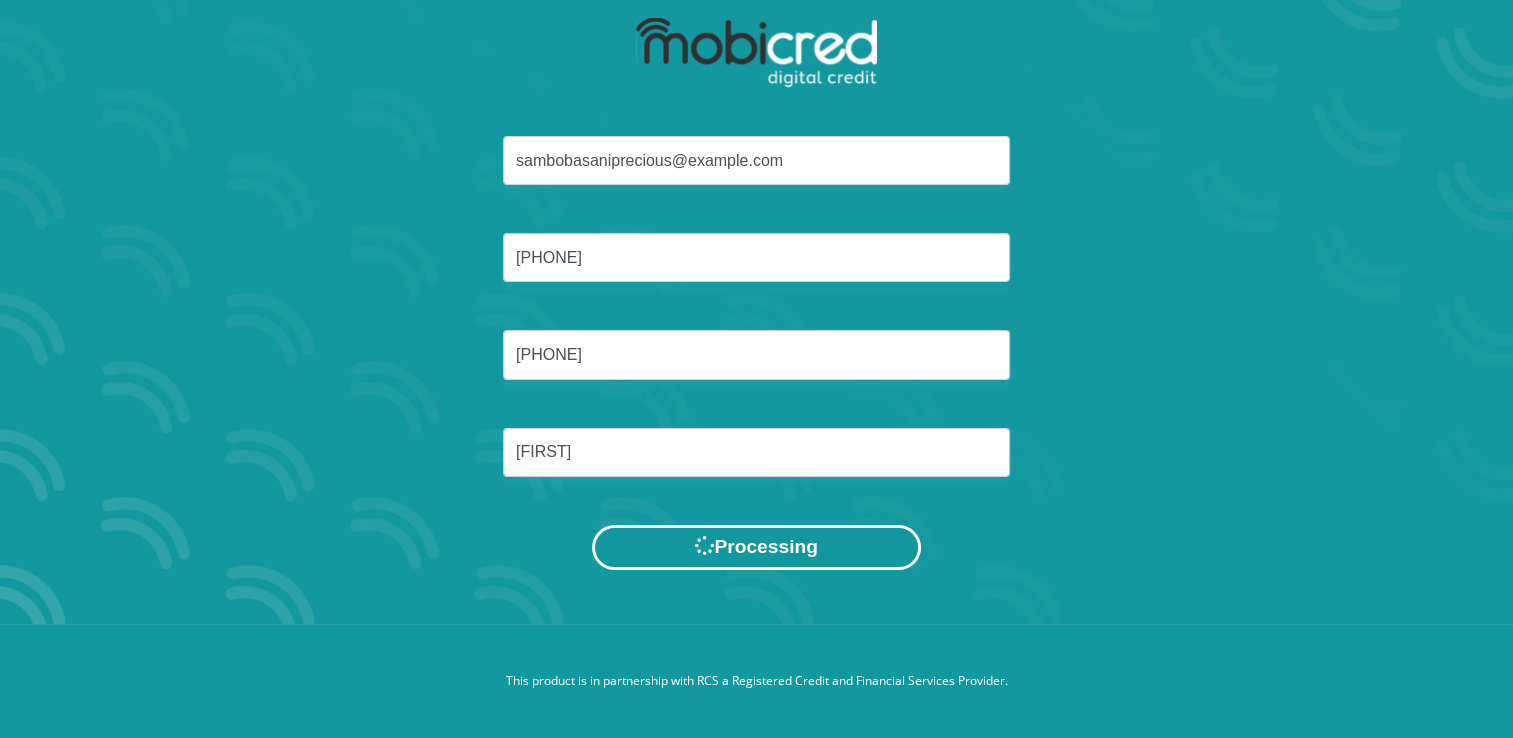 scroll, scrollTop: 0, scrollLeft: 0, axis: both 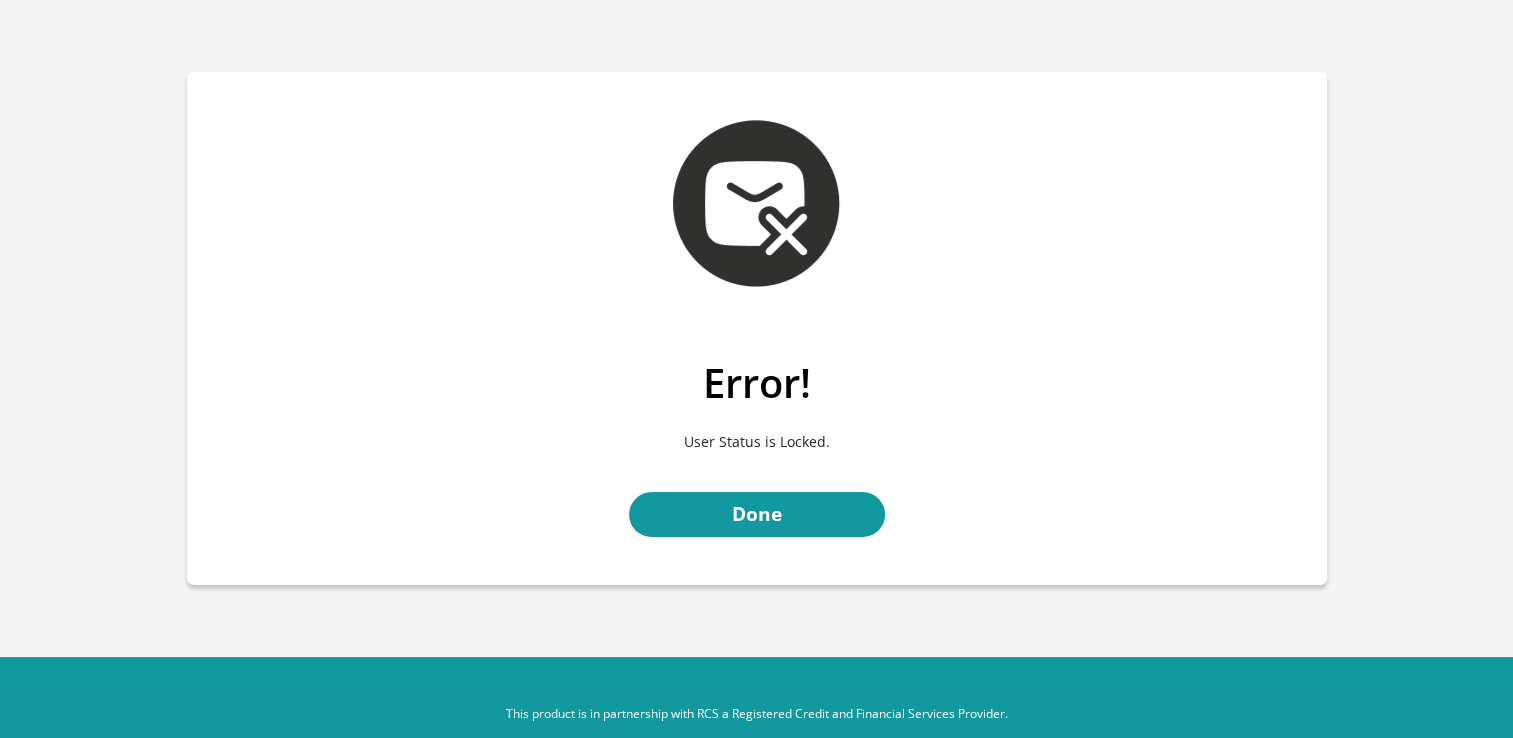 drag, startPoint x: 1045, startPoint y: 212, endPoint x: 1057, endPoint y: 188, distance: 26.832815 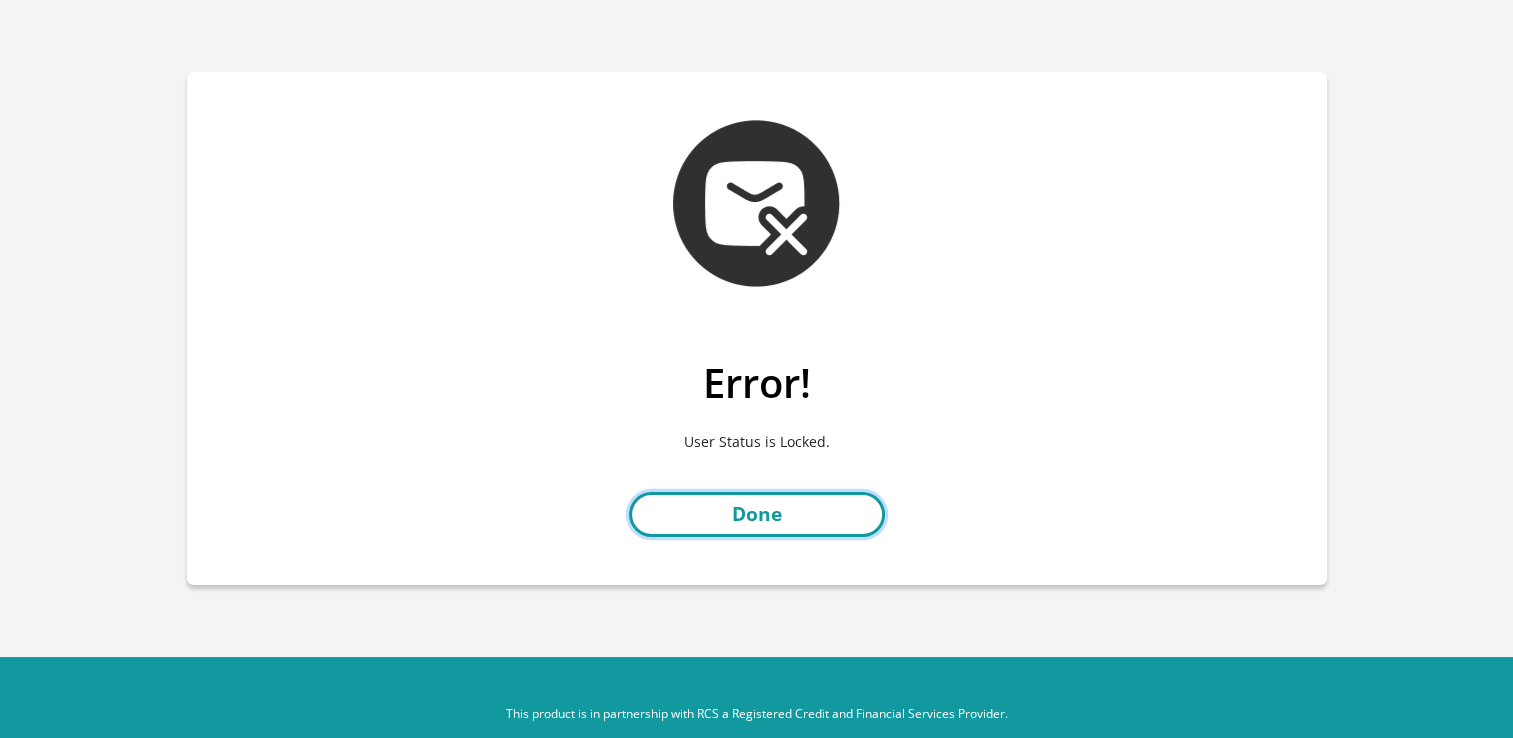 click on "Done" at bounding box center [757, 514] 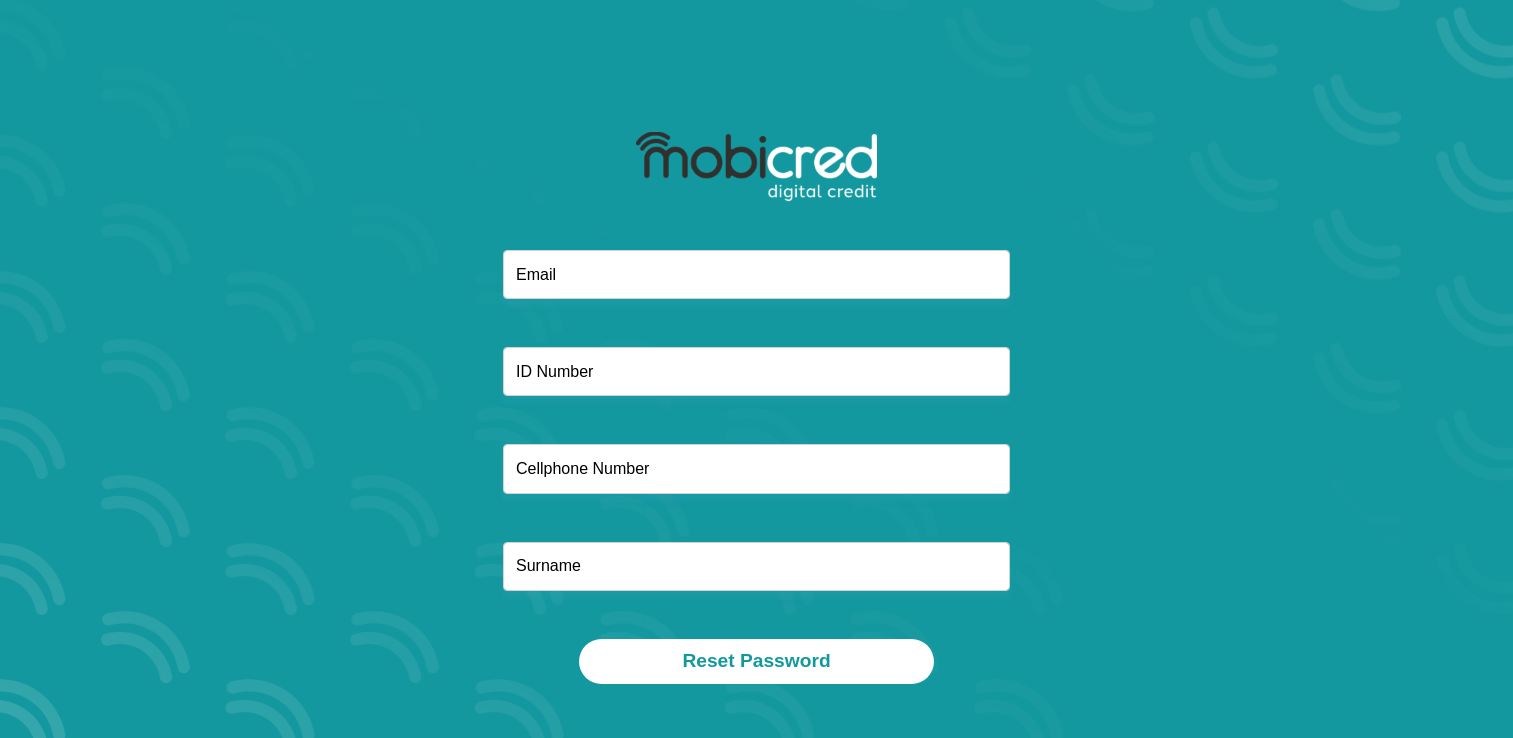 scroll, scrollTop: 0, scrollLeft: 0, axis: both 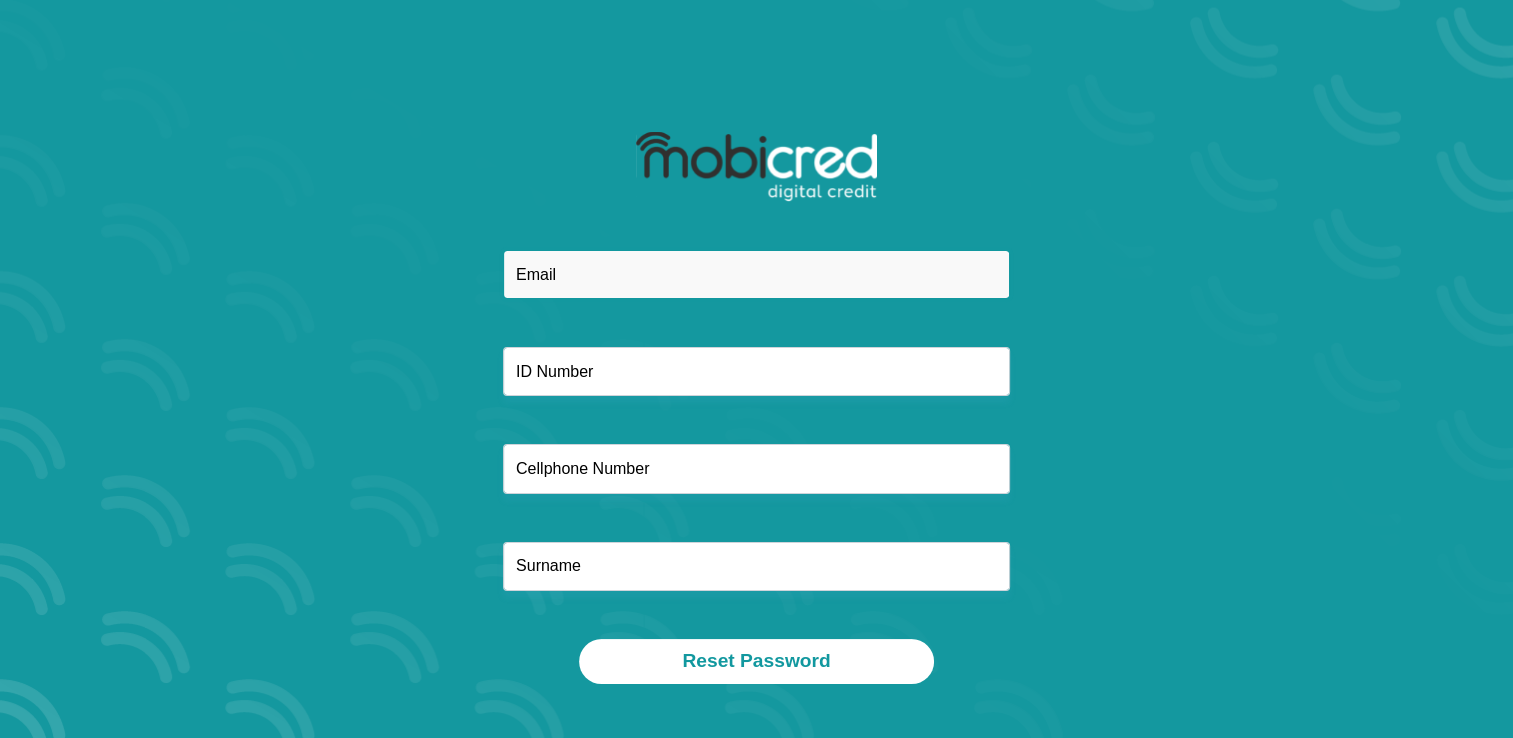 click at bounding box center [756, 274] 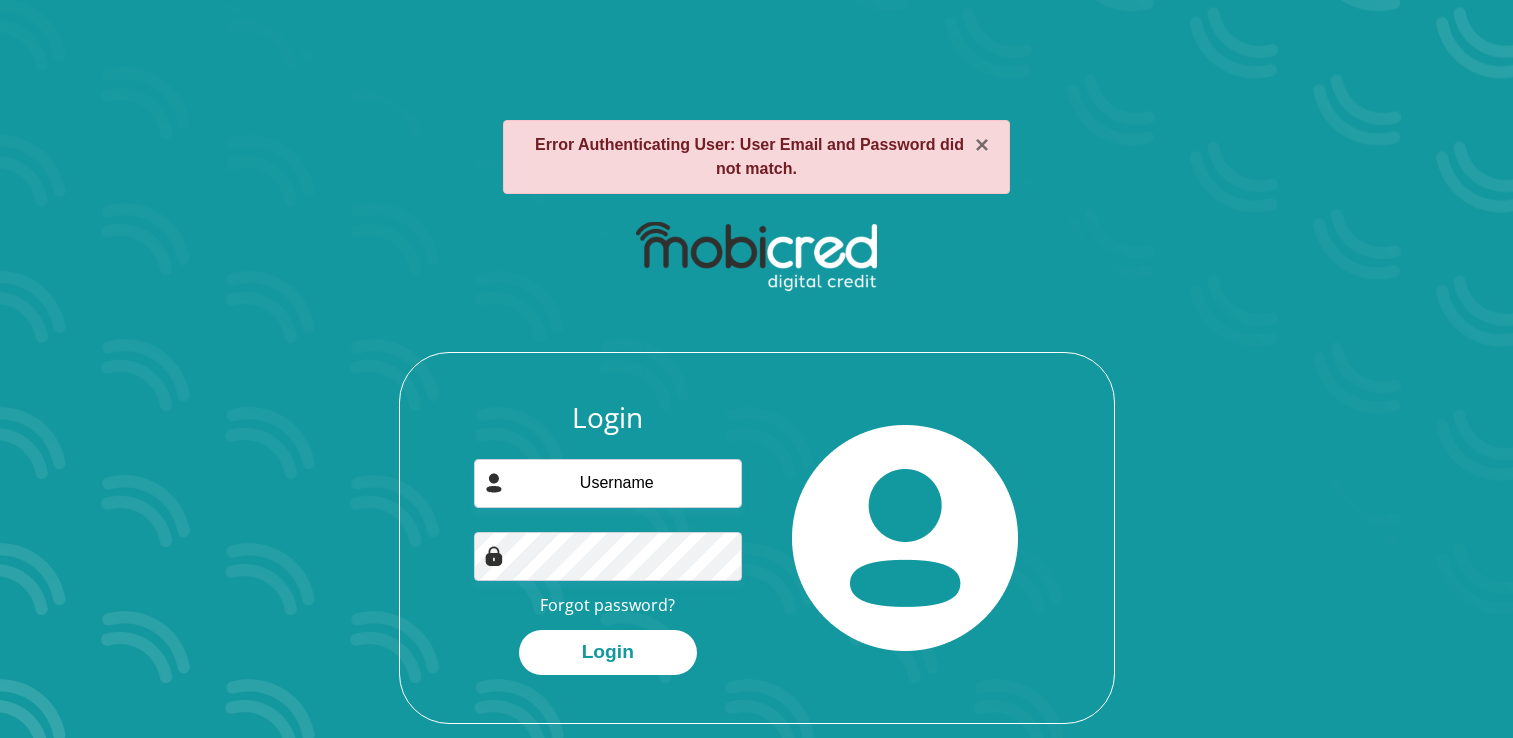 scroll, scrollTop: 0, scrollLeft: 0, axis: both 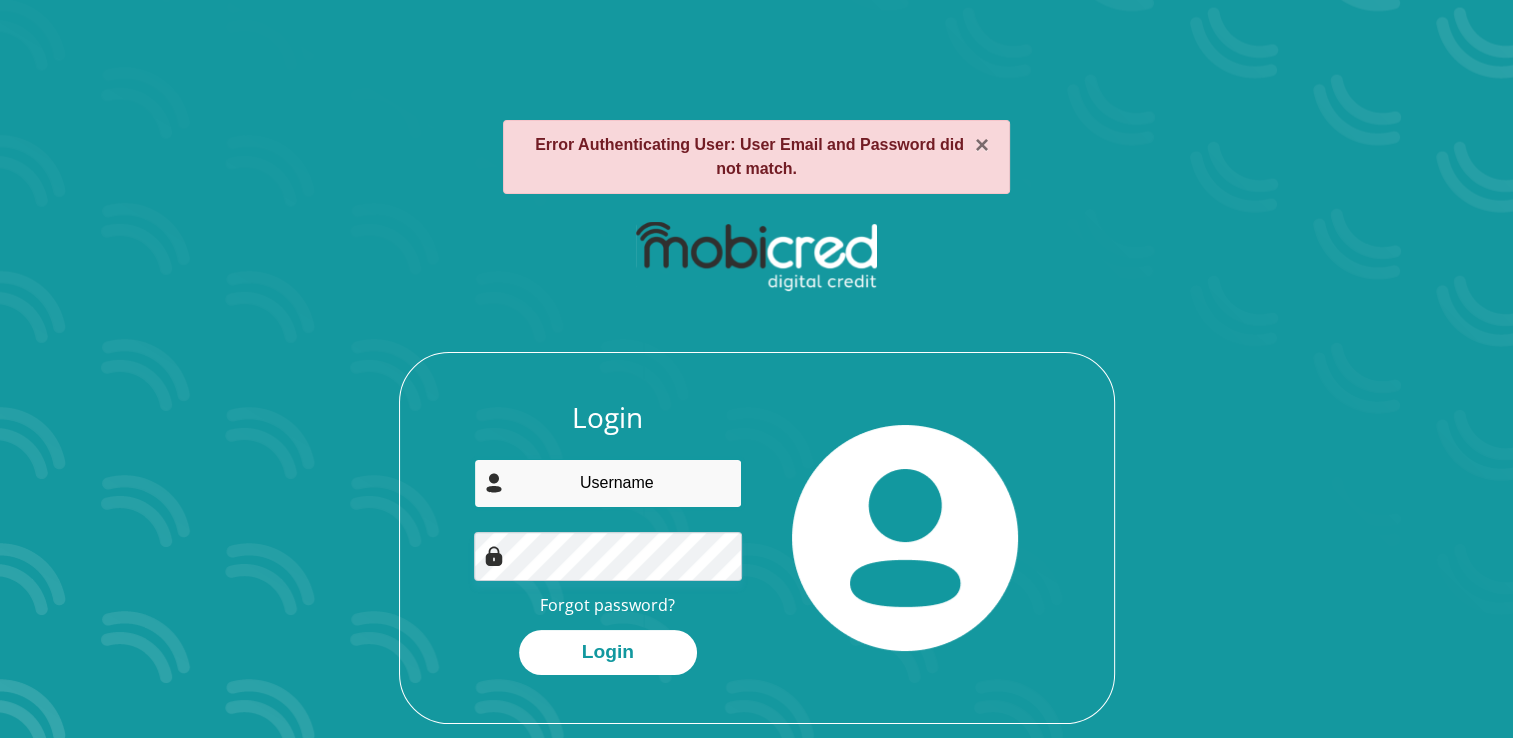 click at bounding box center (608, 483) 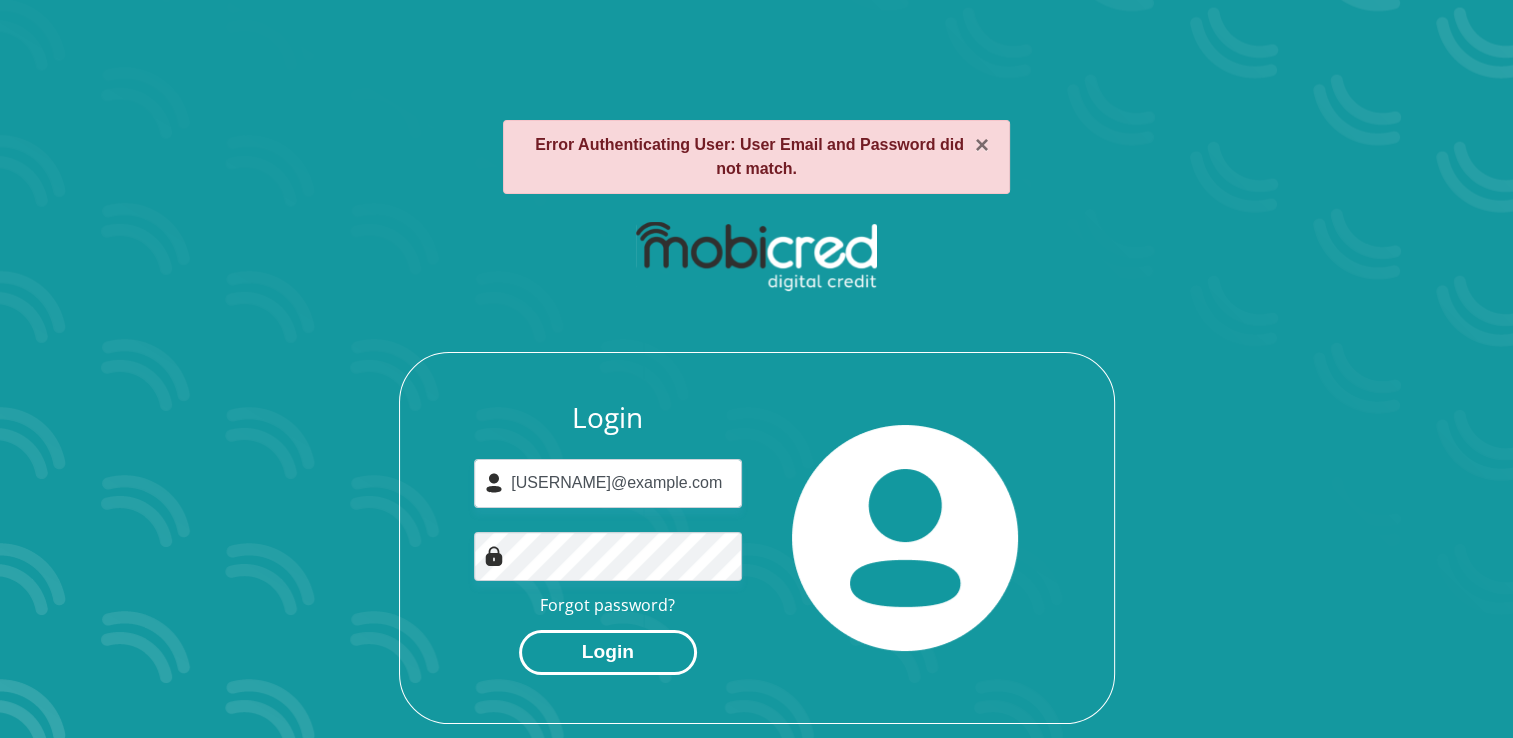click on "Login" at bounding box center (608, 652) 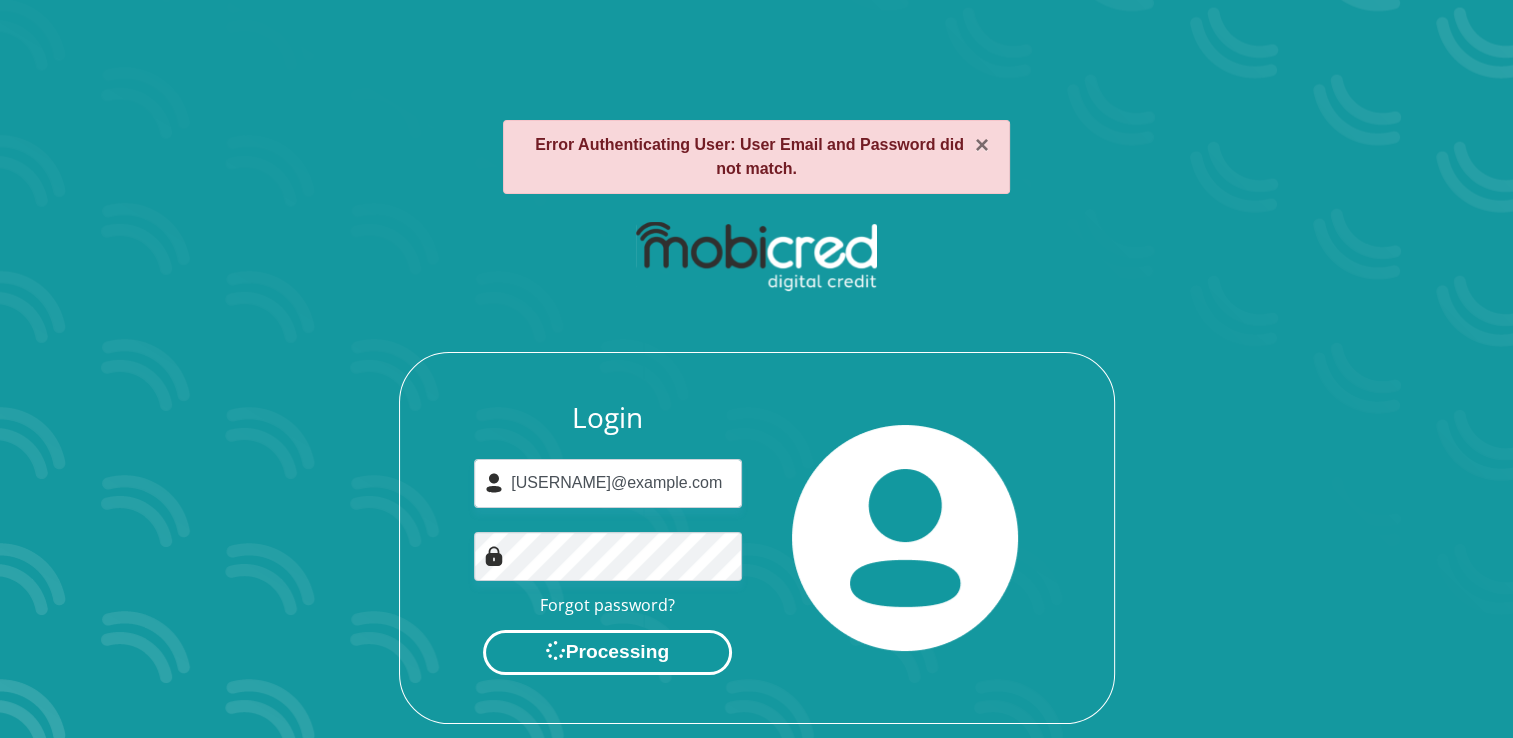 scroll, scrollTop: 0, scrollLeft: 0, axis: both 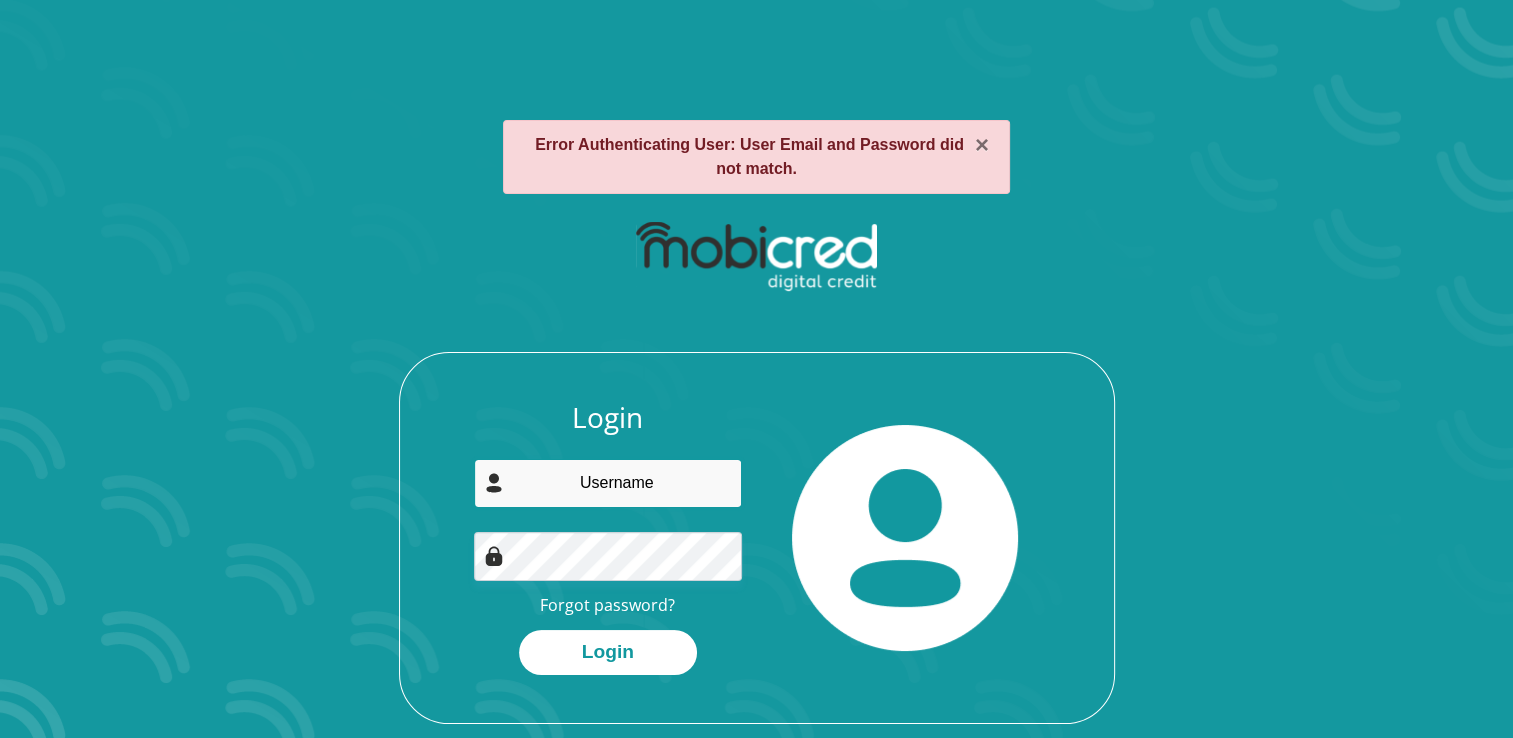 click at bounding box center (608, 483) 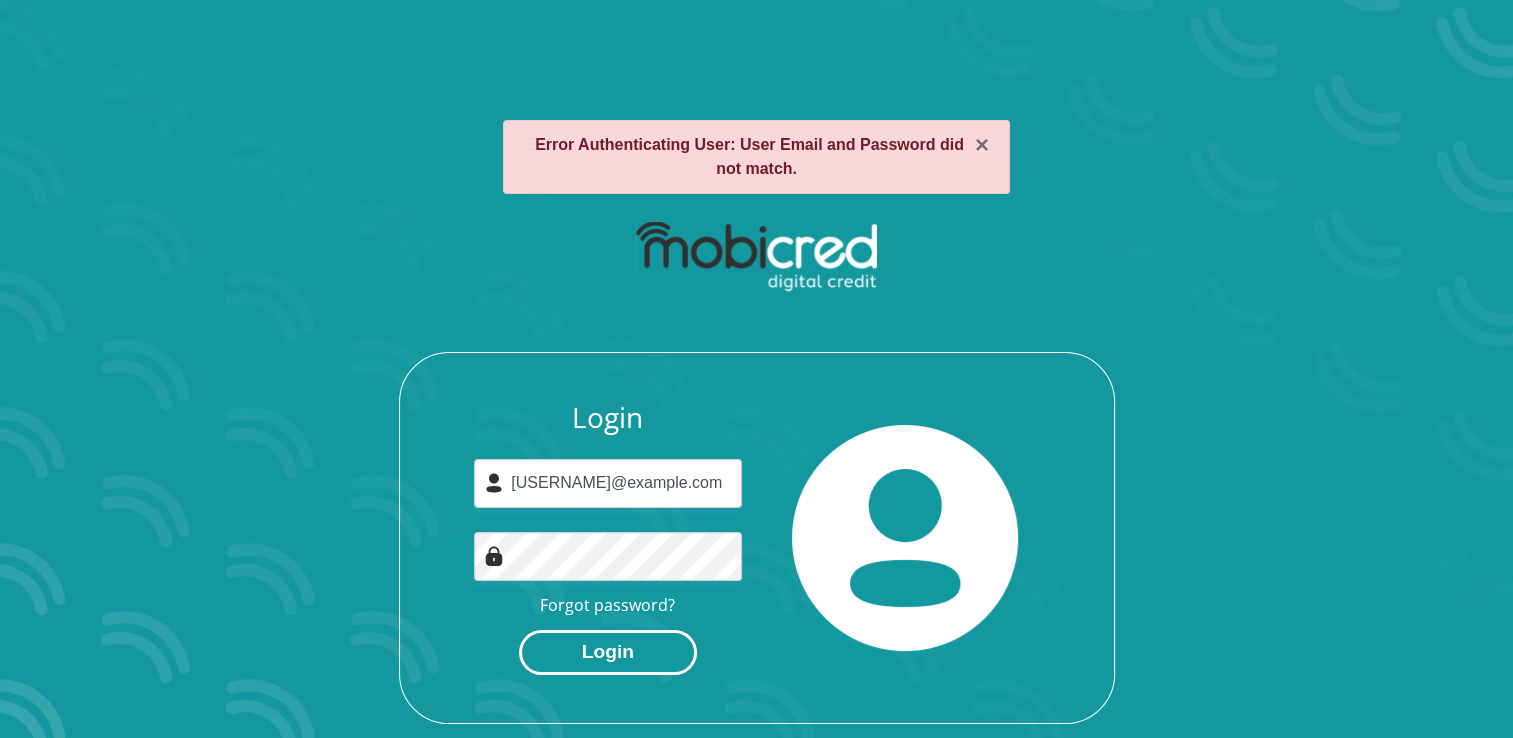 click on "Login" at bounding box center [608, 652] 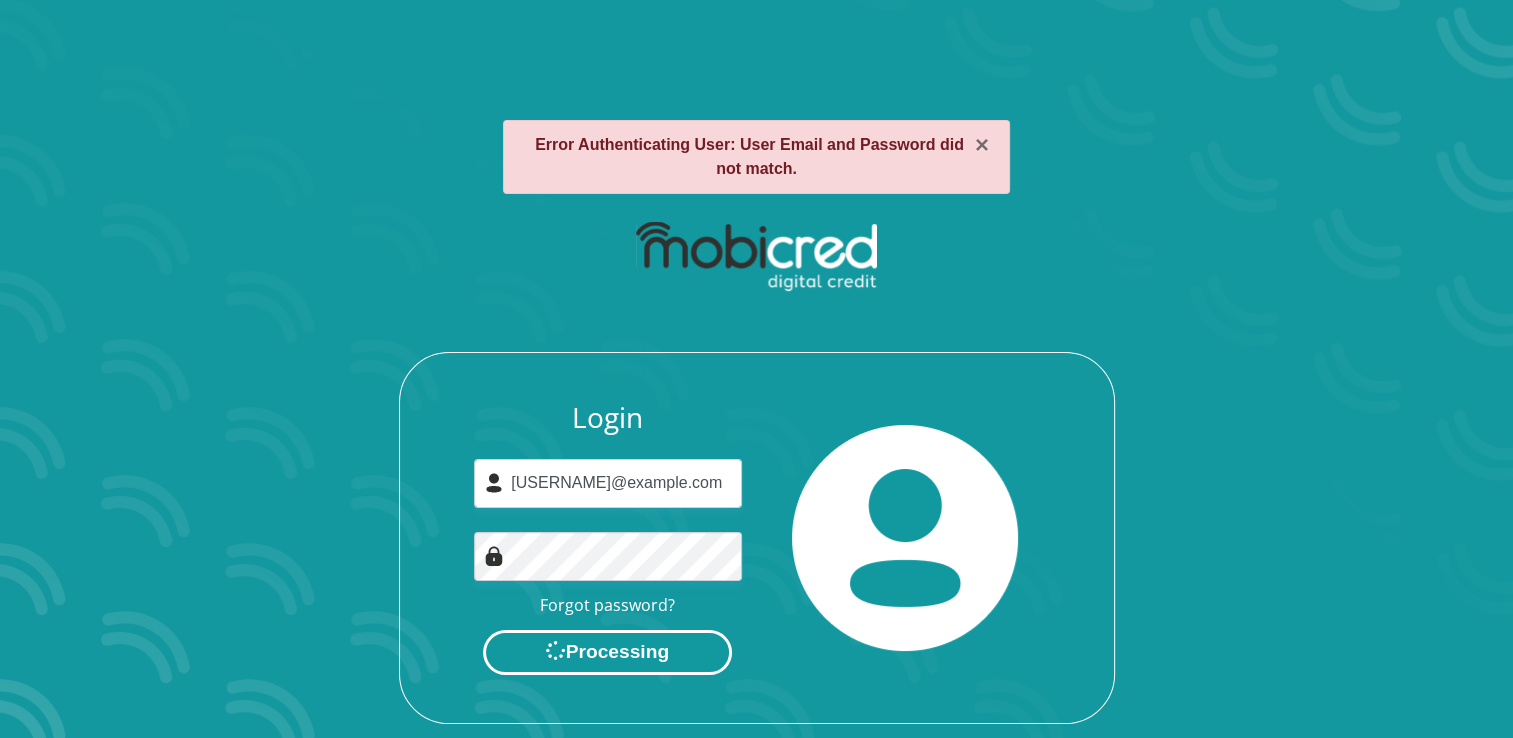 scroll, scrollTop: 0, scrollLeft: 0, axis: both 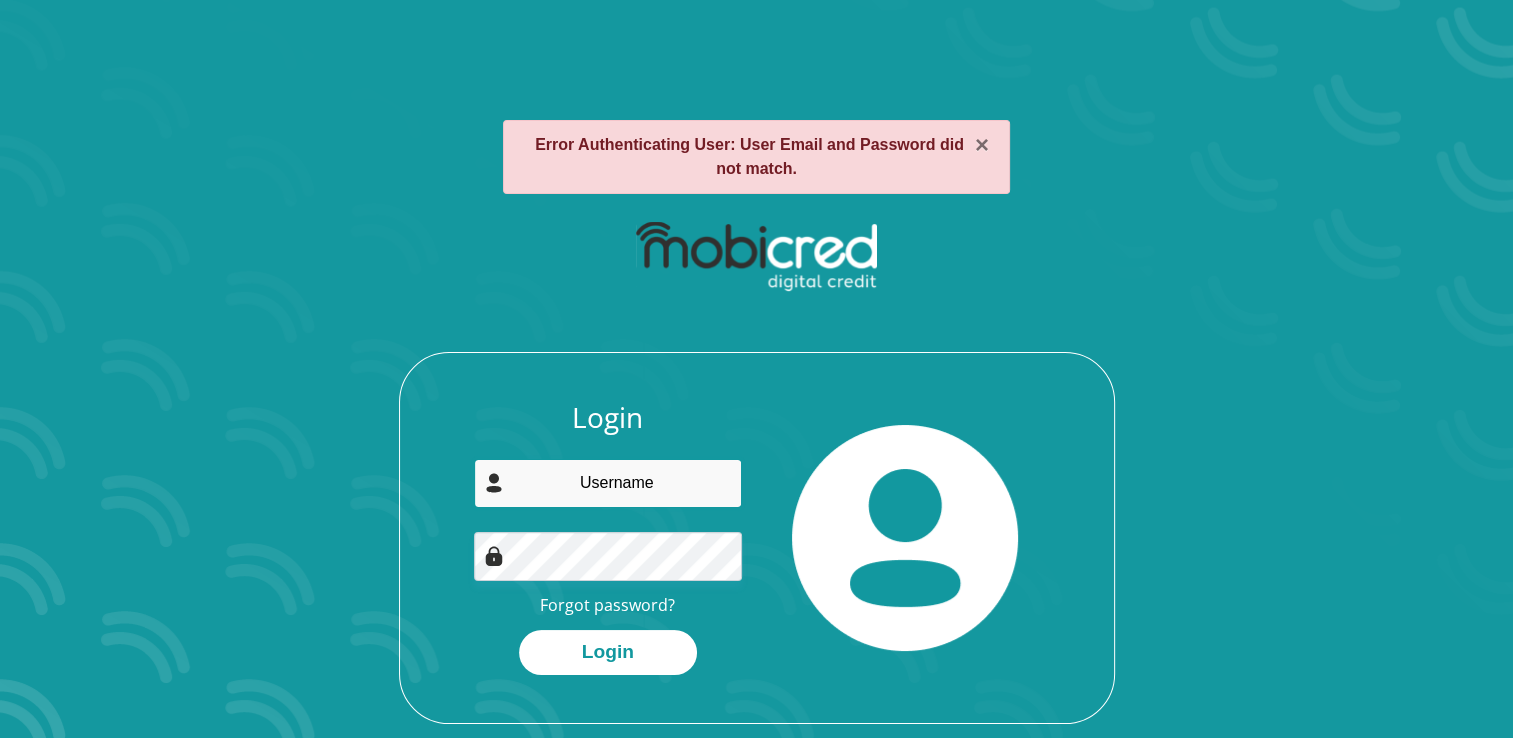 click at bounding box center (608, 483) 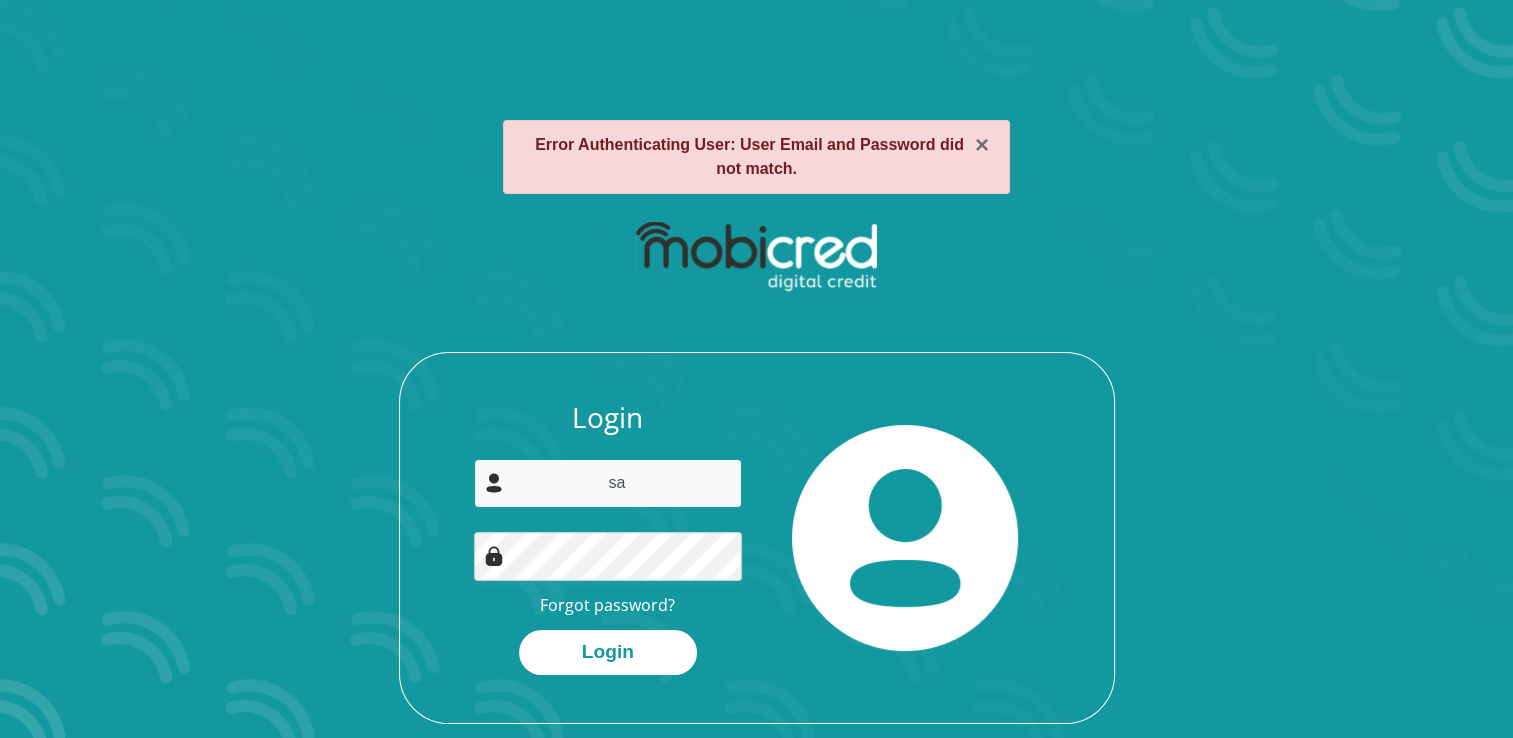 type on "s" 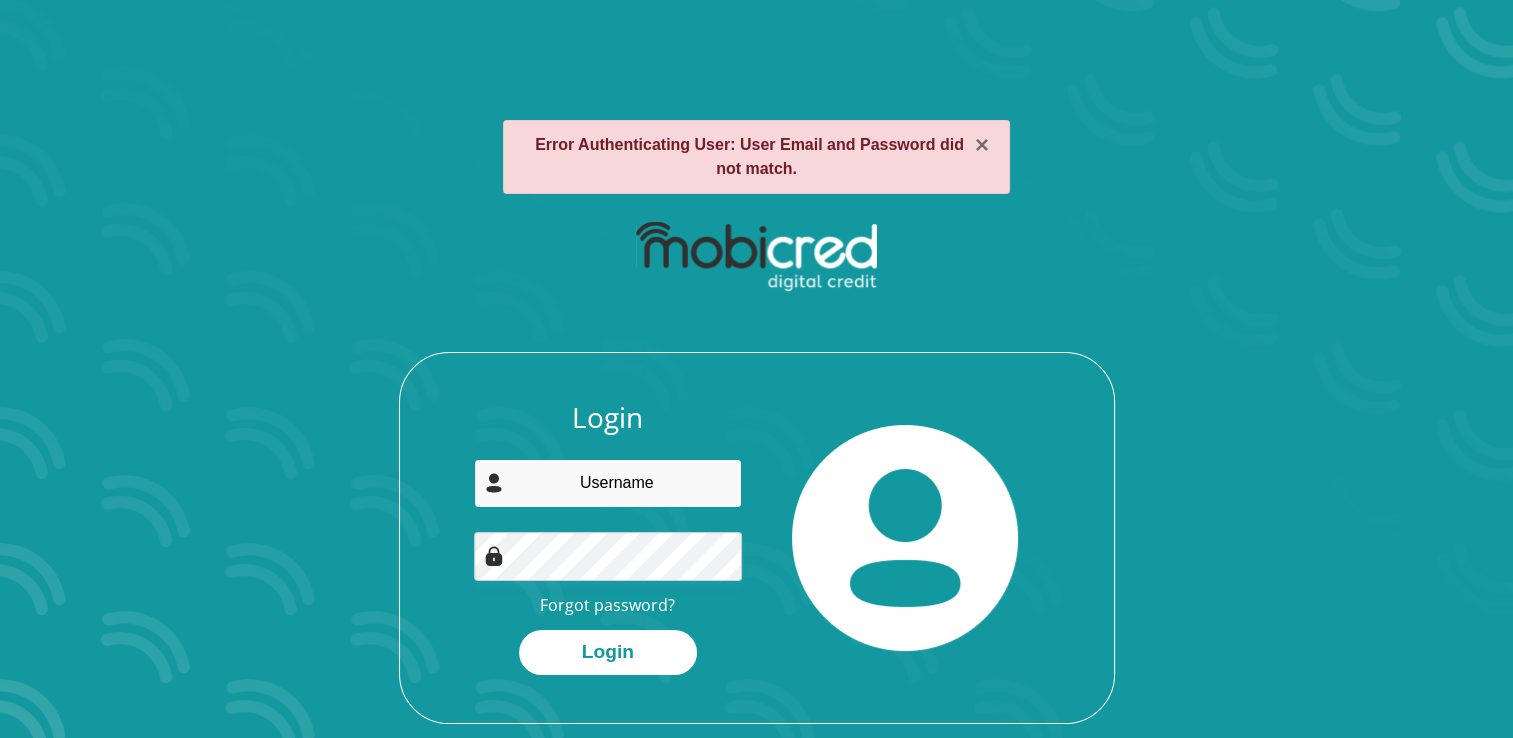 click at bounding box center (608, 483) 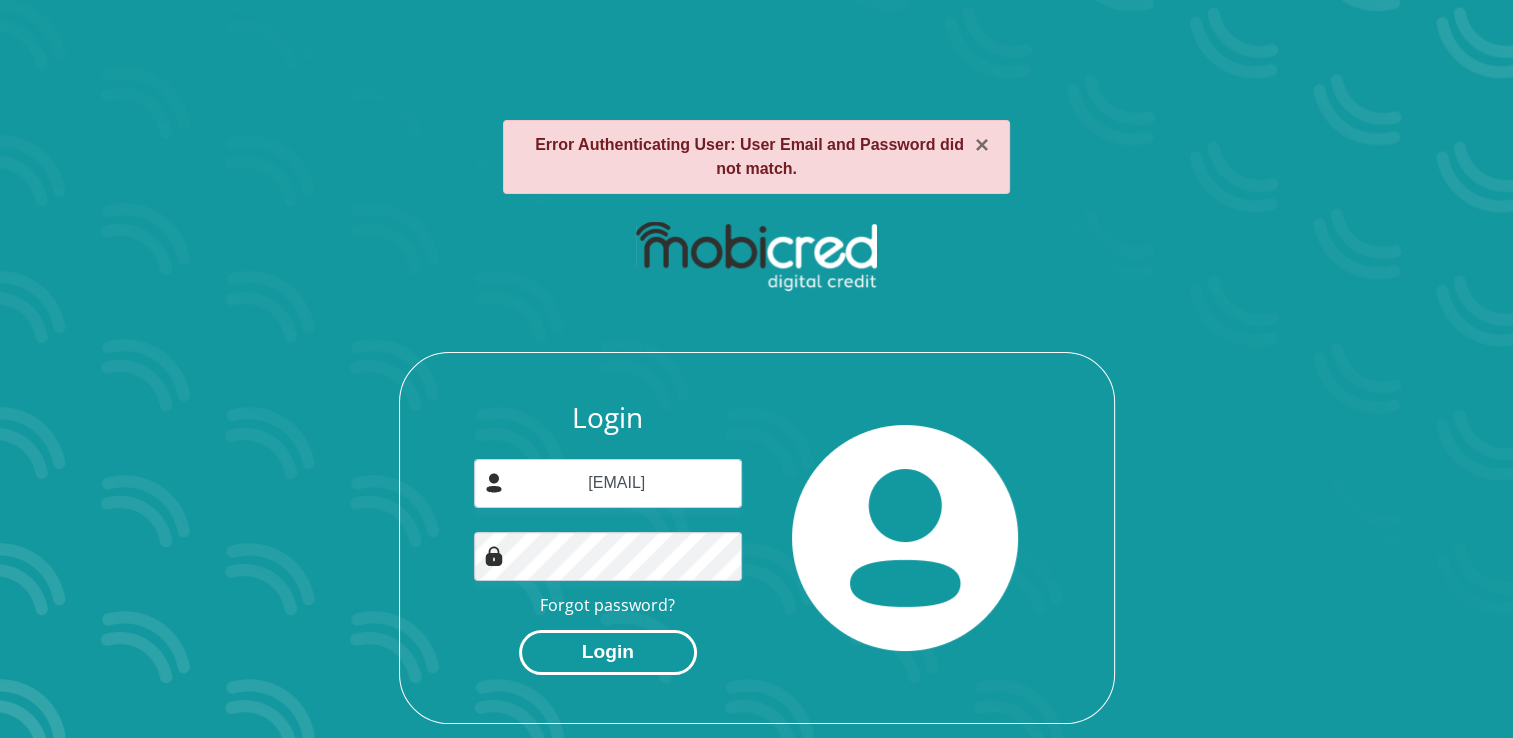 click on "Login" at bounding box center [608, 652] 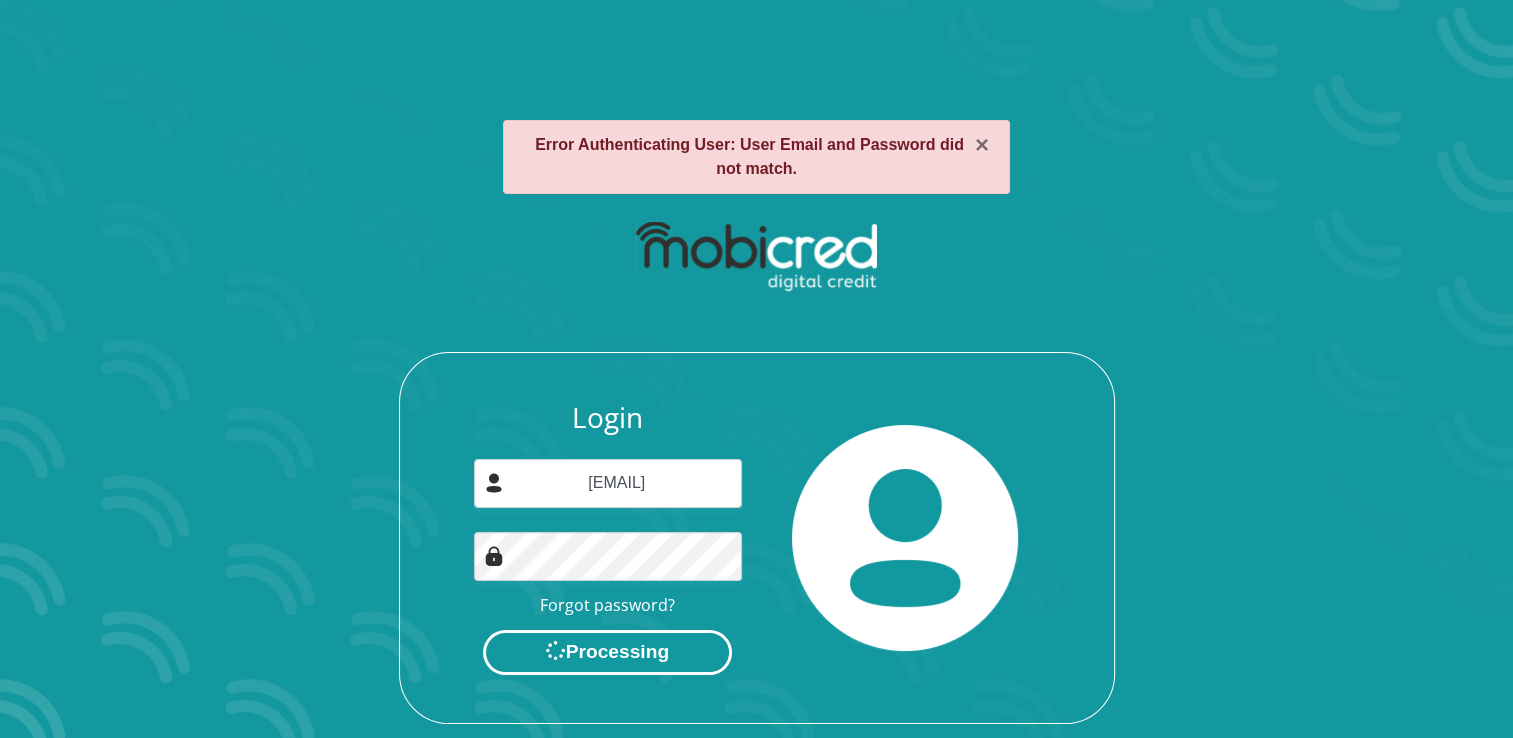 scroll, scrollTop: 0, scrollLeft: 0, axis: both 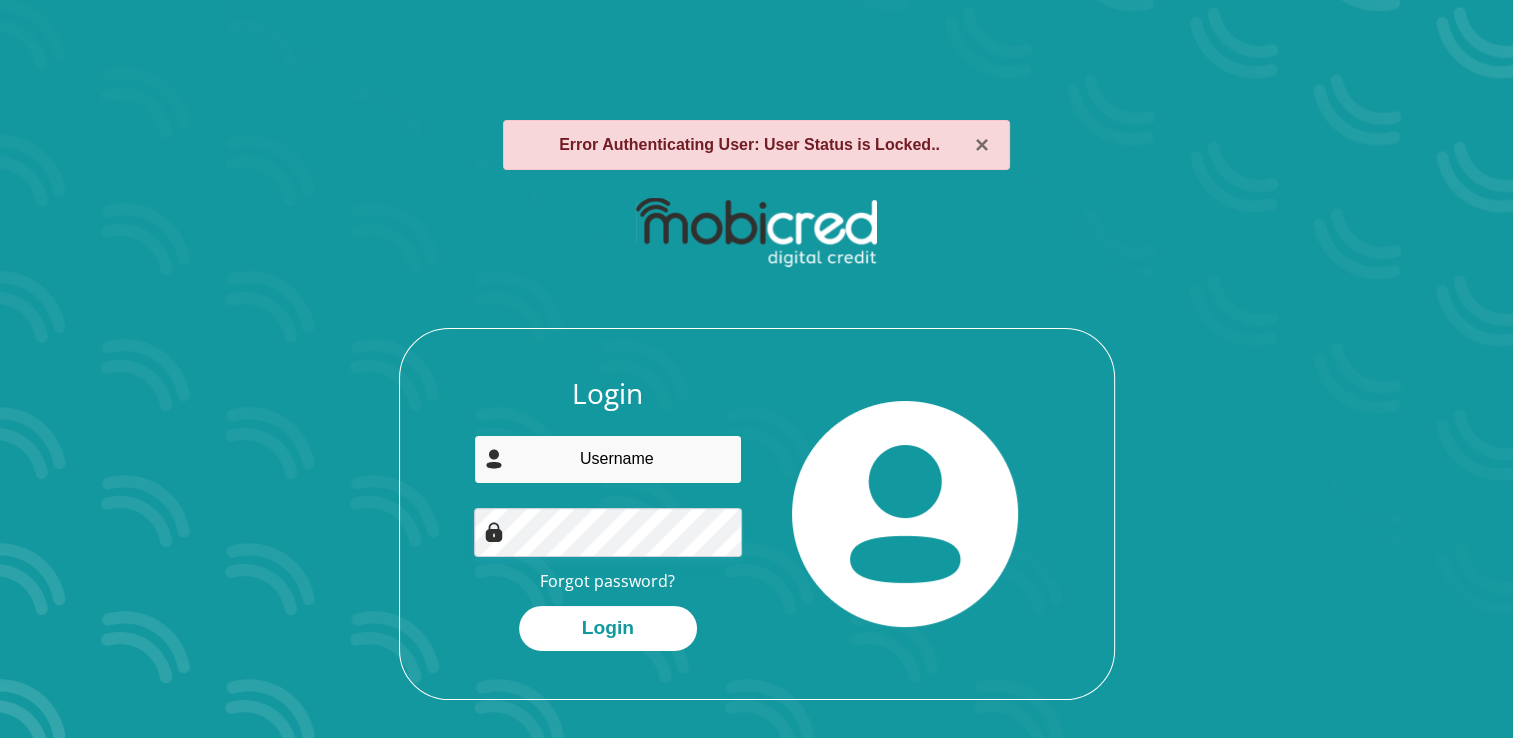 click at bounding box center [608, 459] 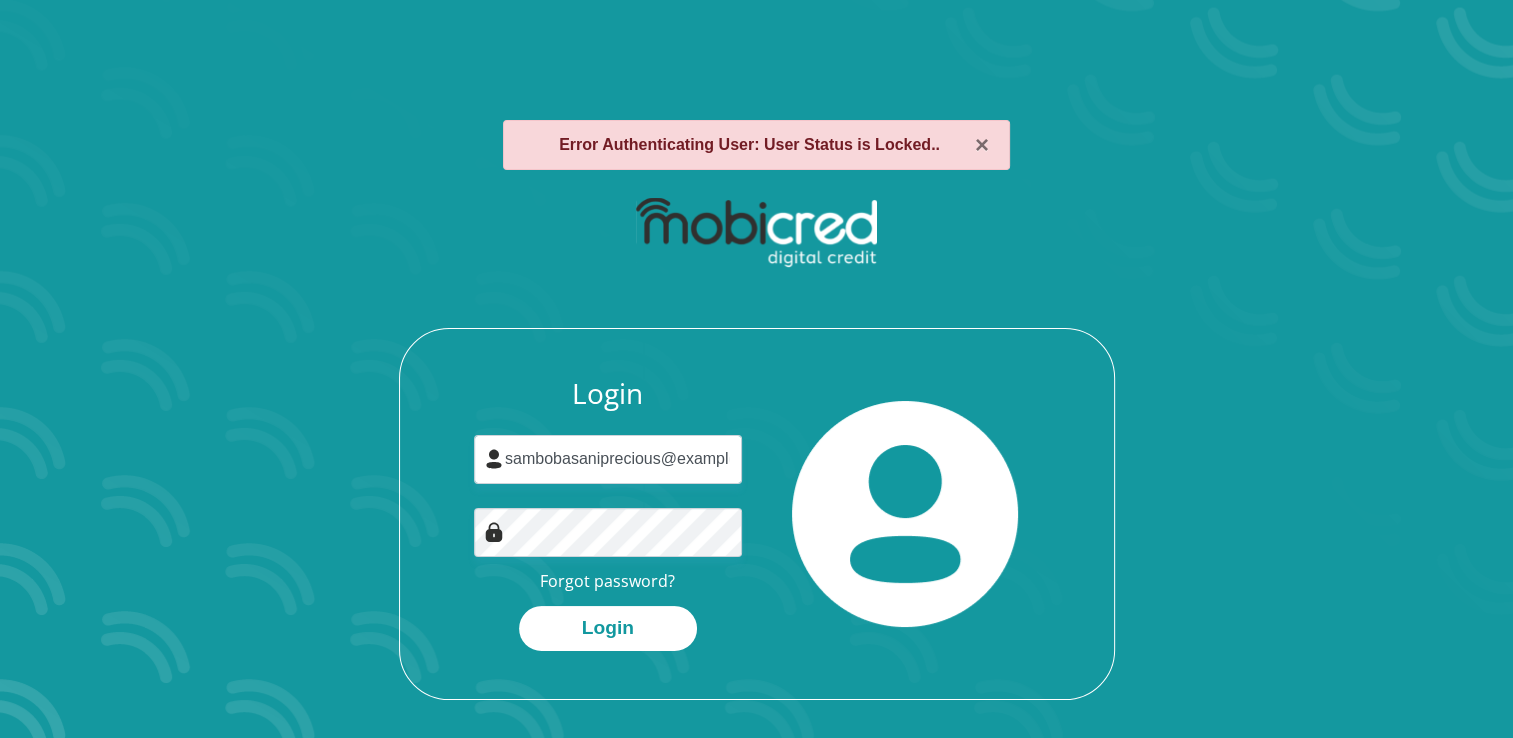 drag, startPoint x: 528, startPoint y: 473, endPoint x: 1028, endPoint y: 293, distance: 531.4132 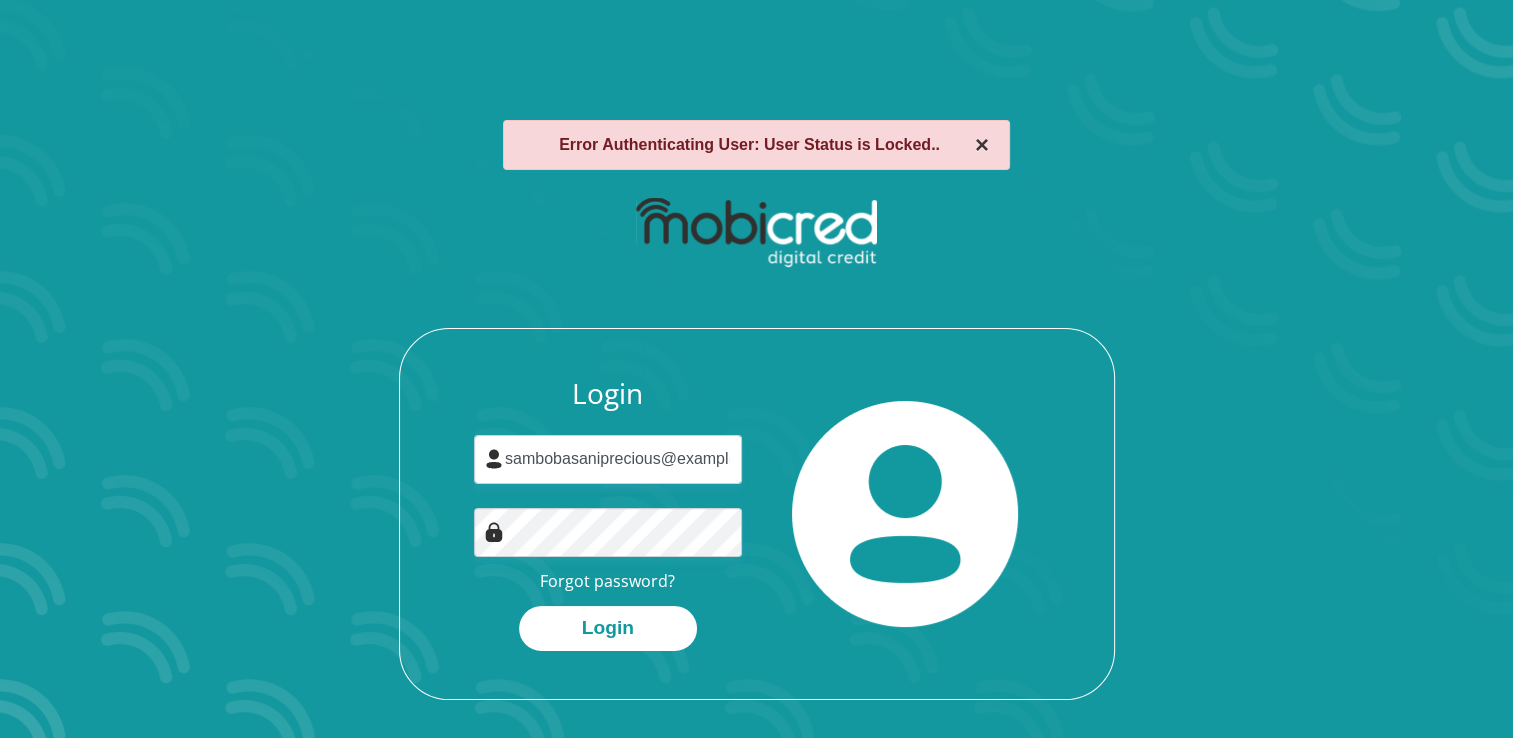 click on "×" at bounding box center (982, 145) 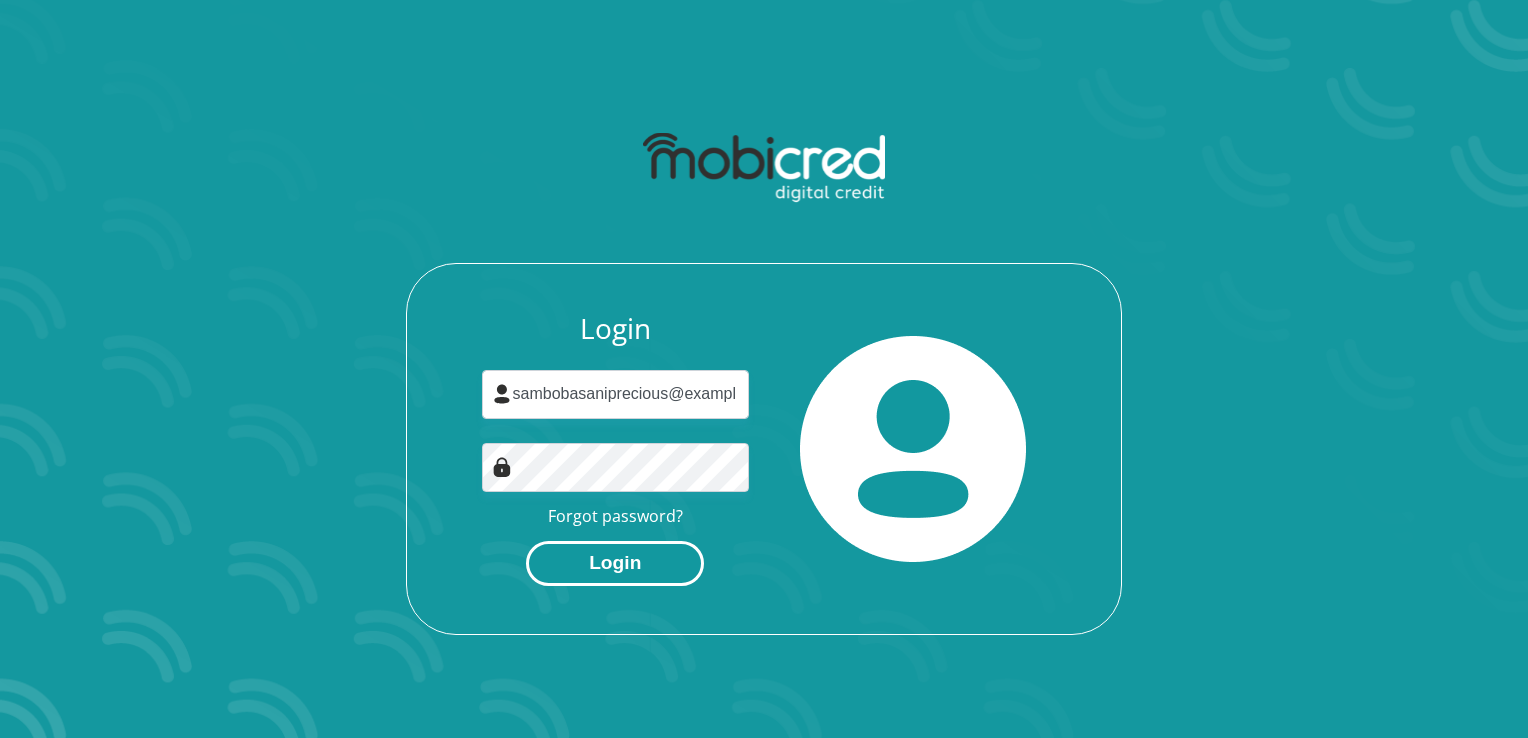 click on "Login" at bounding box center (615, 563) 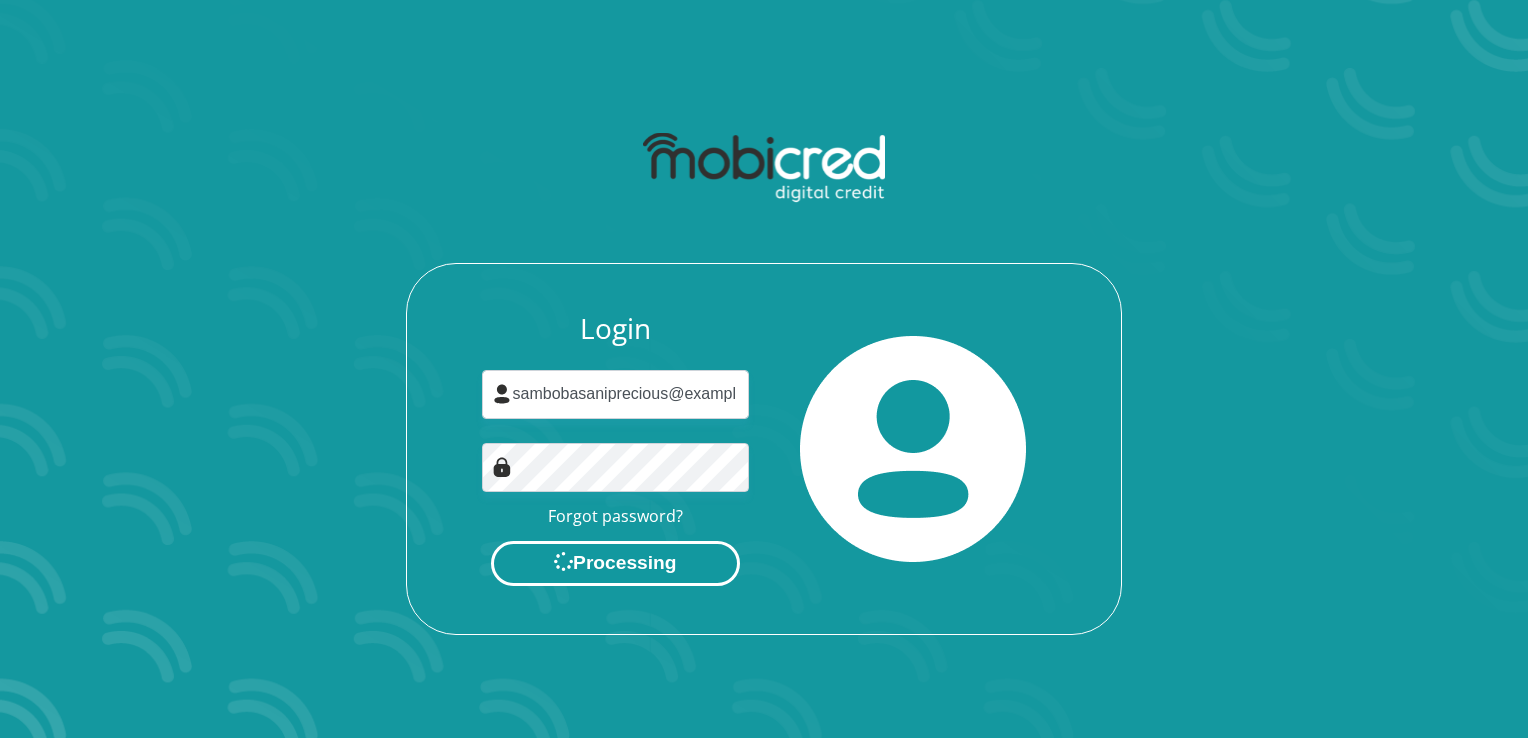 scroll, scrollTop: 0, scrollLeft: 0, axis: both 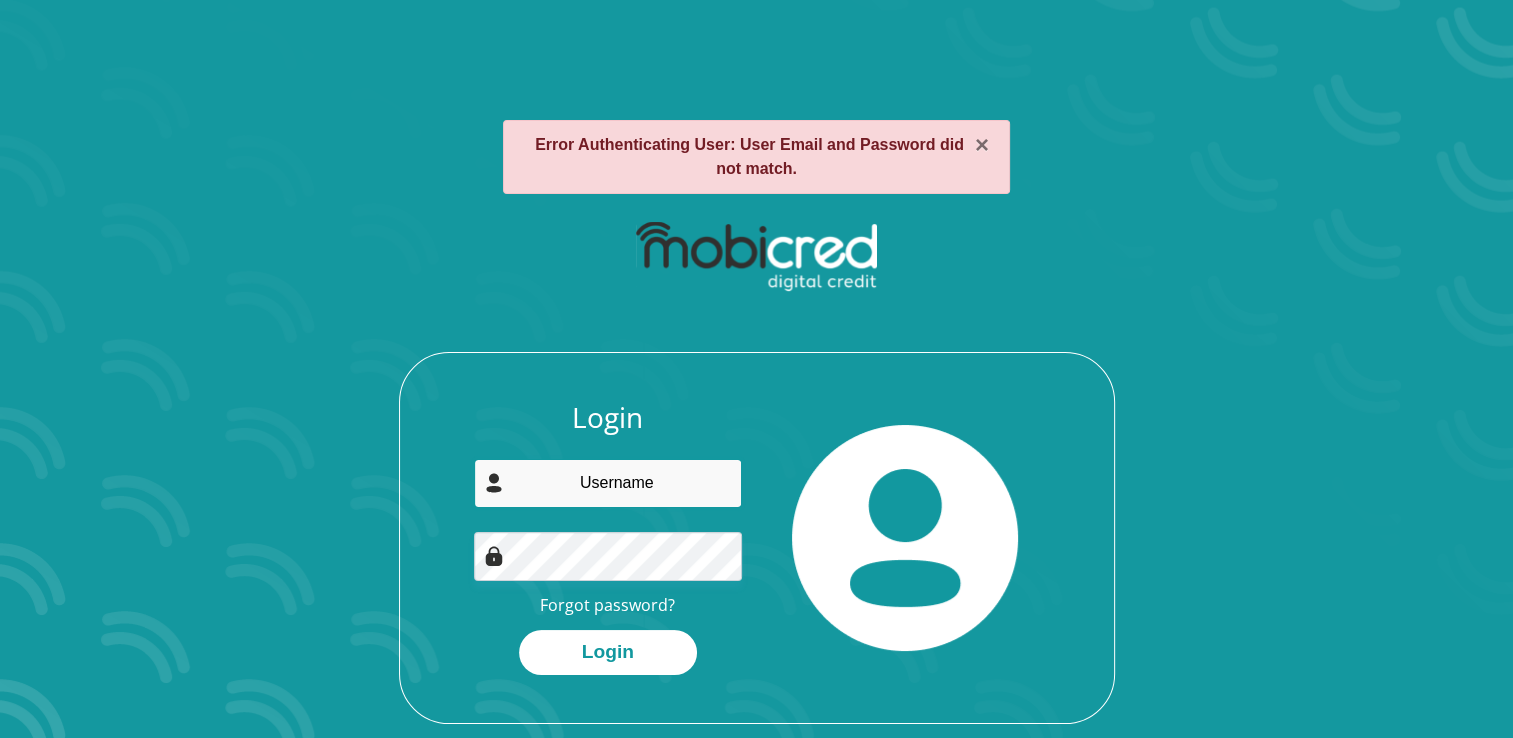 click at bounding box center [608, 483] 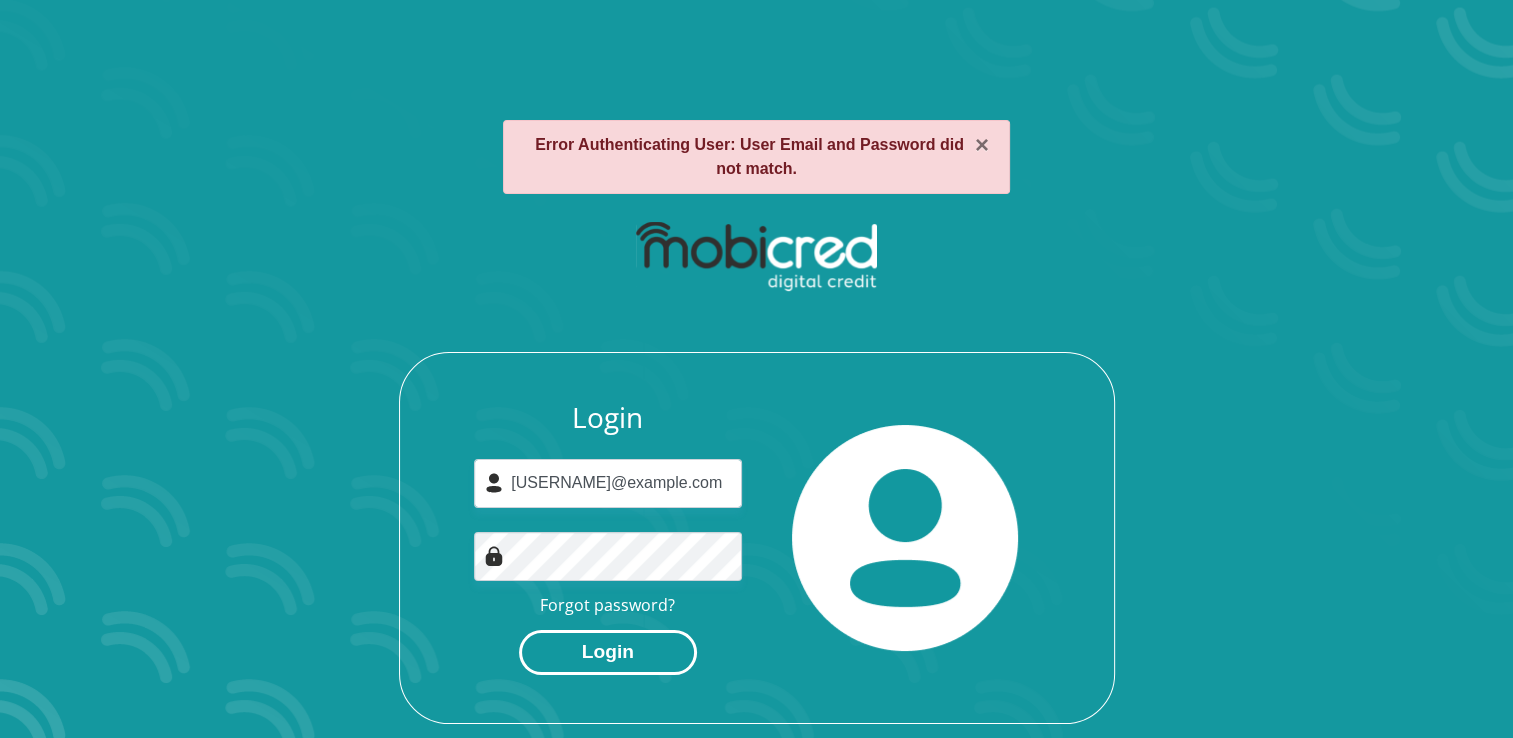 click on "Login" at bounding box center (608, 652) 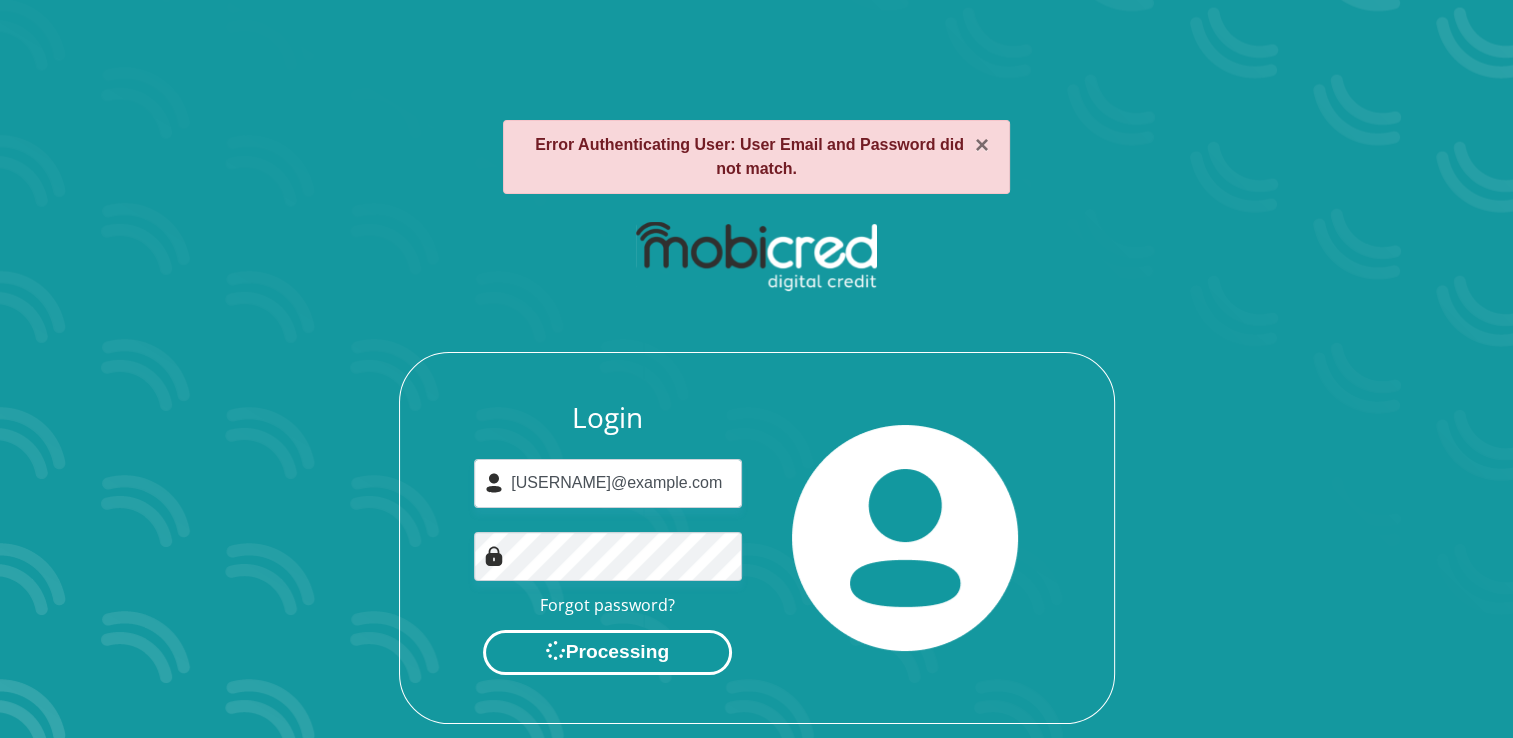 scroll, scrollTop: 0, scrollLeft: 0, axis: both 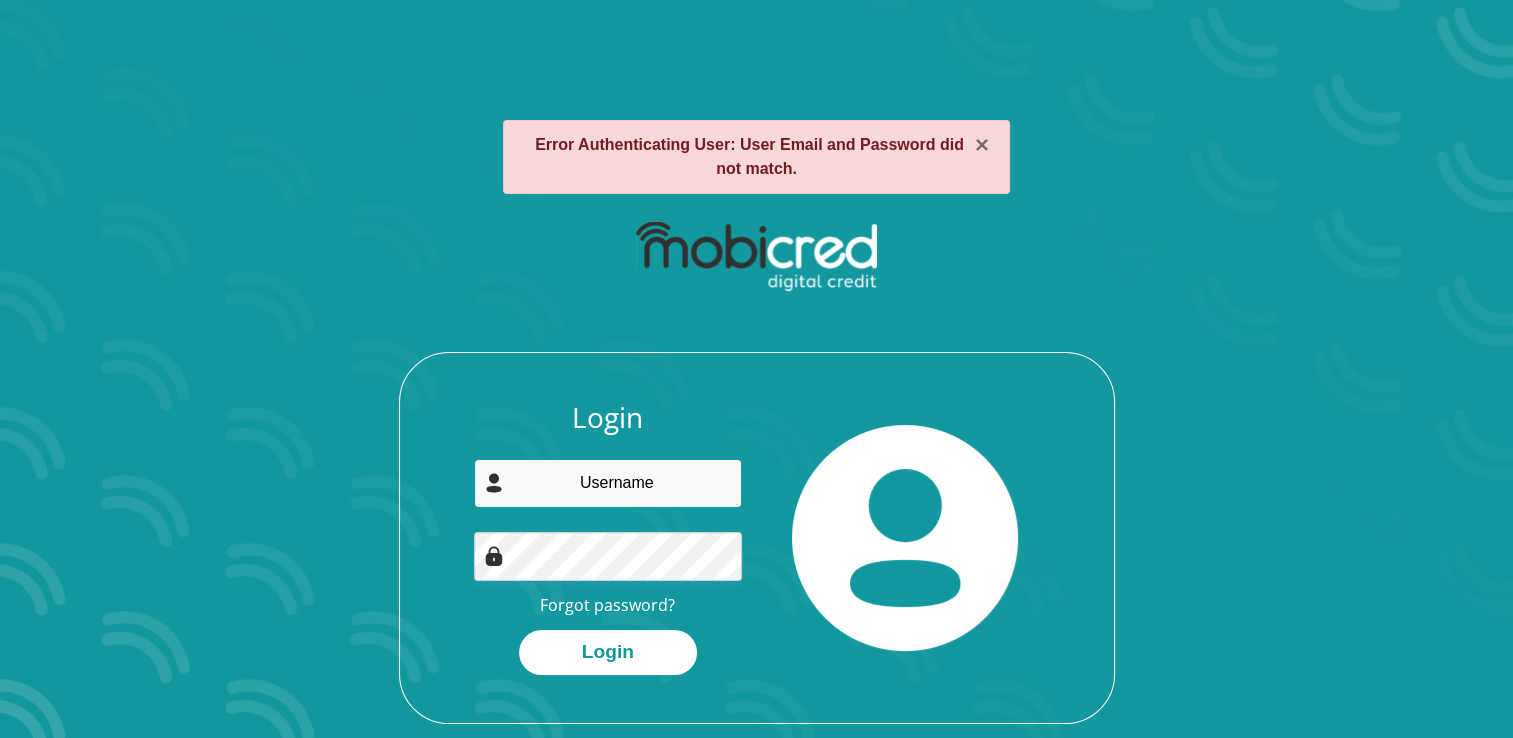click at bounding box center (608, 483) 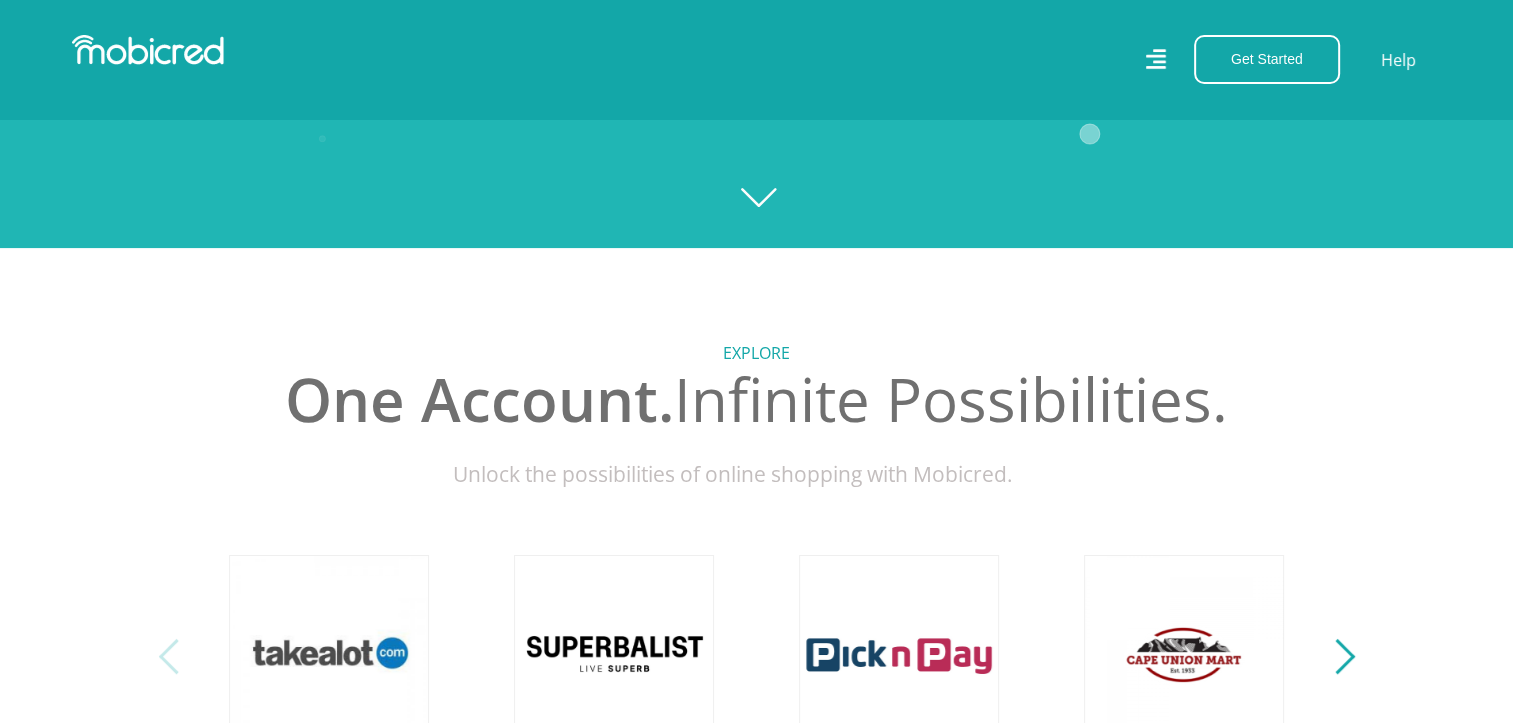 scroll, scrollTop: 500, scrollLeft: 0, axis: vertical 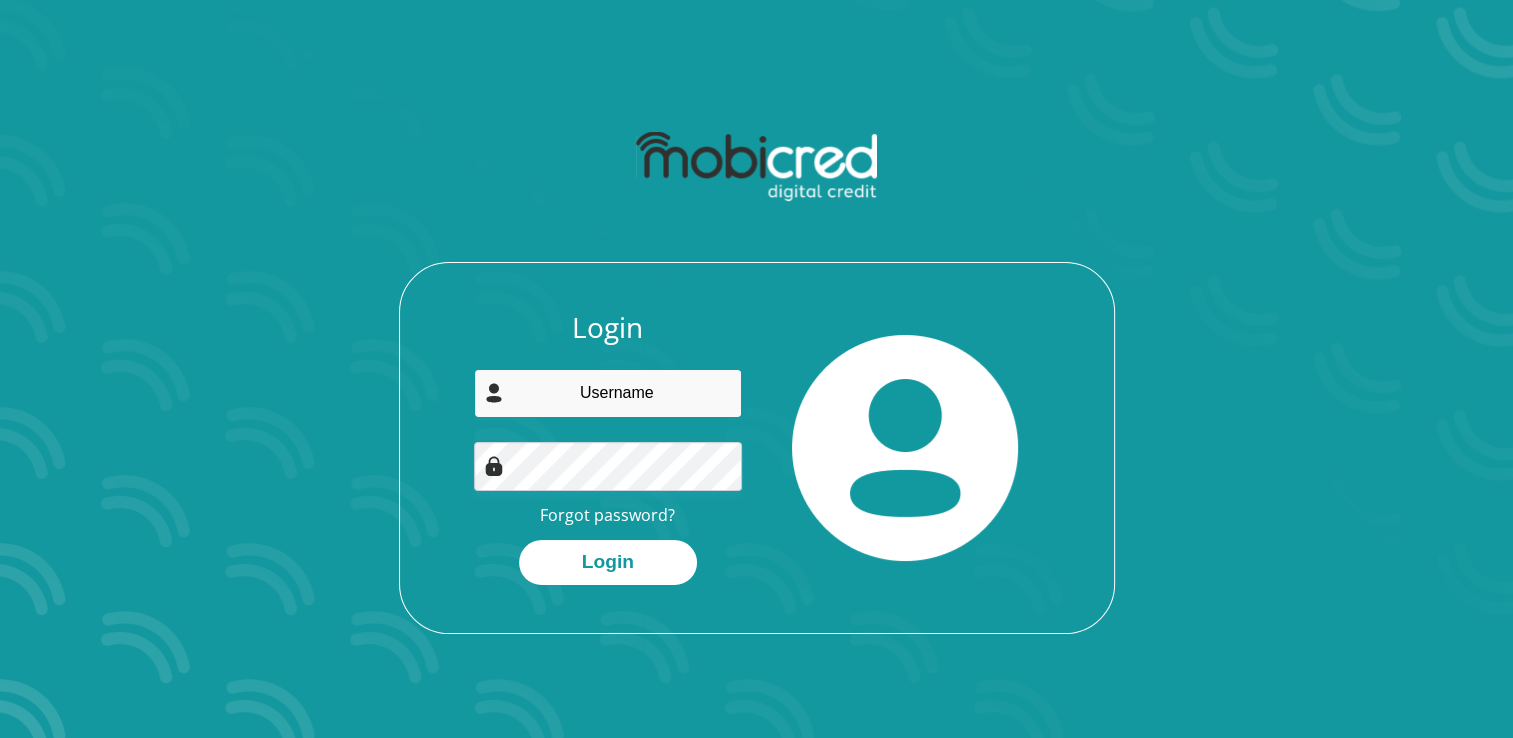 click at bounding box center (608, 393) 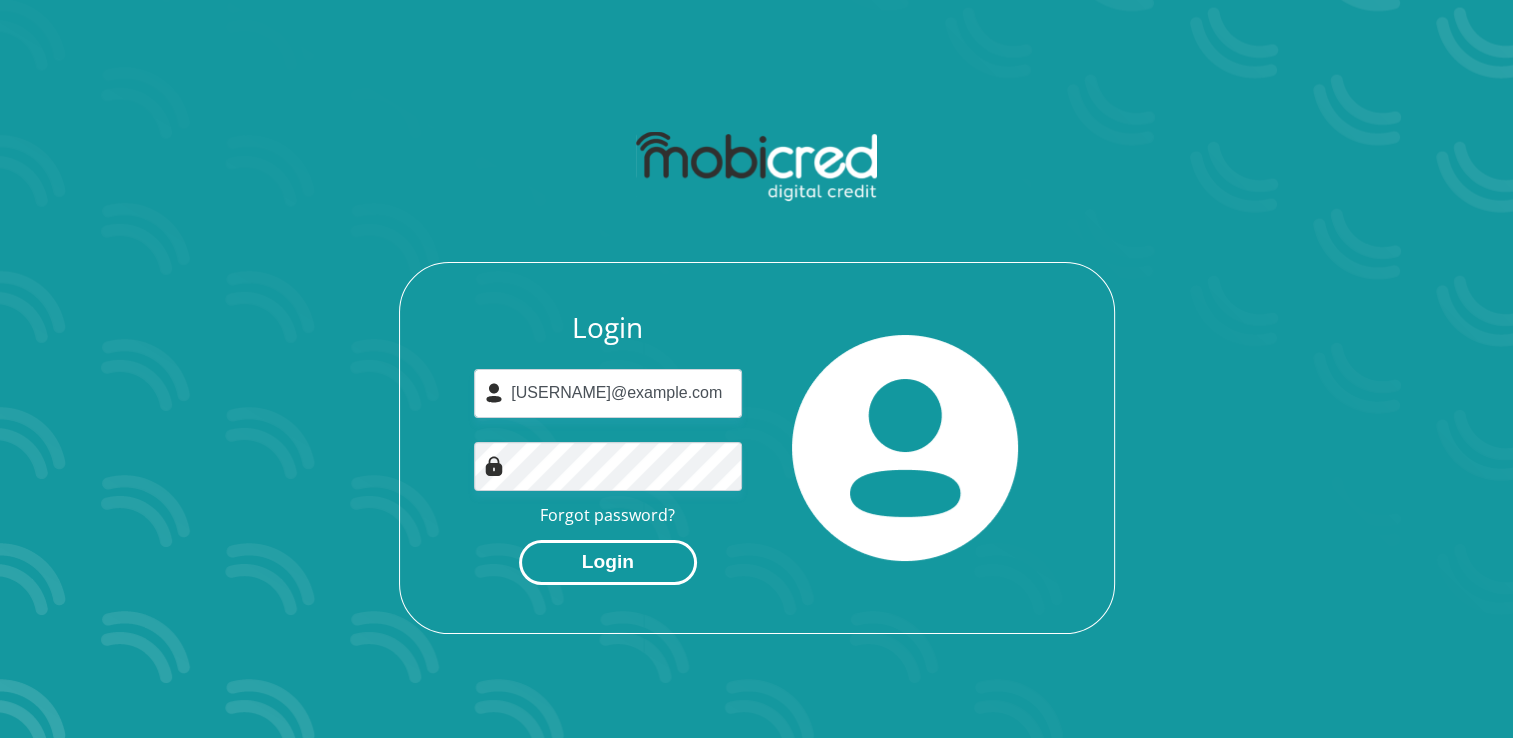 click on "Login" at bounding box center (608, 562) 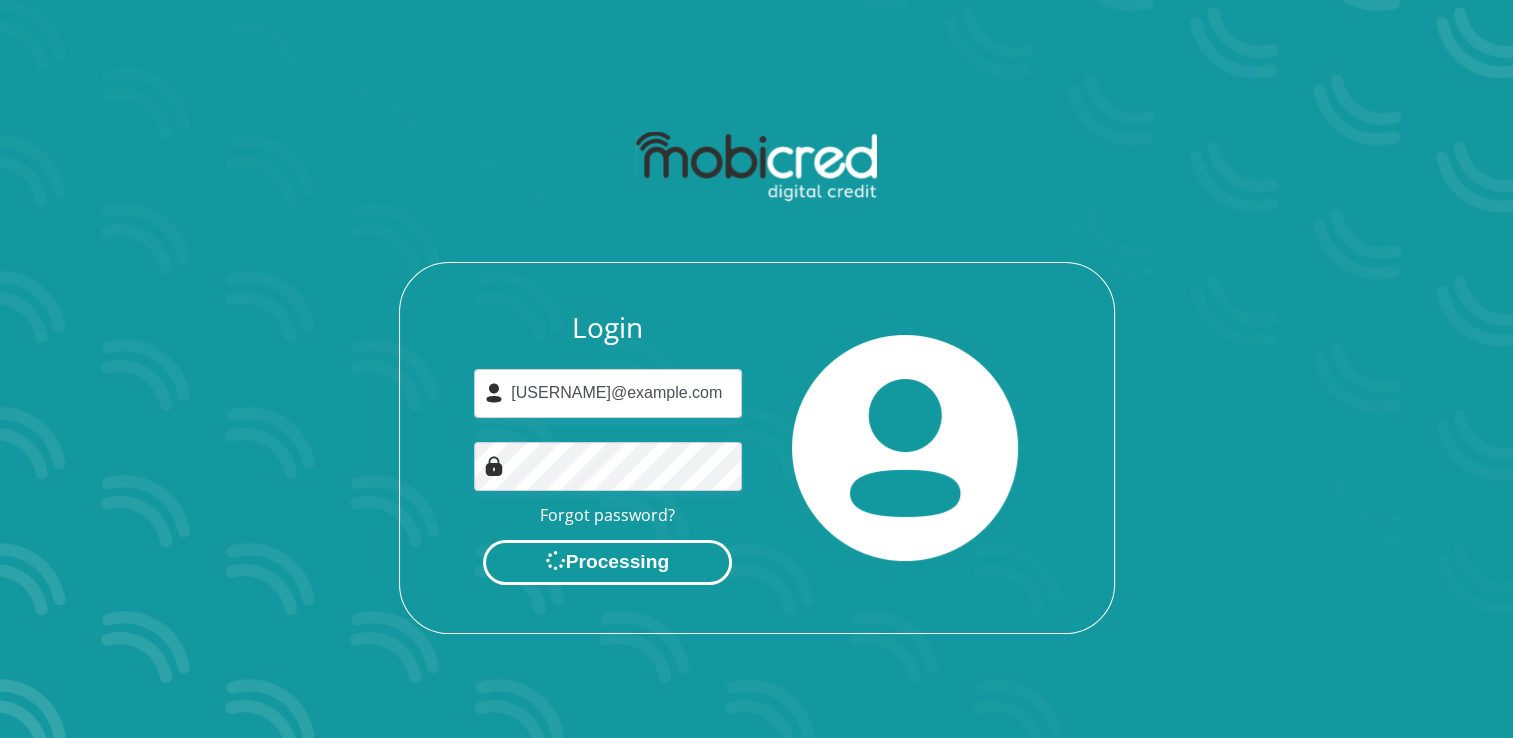 scroll, scrollTop: 0, scrollLeft: 0, axis: both 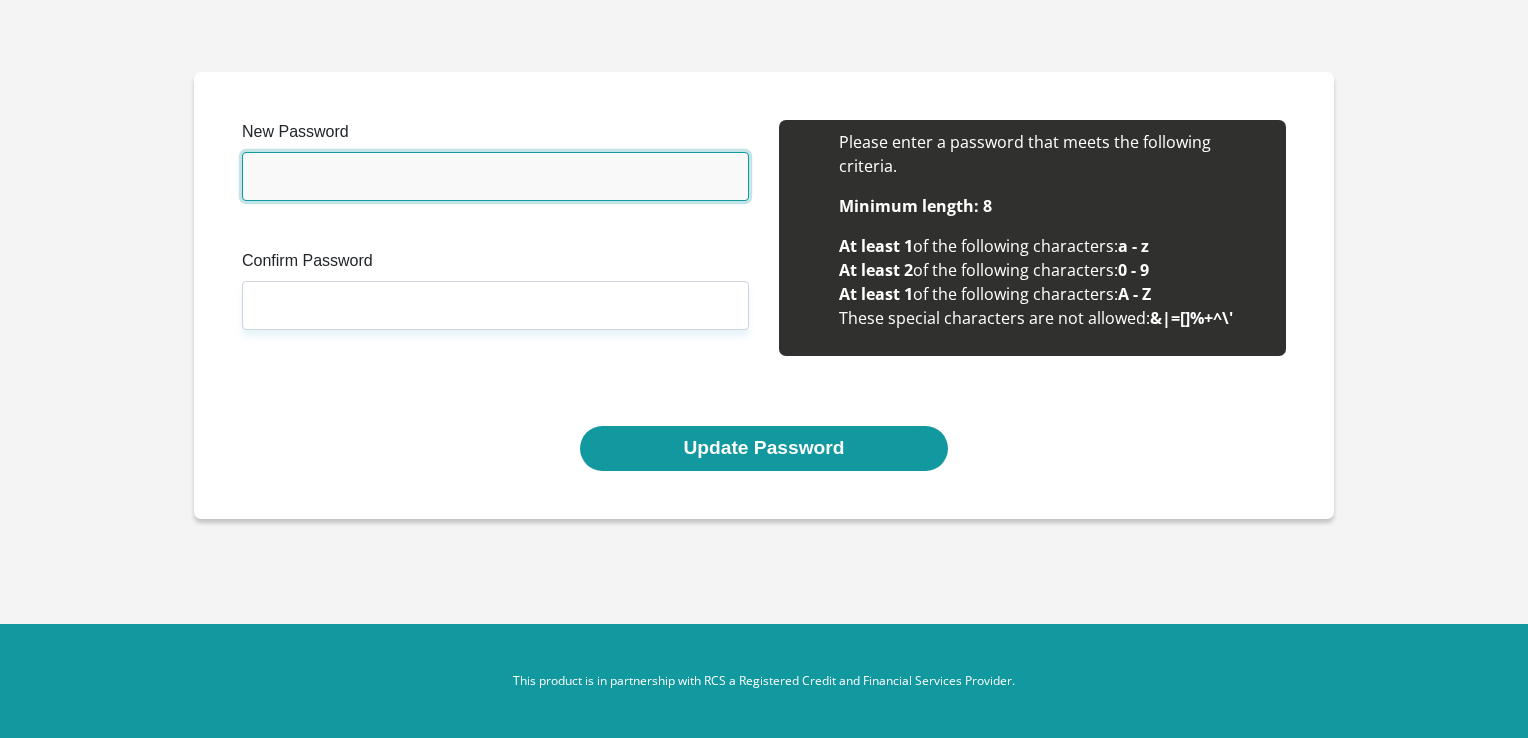 drag, startPoint x: 571, startPoint y: 182, endPoint x: 592, endPoint y: 185, distance: 21.213203 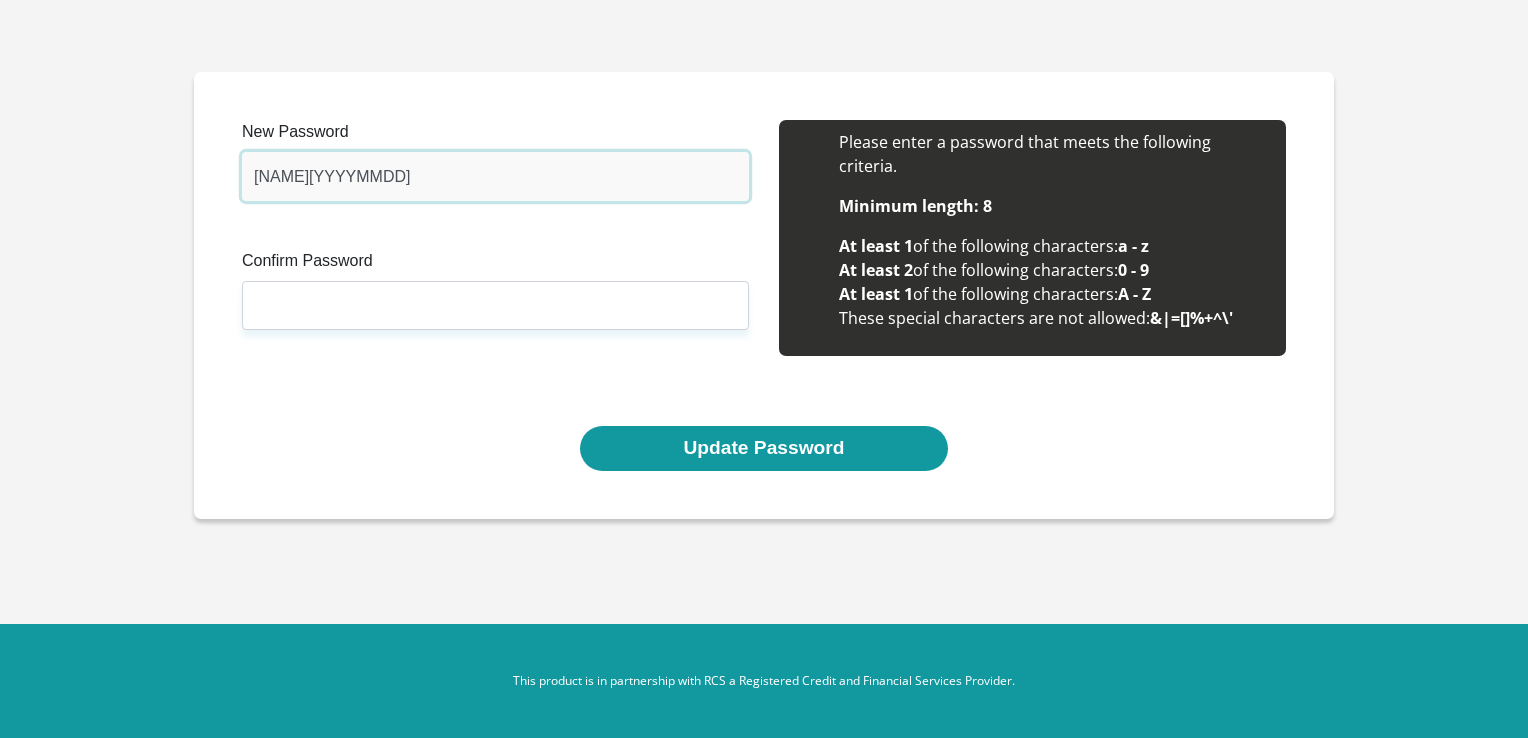 type on "Basani19920215" 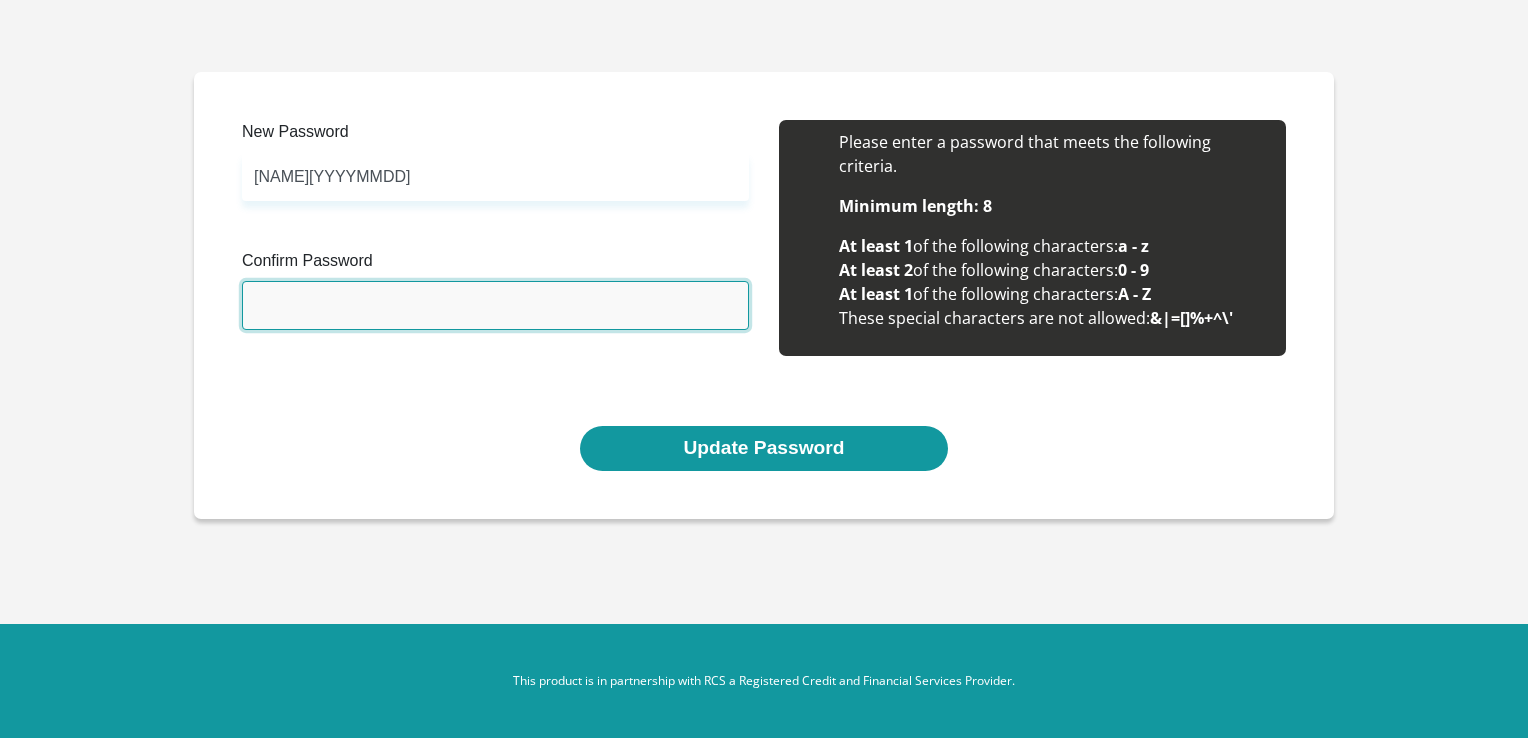 click on "Confirm Password" at bounding box center (495, 305) 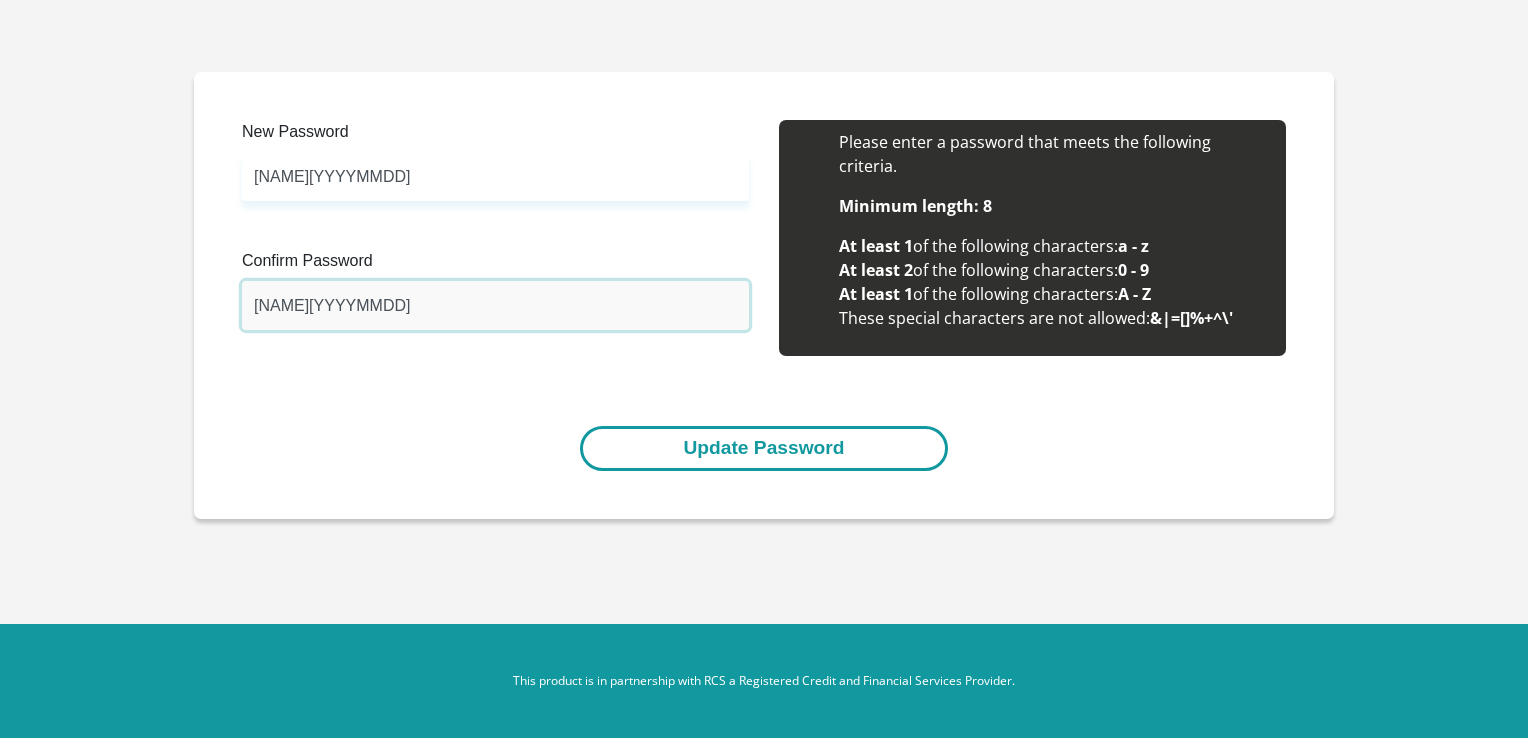 type on "Basani19920215" 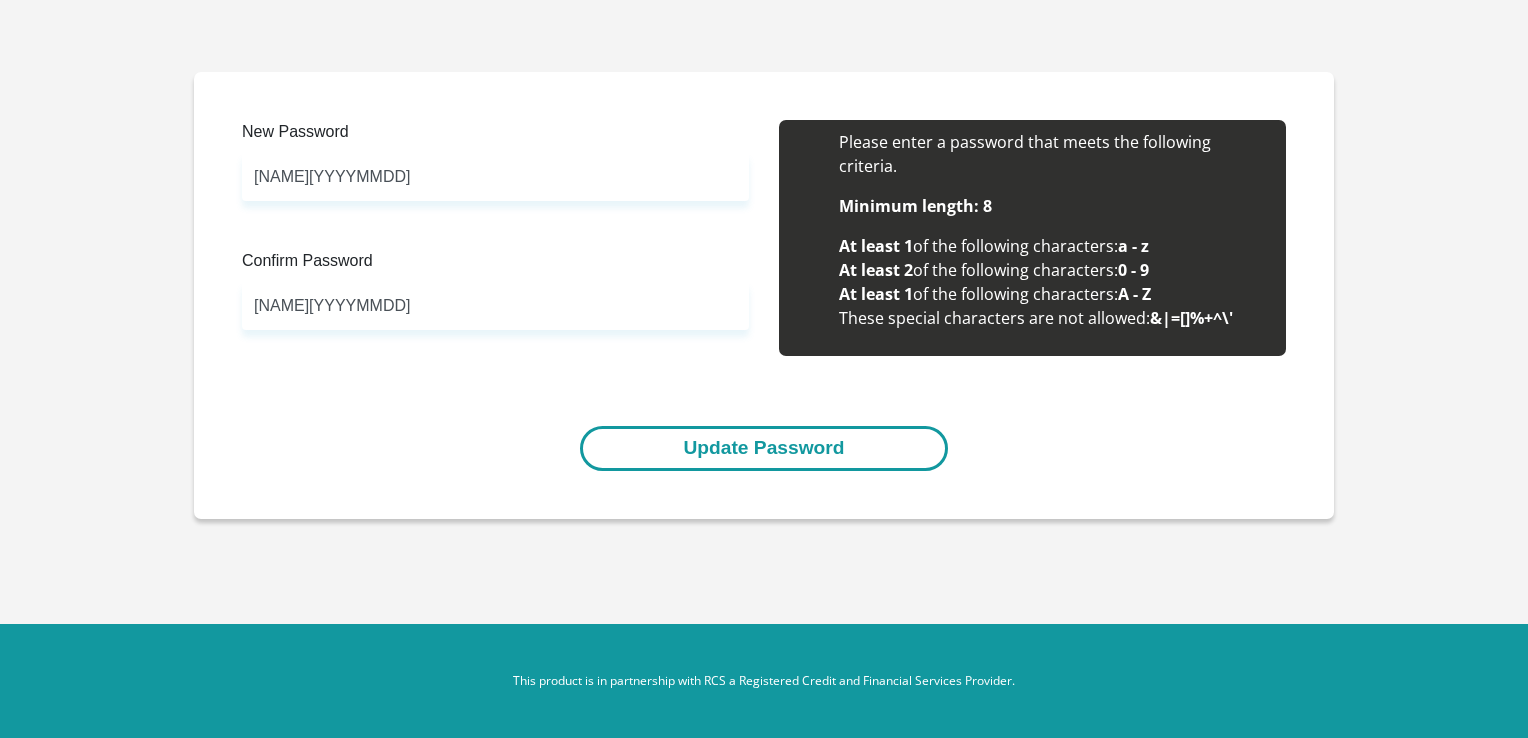 click on "Update Password" at bounding box center [763, 448] 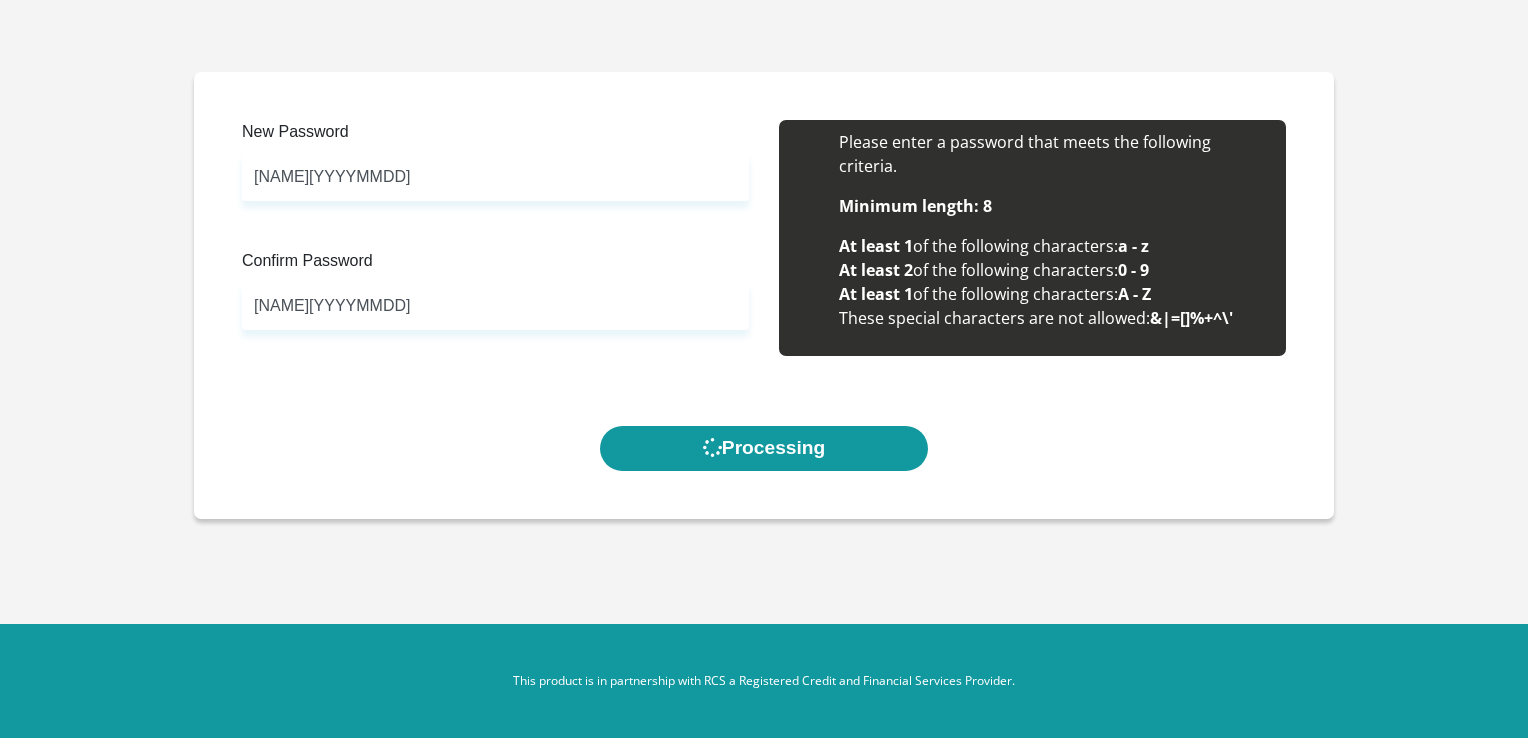 scroll, scrollTop: 0, scrollLeft: 0, axis: both 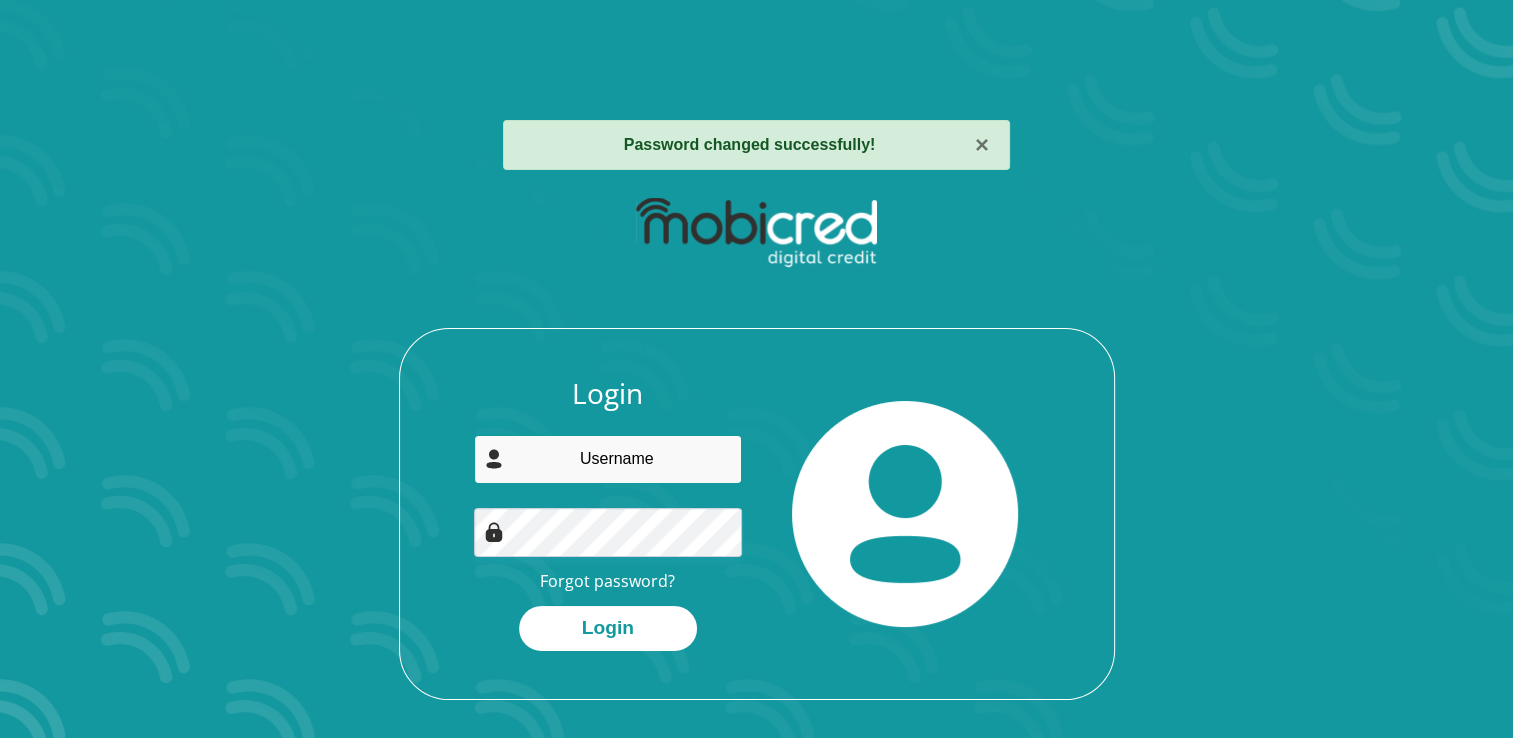 click at bounding box center [608, 459] 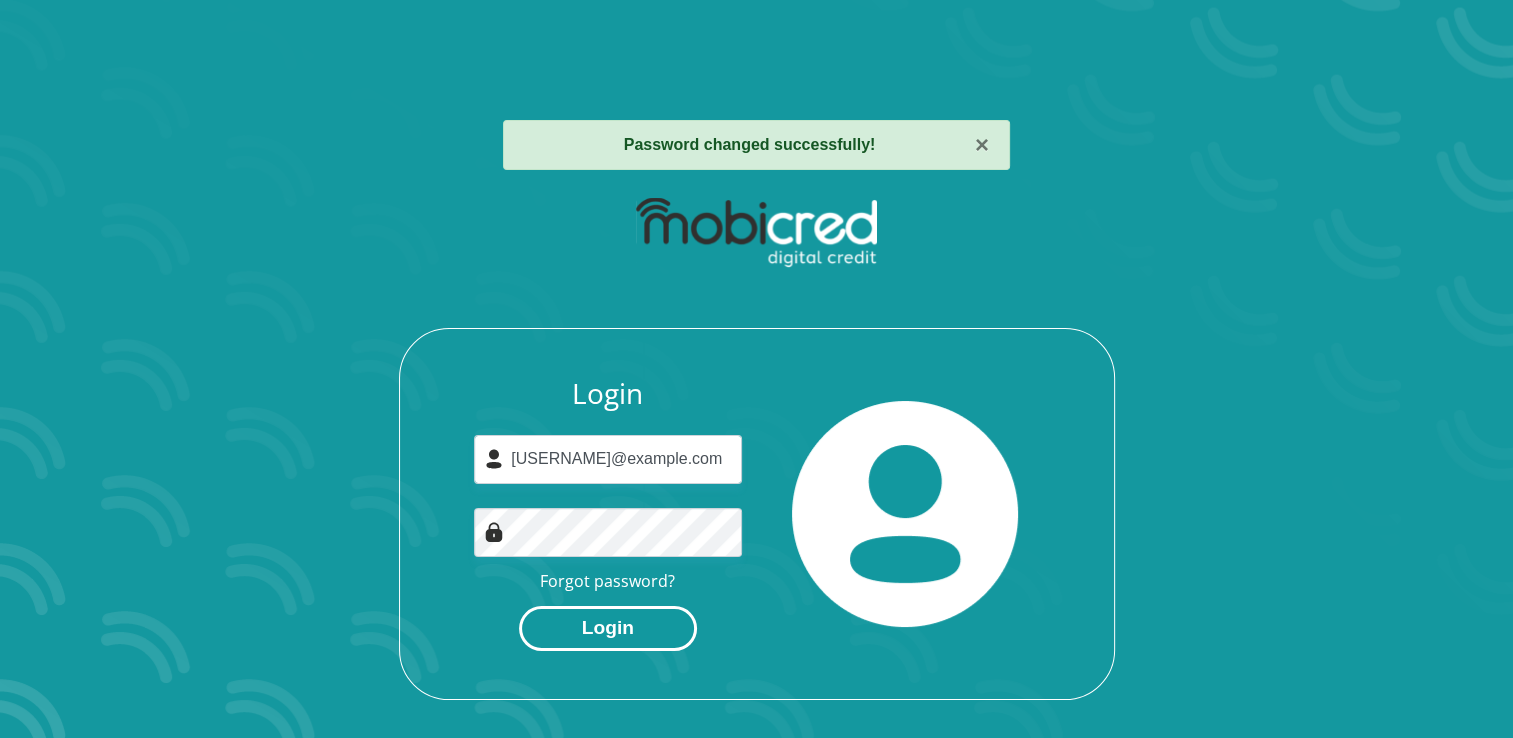 click on "Login" at bounding box center [608, 628] 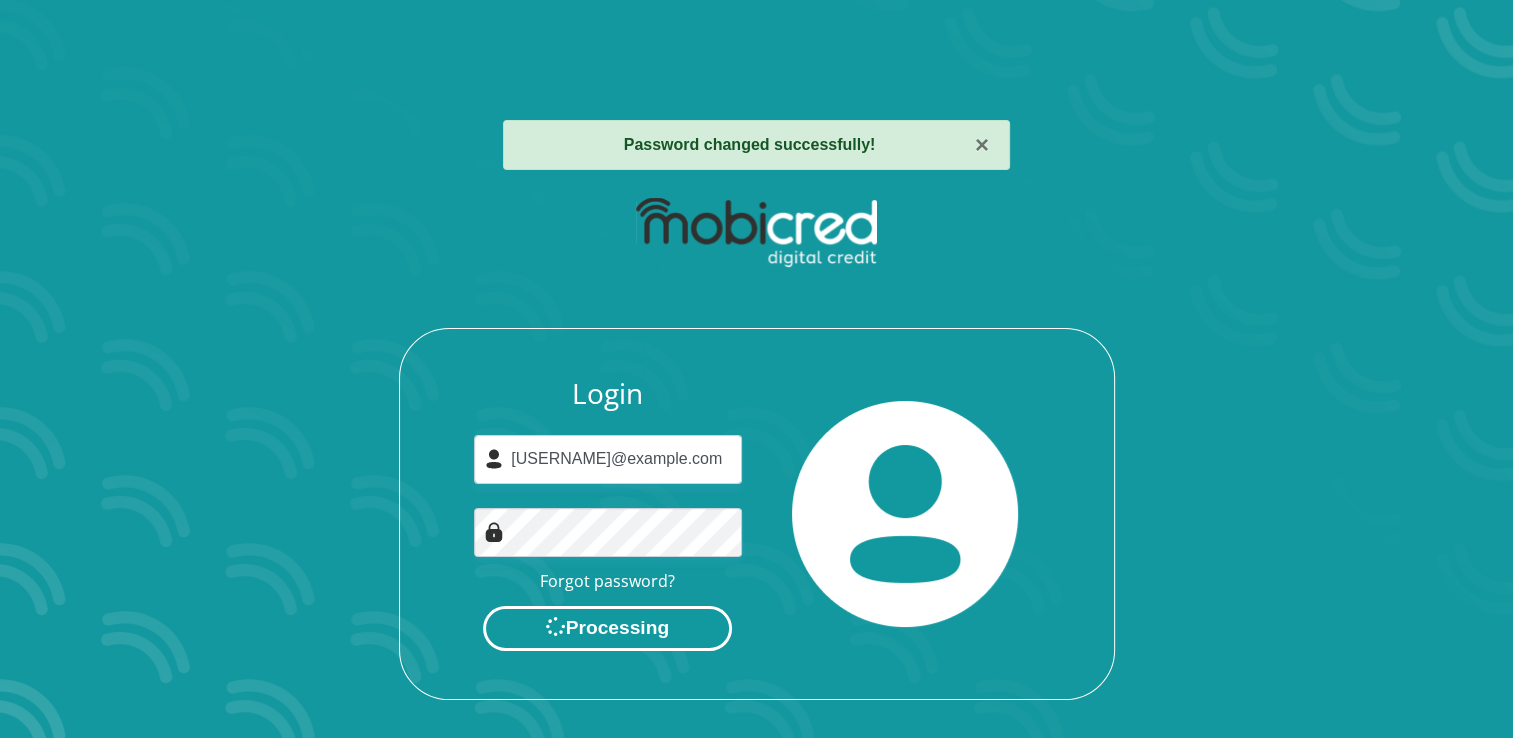 scroll, scrollTop: 0, scrollLeft: 0, axis: both 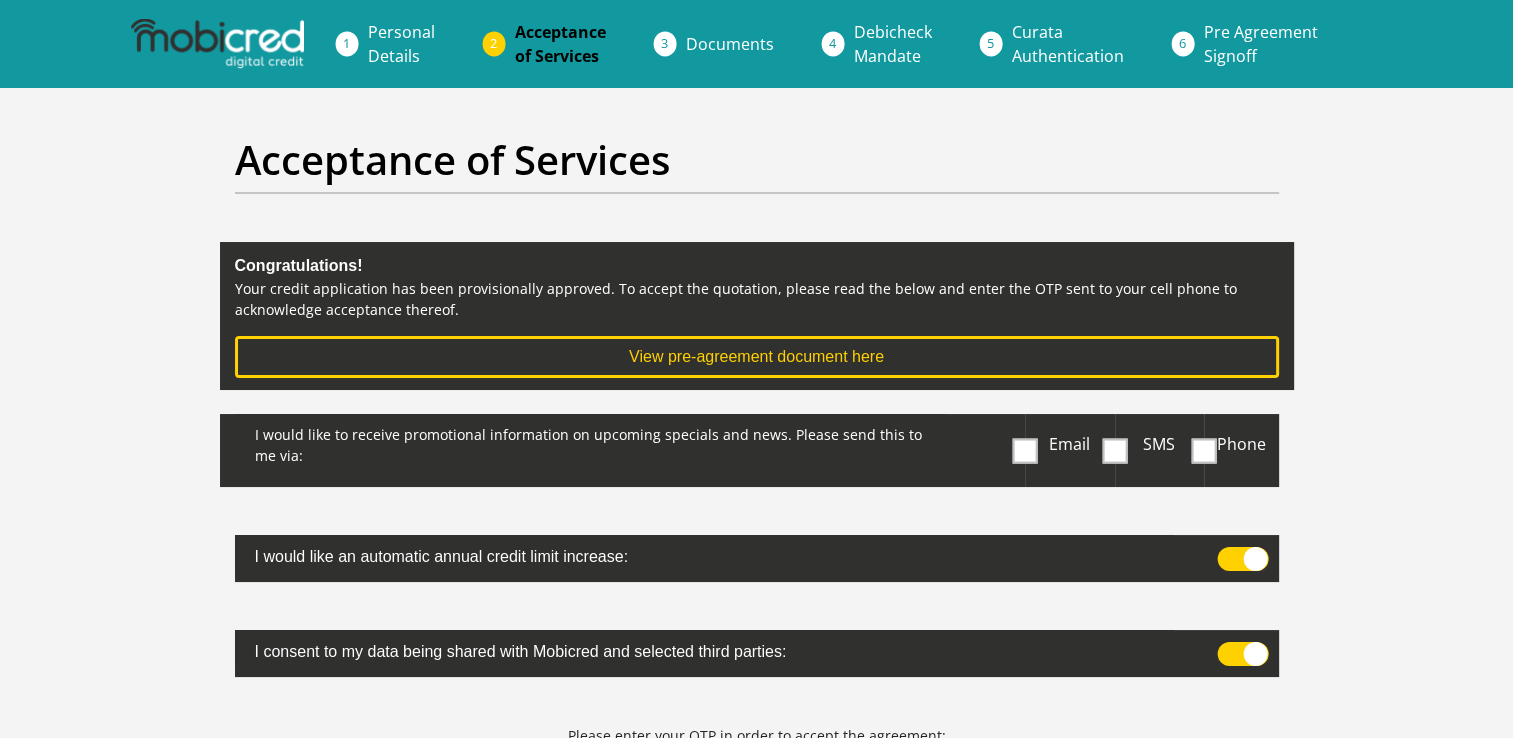 click at bounding box center [1114, 450] 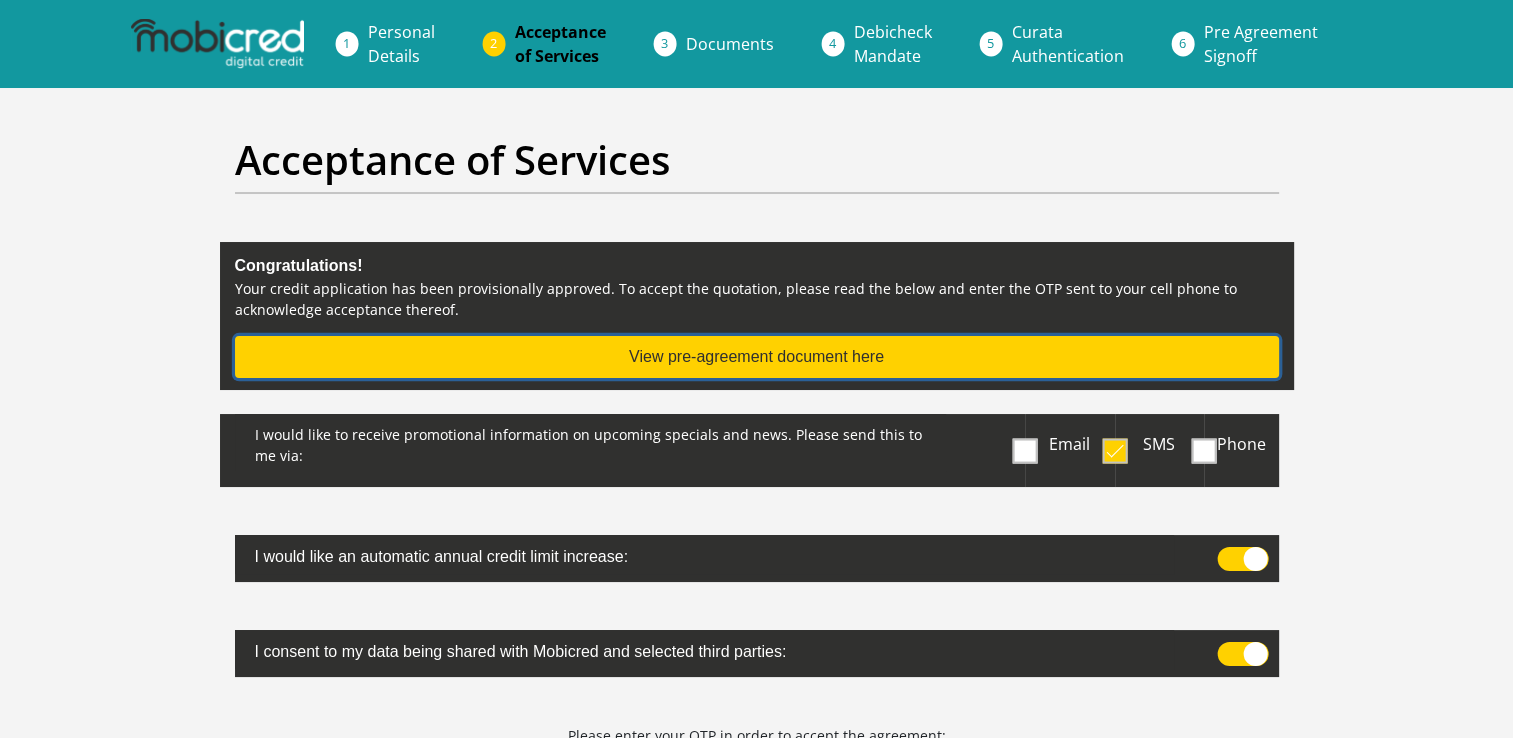 click on "View pre-agreement document here" at bounding box center [757, 357] 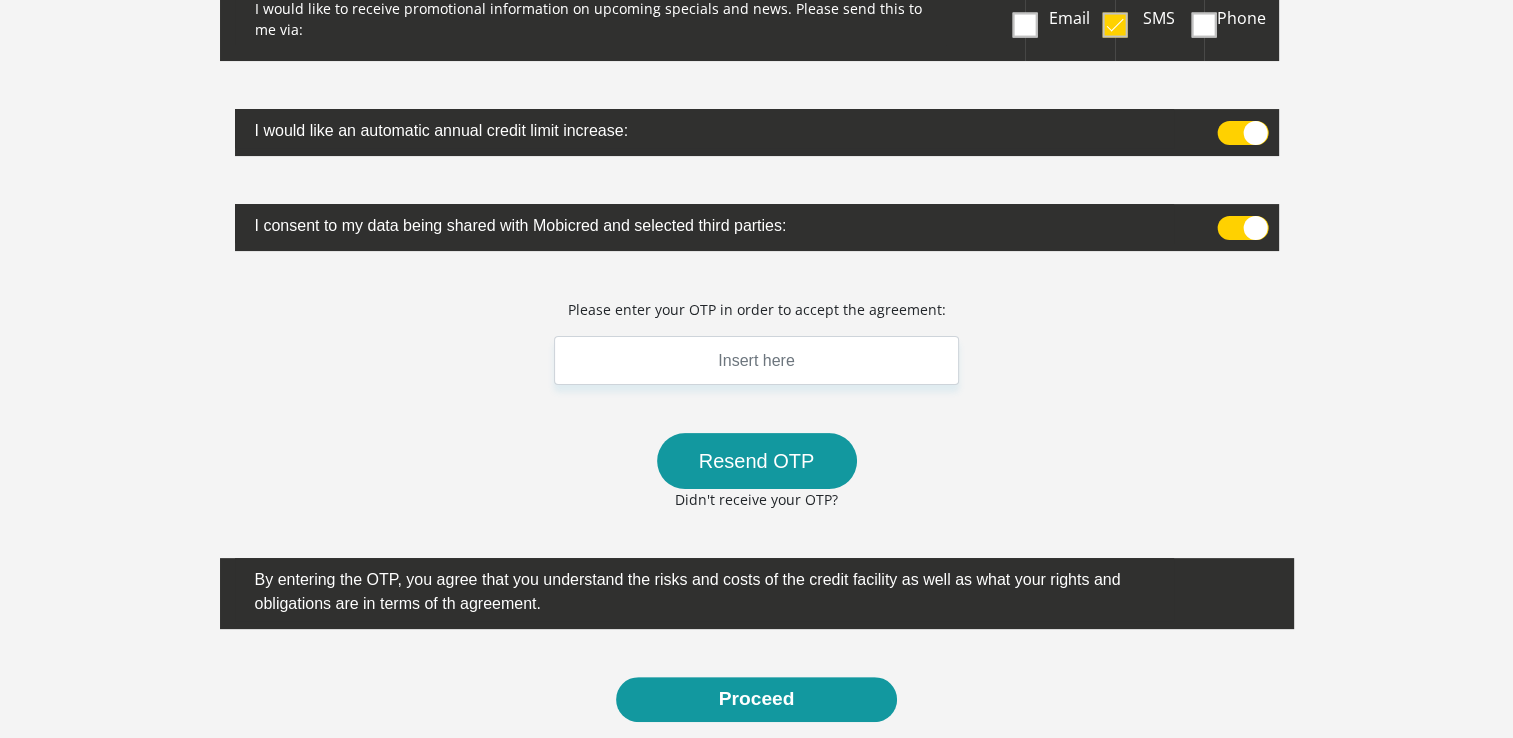 scroll, scrollTop: 492, scrollLeft: 0, axis: vertical 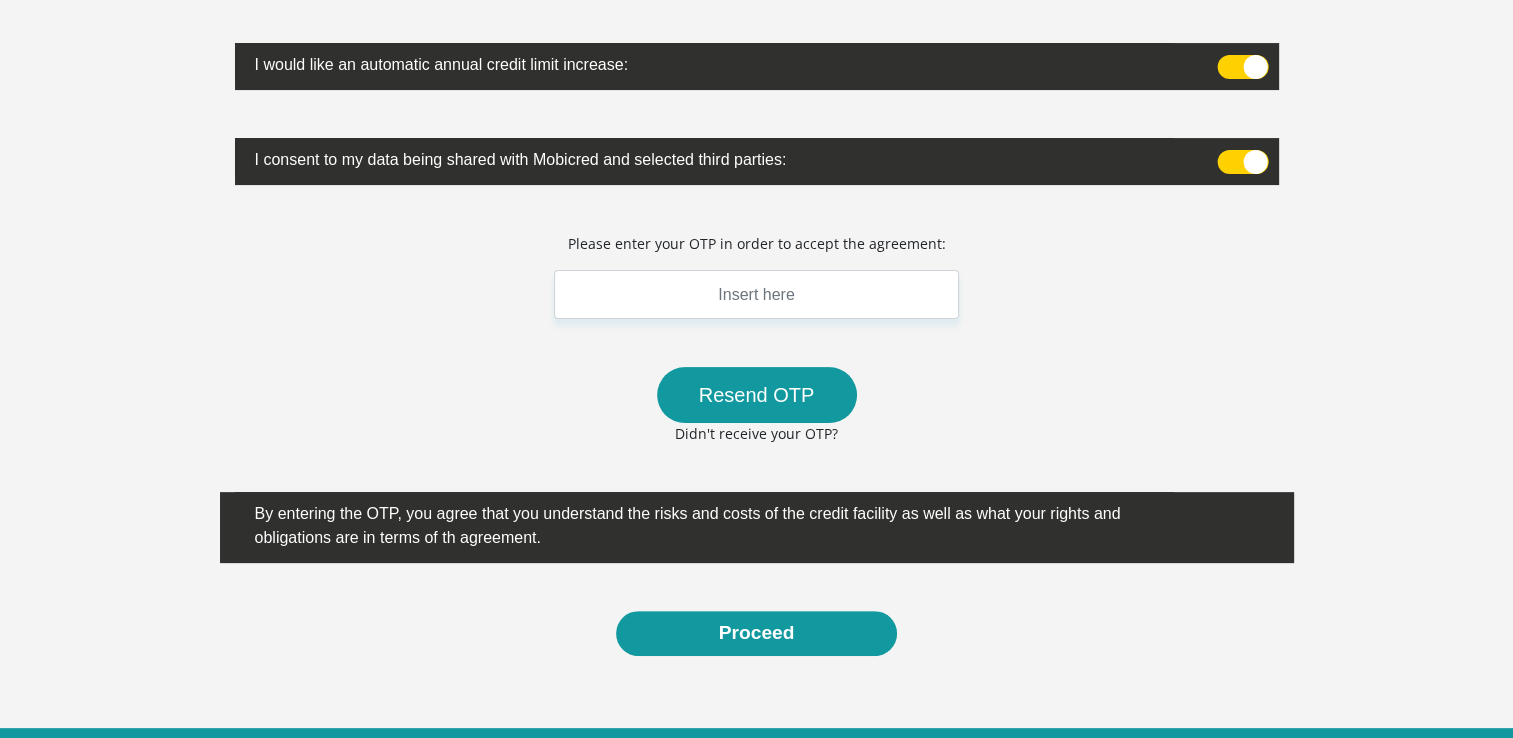 type 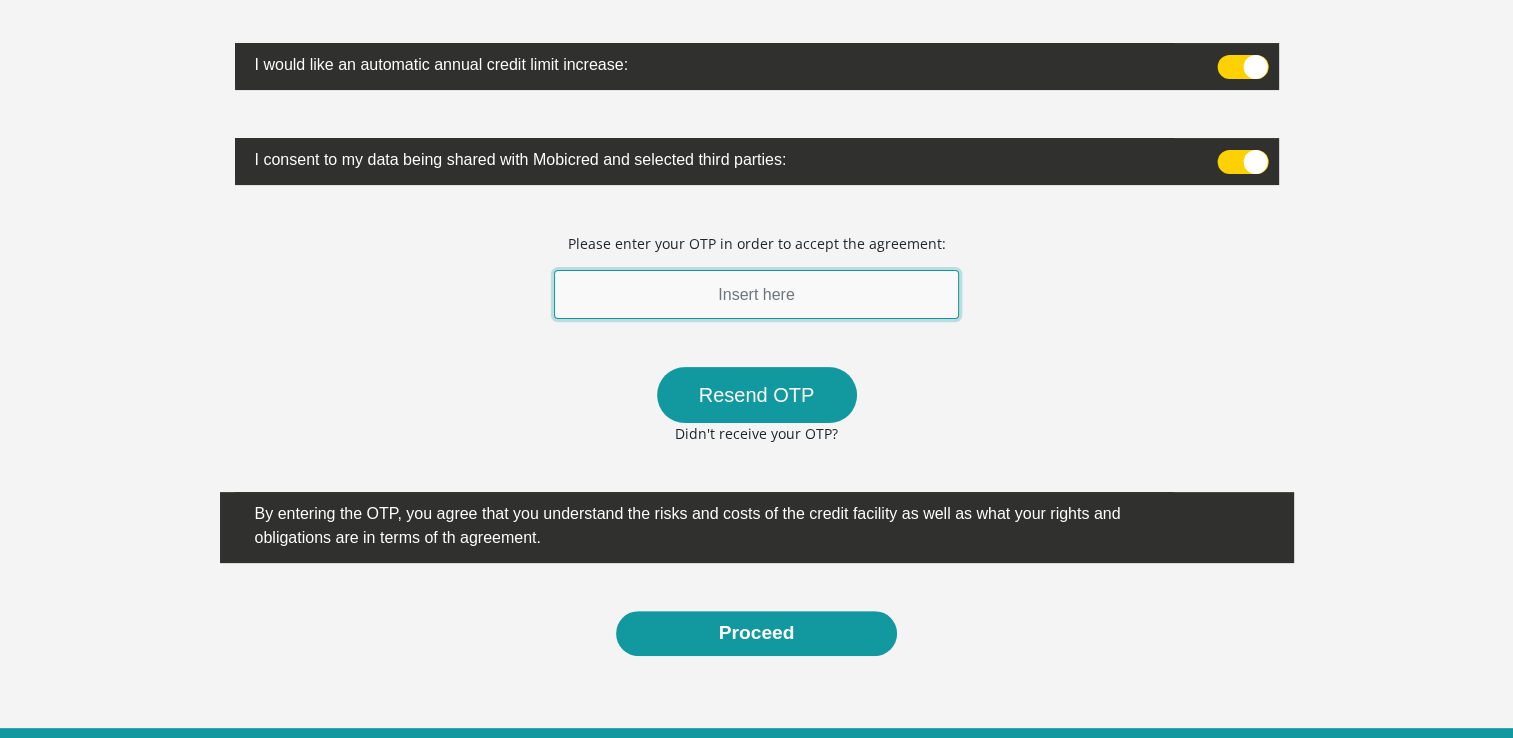 click at bounding box center [757, 294] 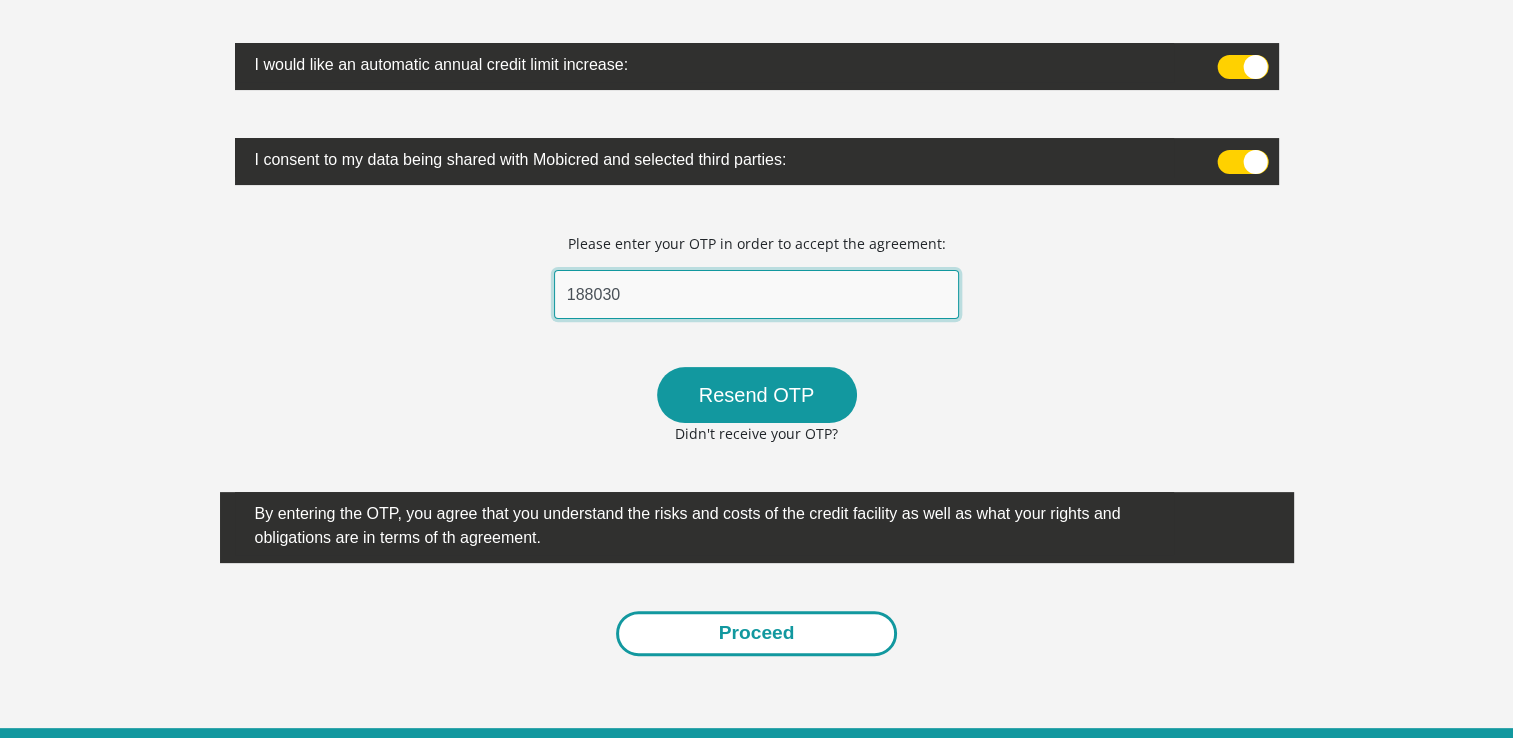 type on "188030" 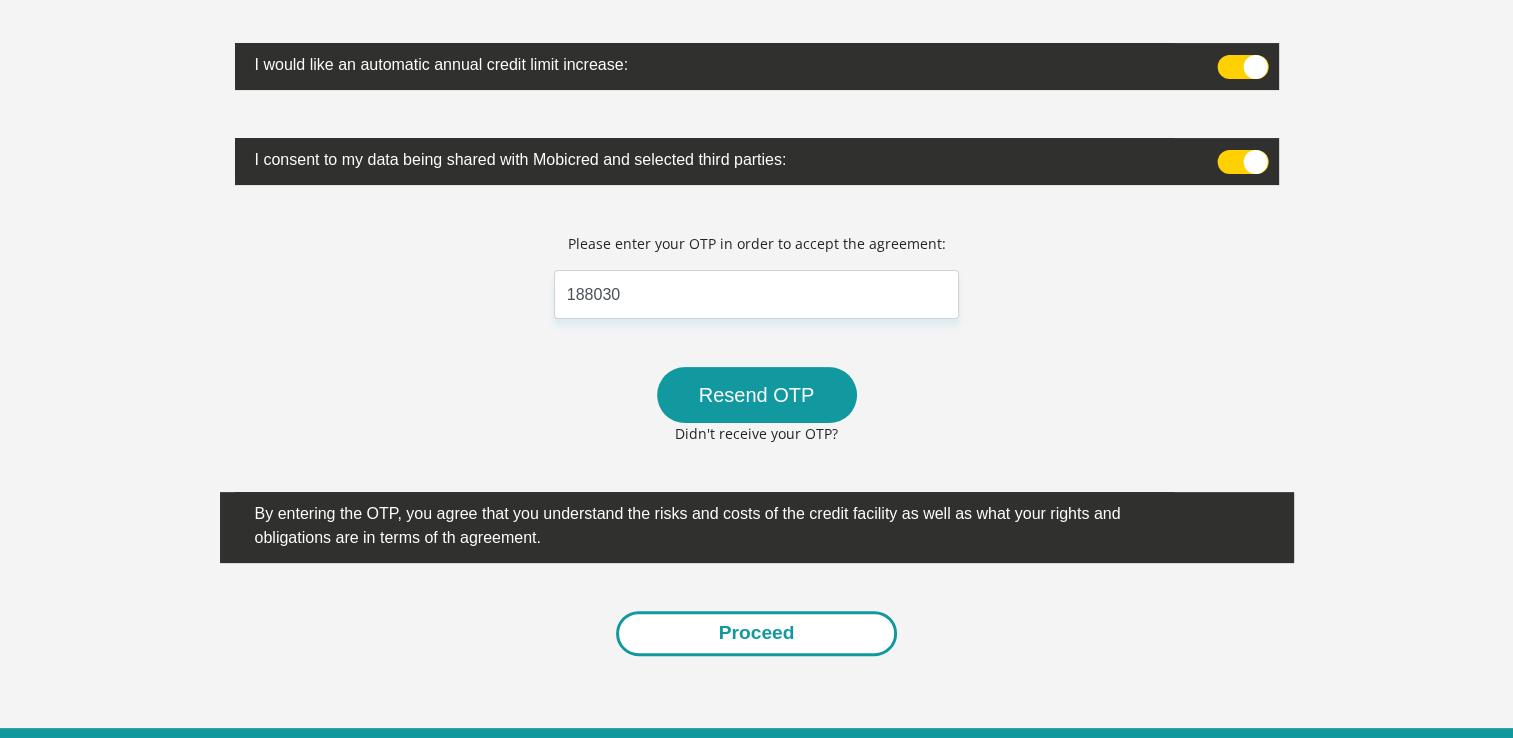 click on "Proceed" at bounding box center (757, 633) 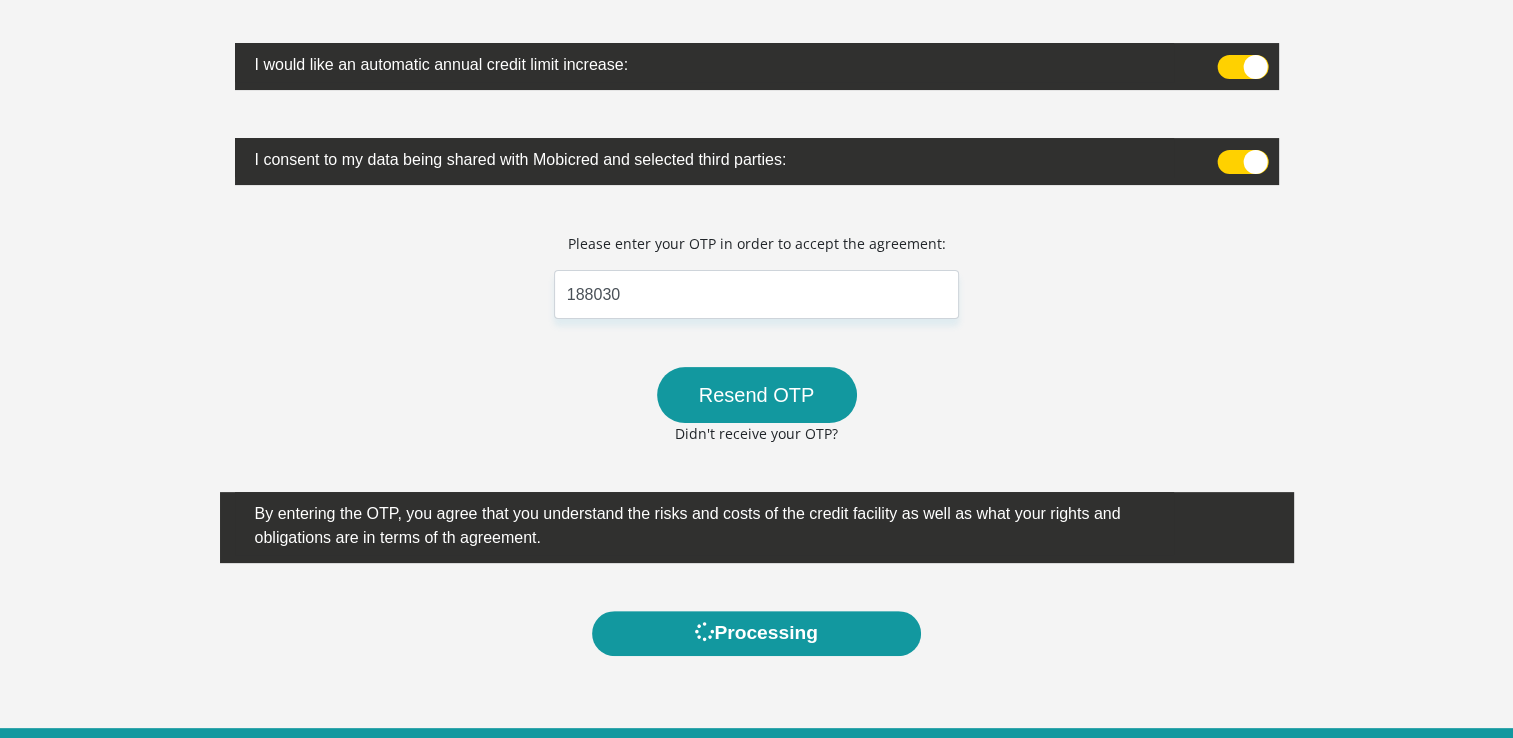 scroll, scrollTop: 0, scrollLeft: 0, axis: both 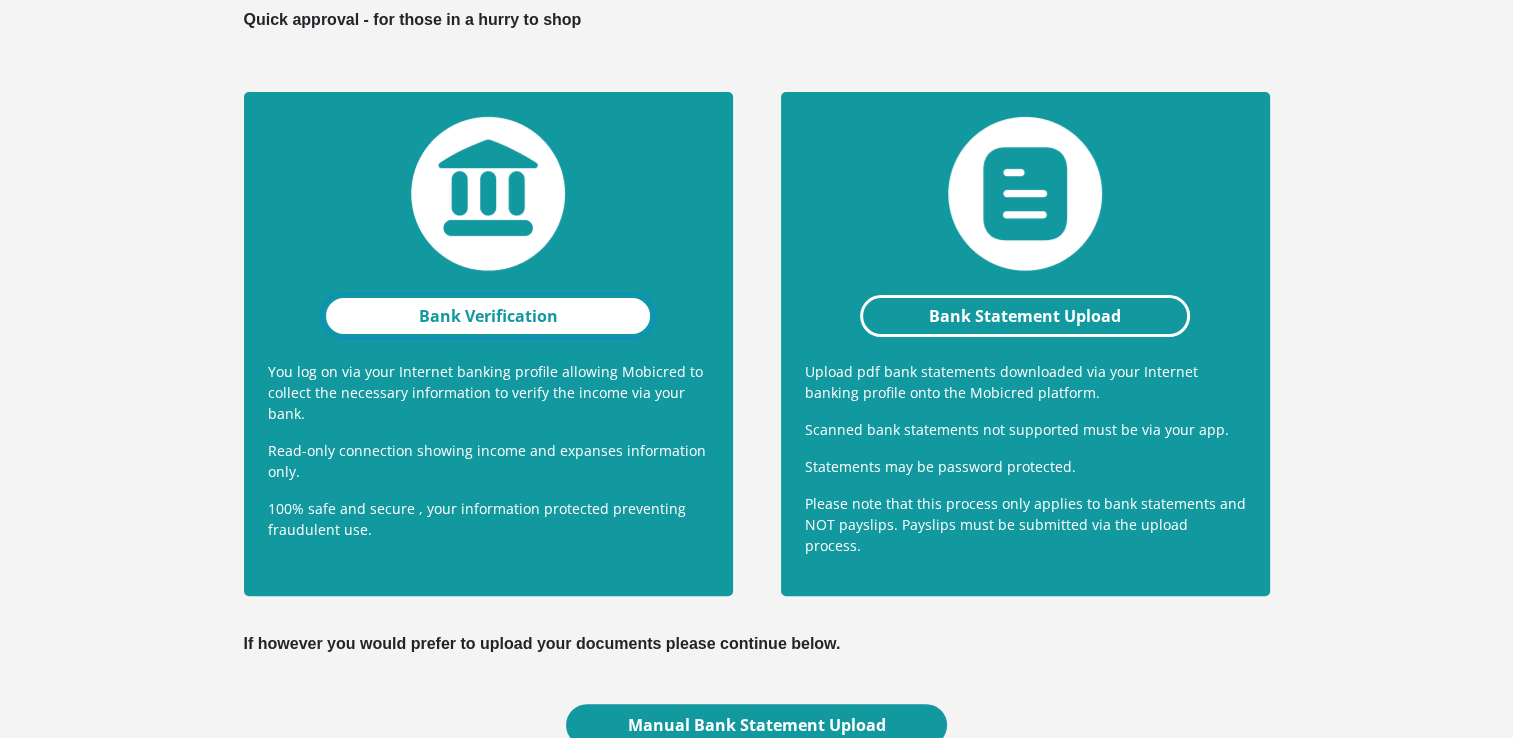 click on "Bank Verification" at bounding box center (488, 316) 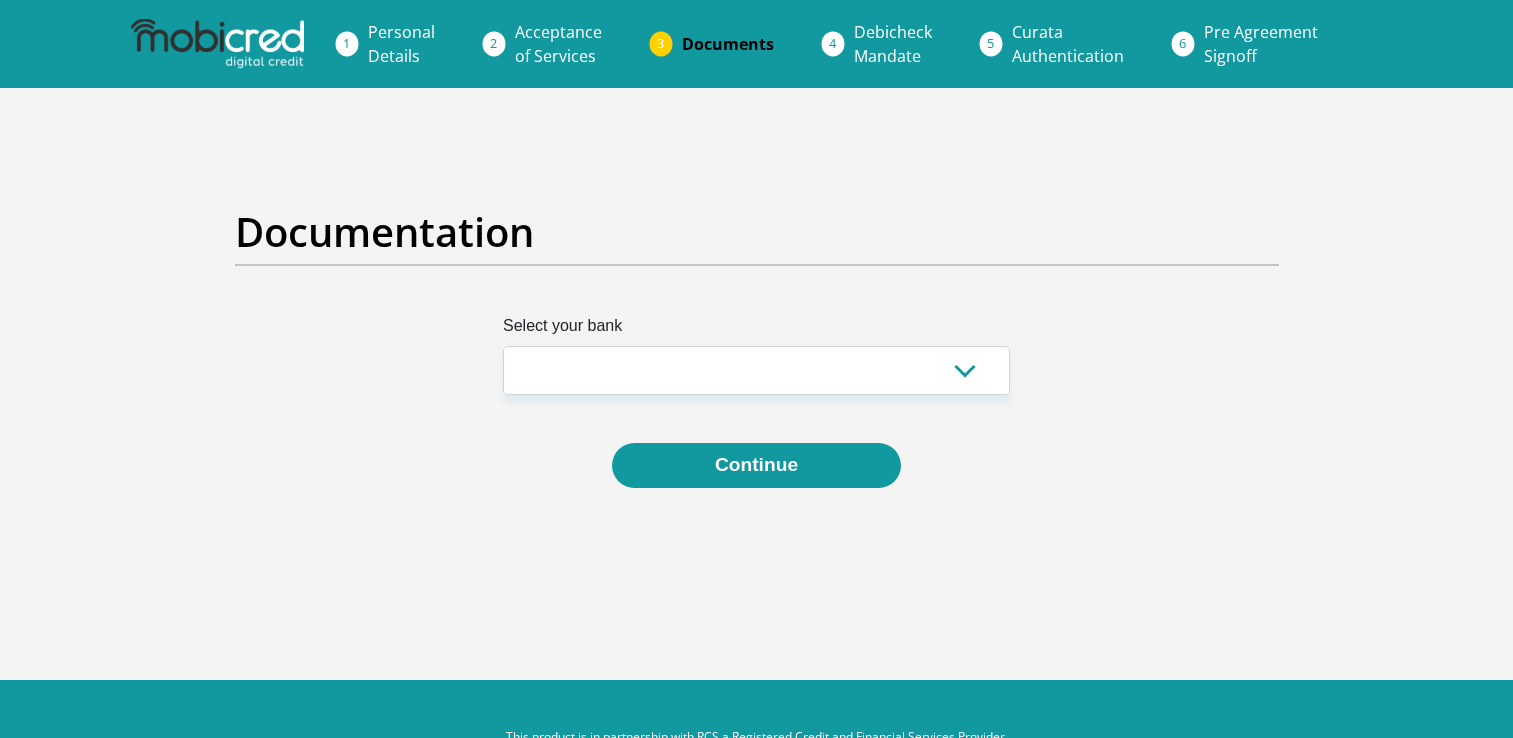 scroll, scrollTop: 0, scrollLeft: 0, axis: both 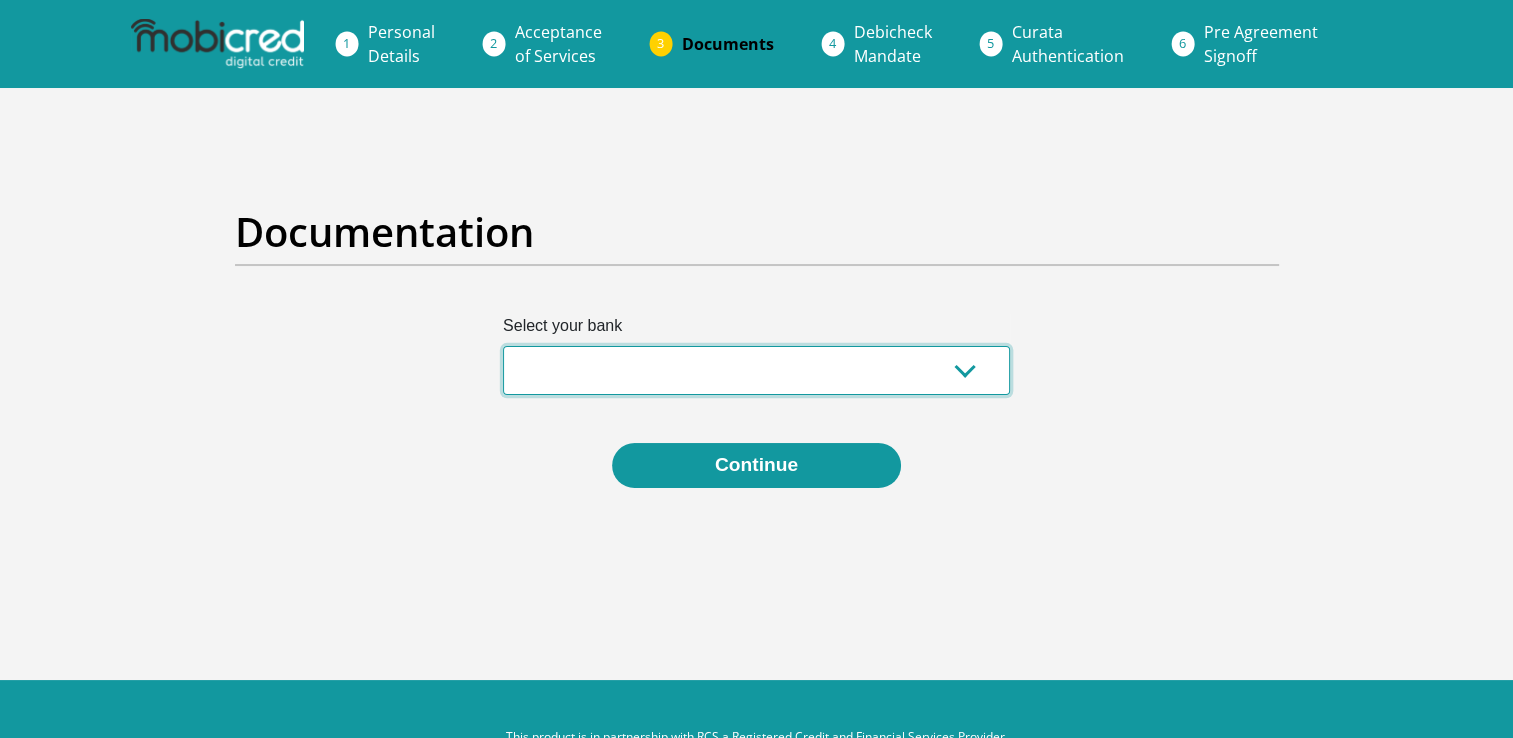 click on "Absa
Capitec Bank
Discovery Bank
First National Bank
Nedbank
Standard Bank
TymeBank" at bounding box center [756, 370] 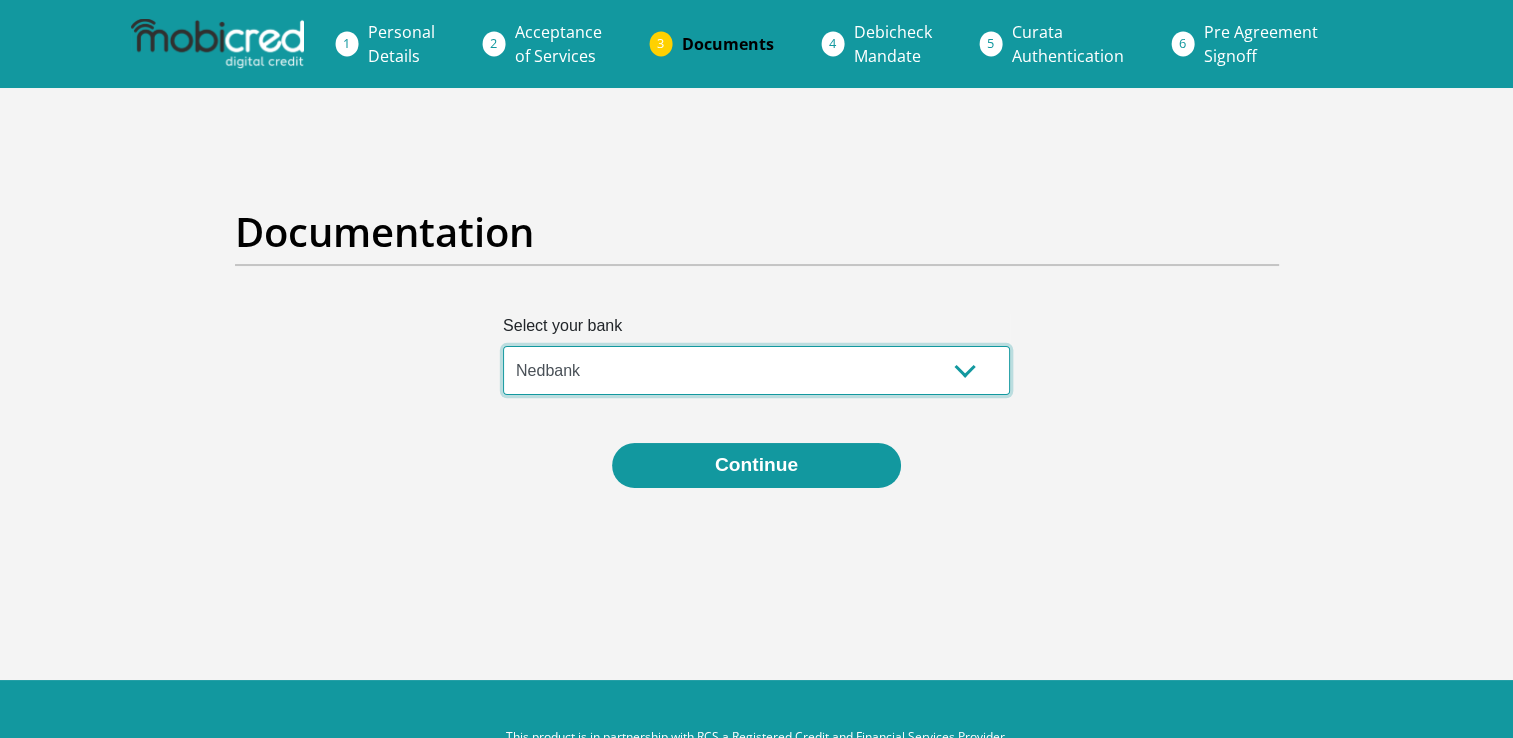 click on "Absa
Capitec Bank
Discovery Bank
First National Bank
Nedbank
Standard Bank
TymeBank" at bounding box center [756, 370] 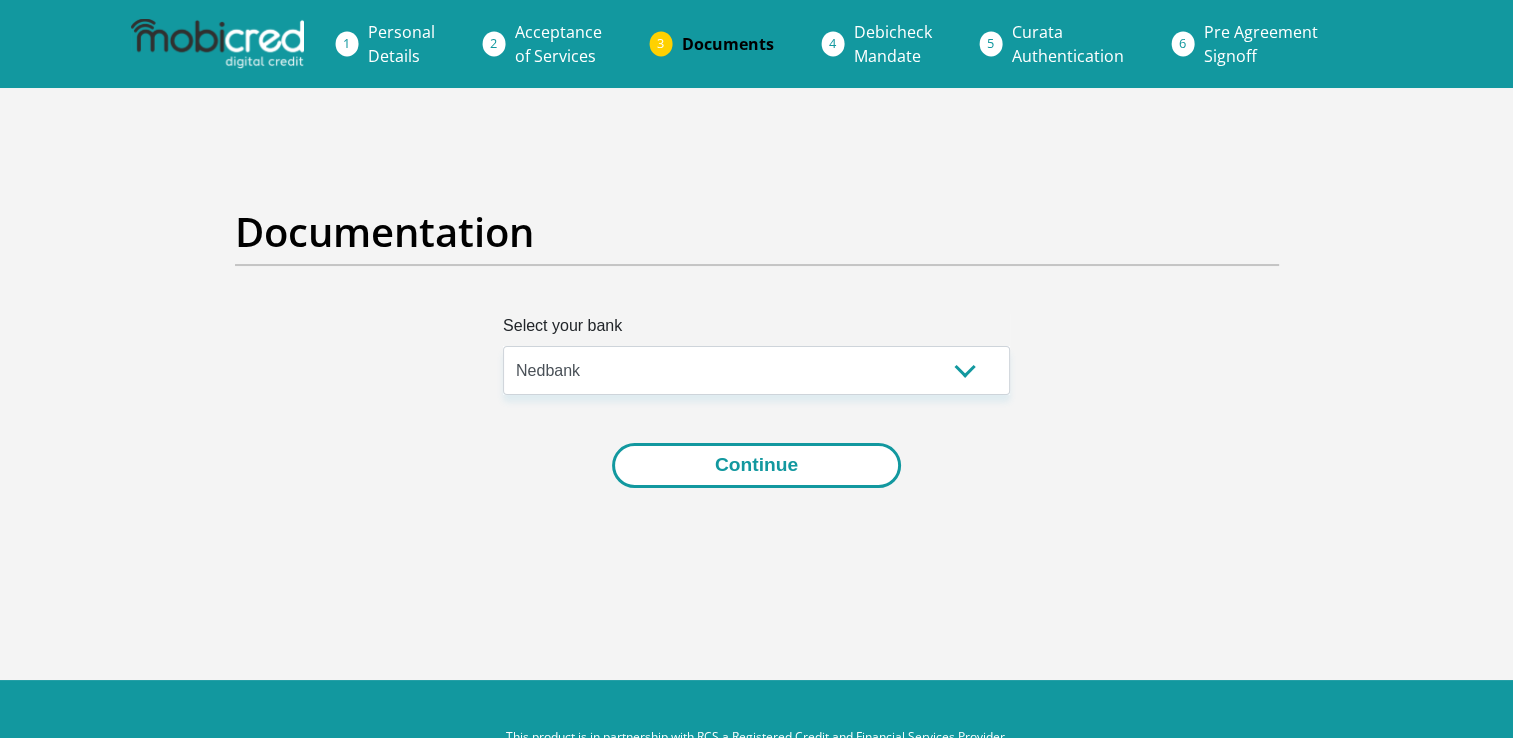click on "Continue" at bounding box center [756, 465] 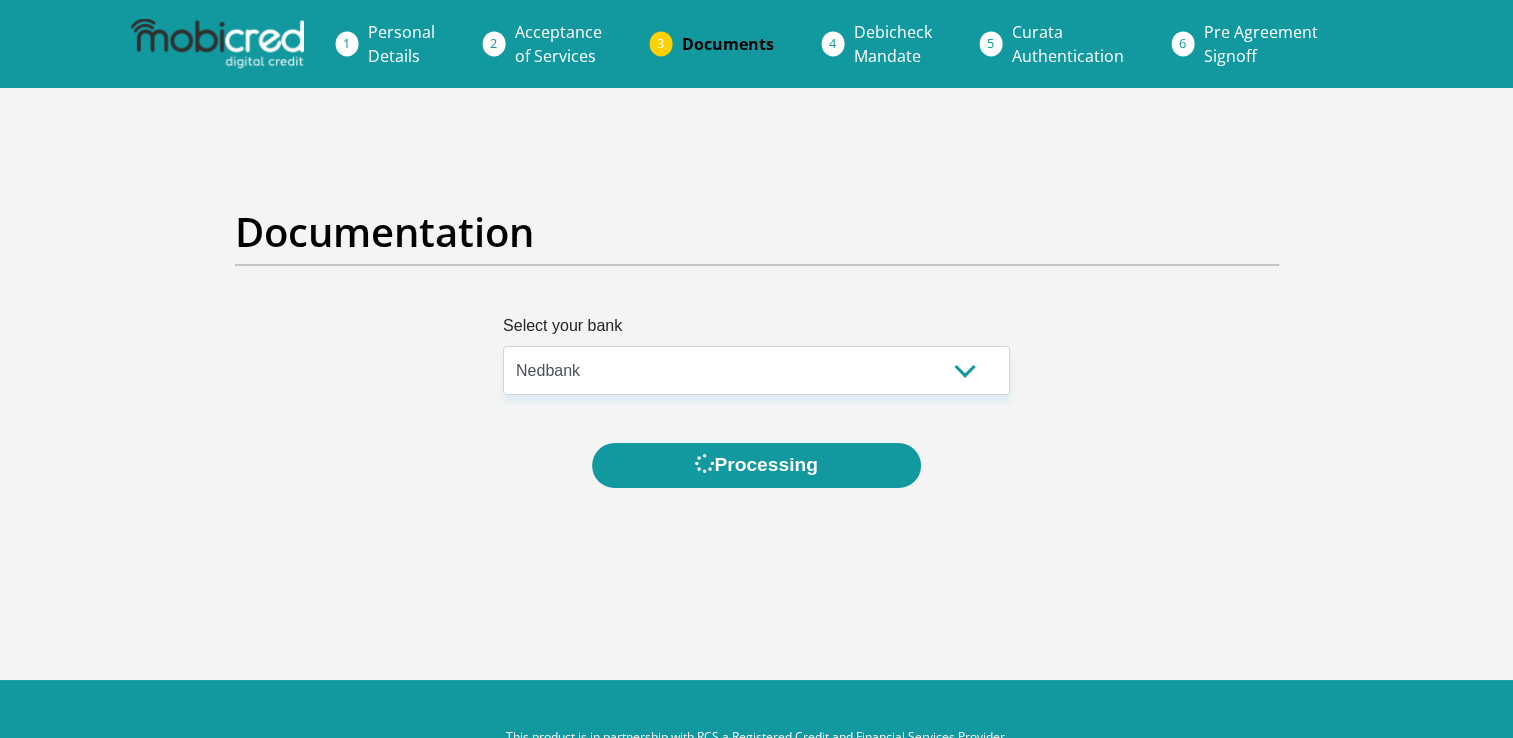 scroll, scrollTop: 0, scrollLeft: 0, axis: both 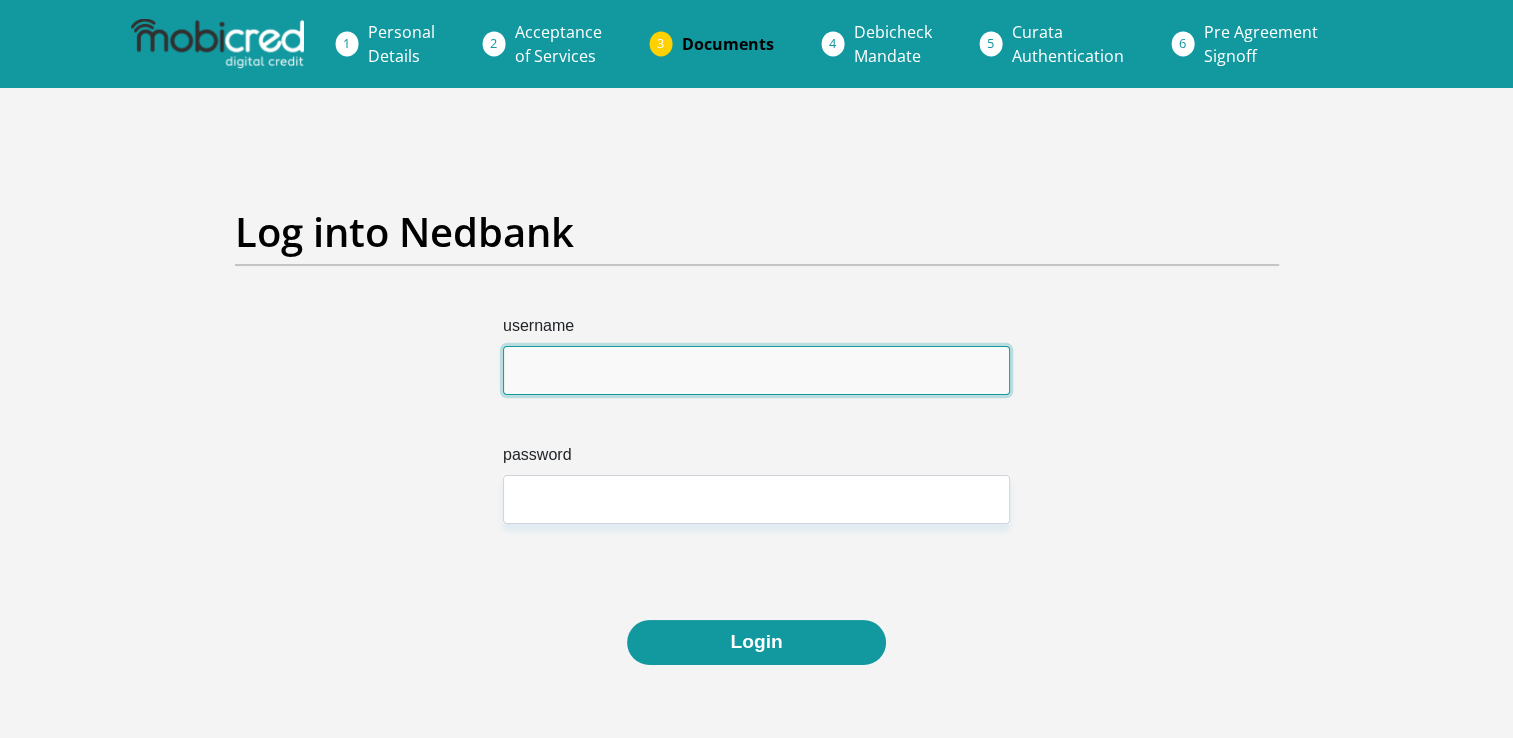 click on "username" at bounding box center [756, 370] 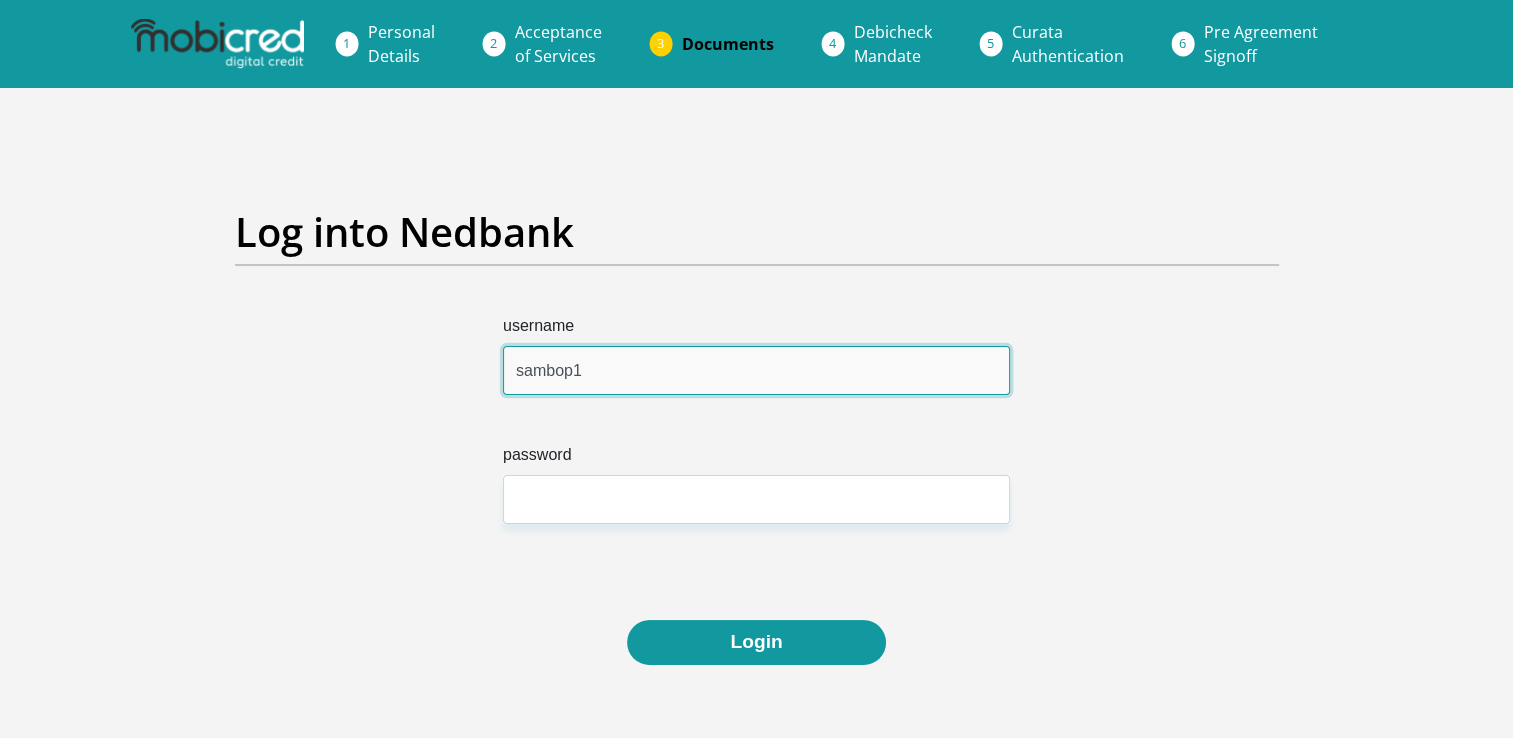 type on "sambop1" 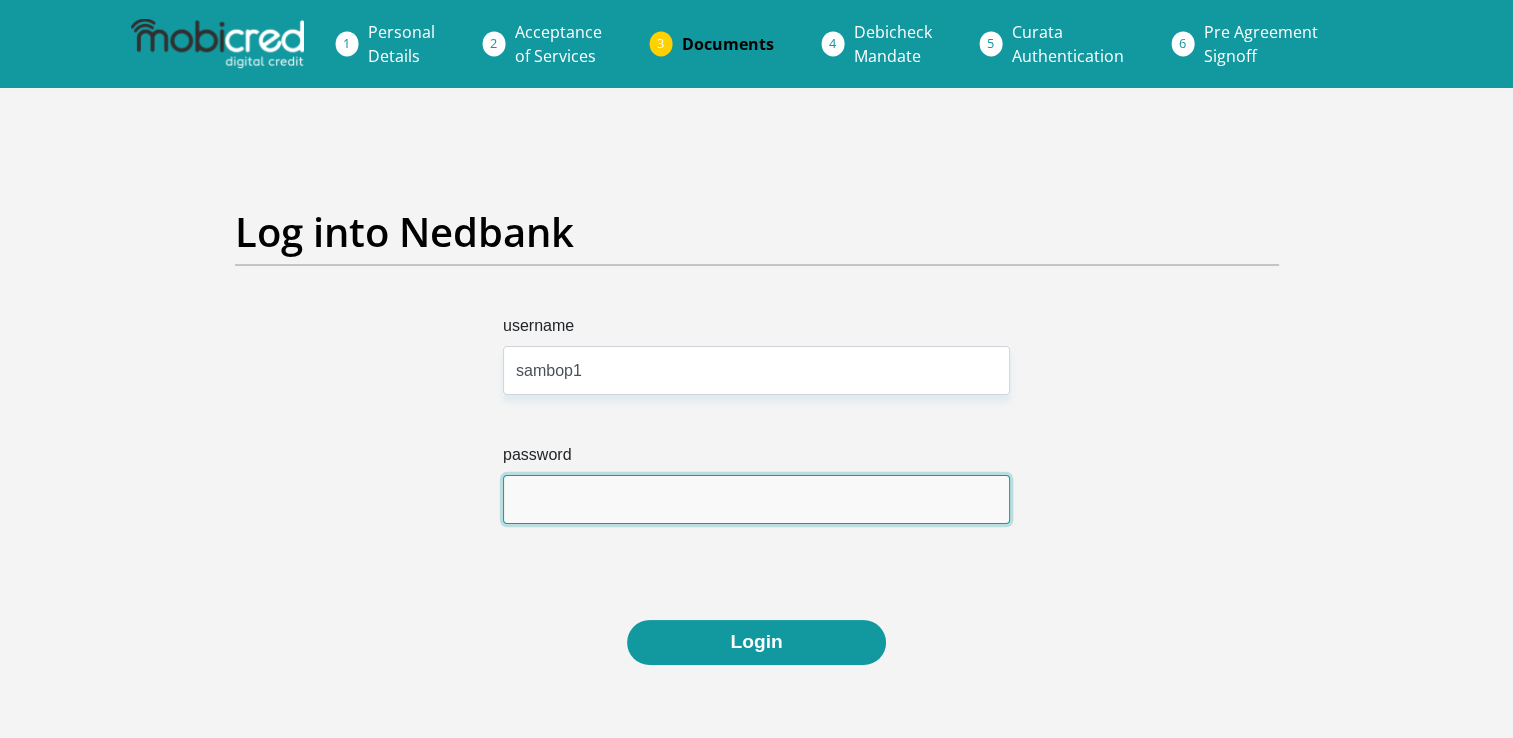 click on "password" at bounding box center [756, 499] 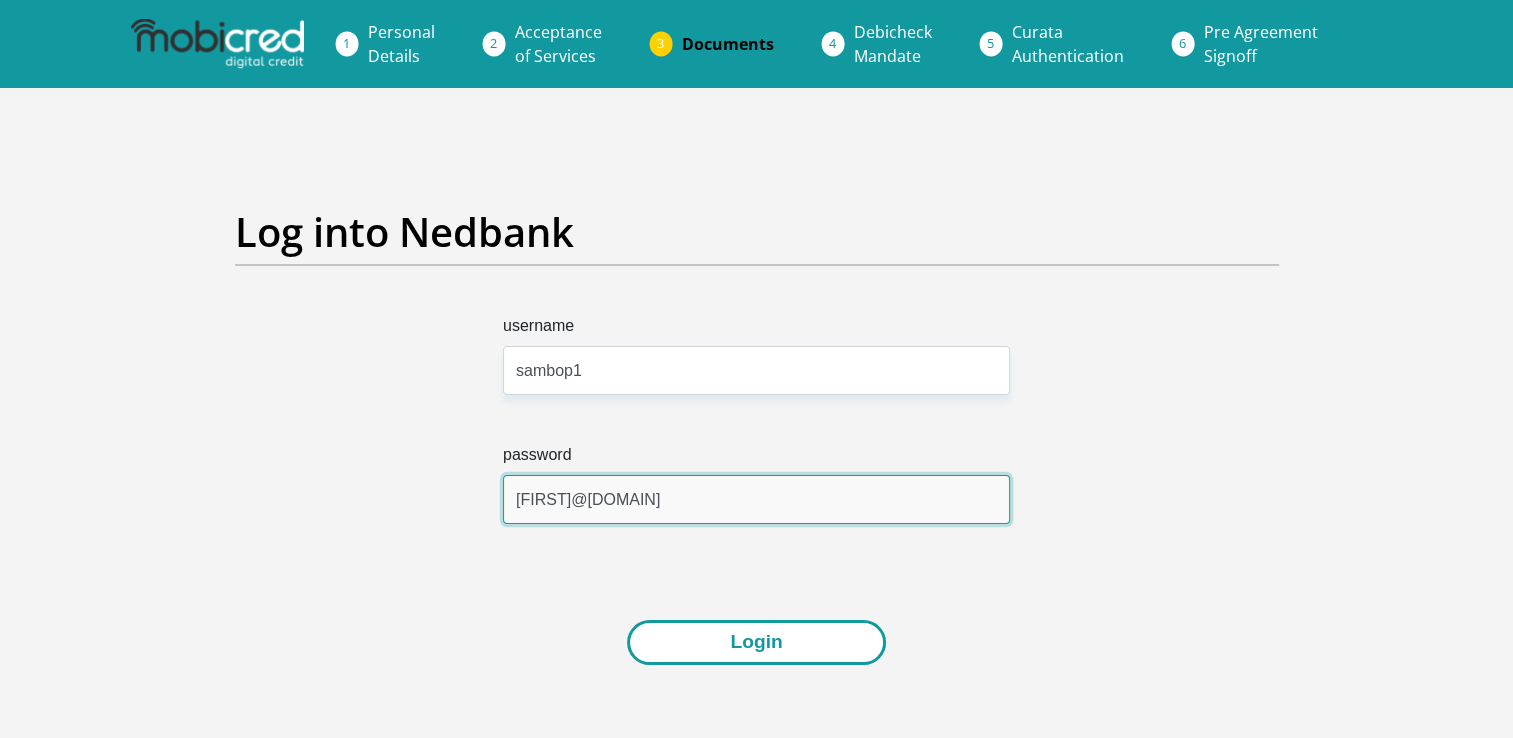 type on "[FIRST]@[DOMAIN]" 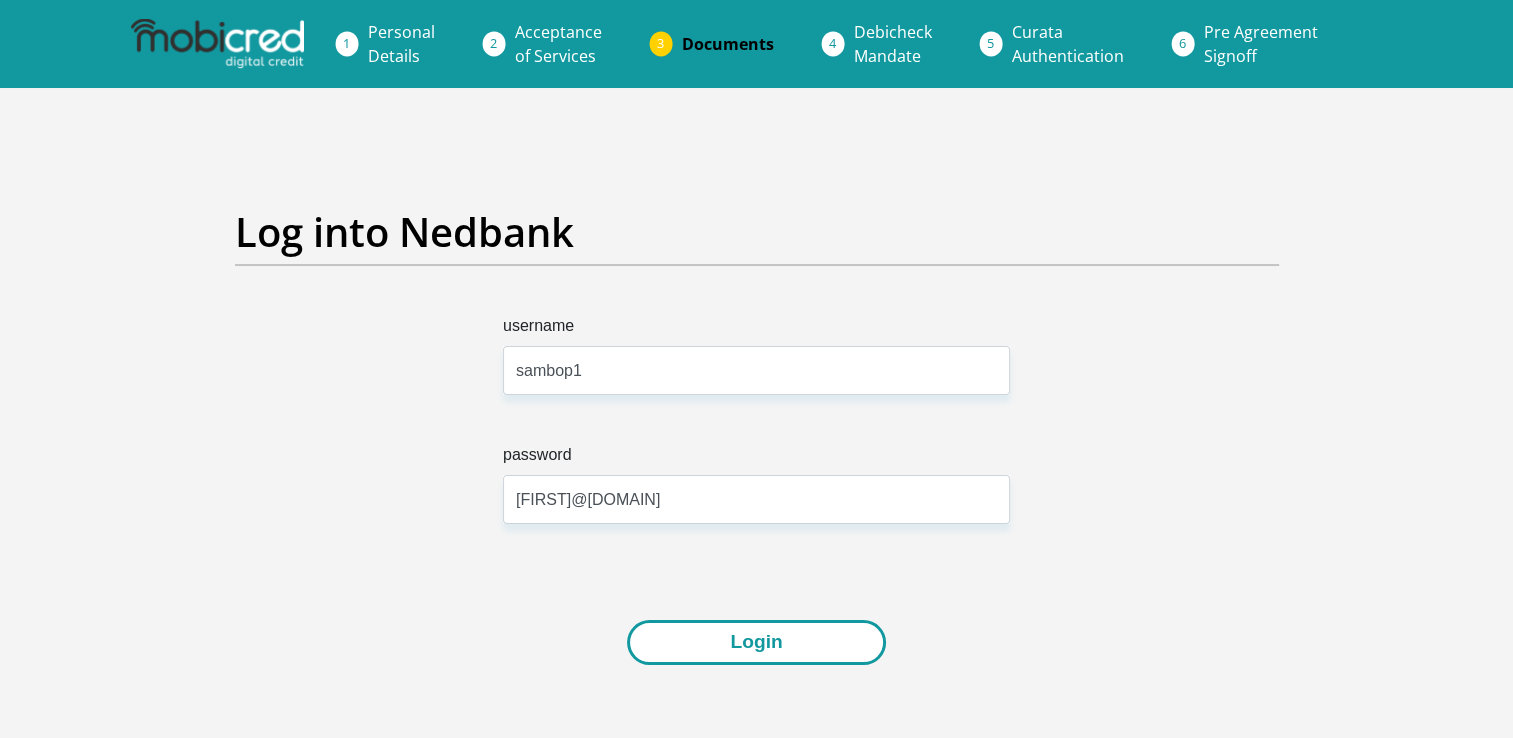 click on "Login" at bounding box center [756, 642] 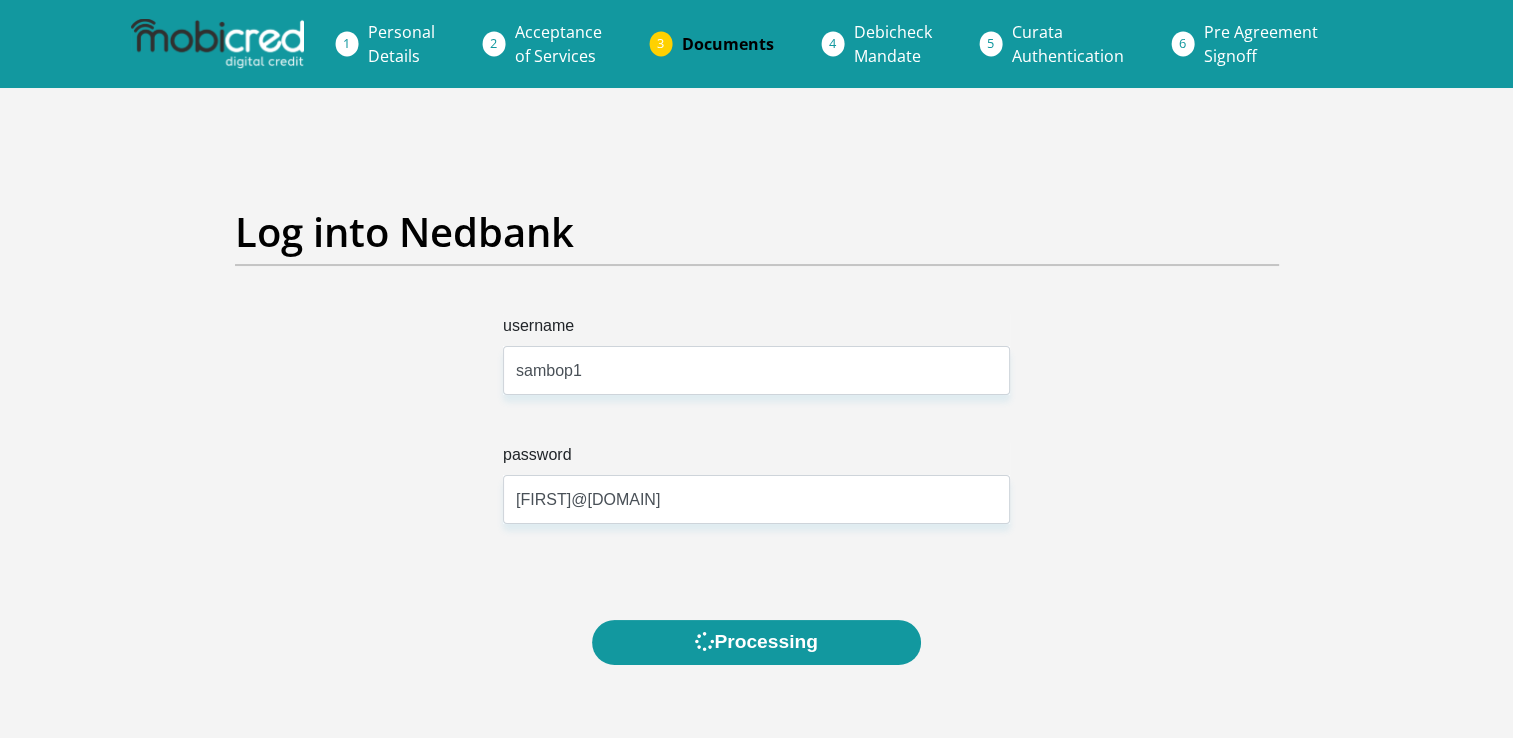 scroll, scrollTop: 0, scrollLeft: 0, axis: both 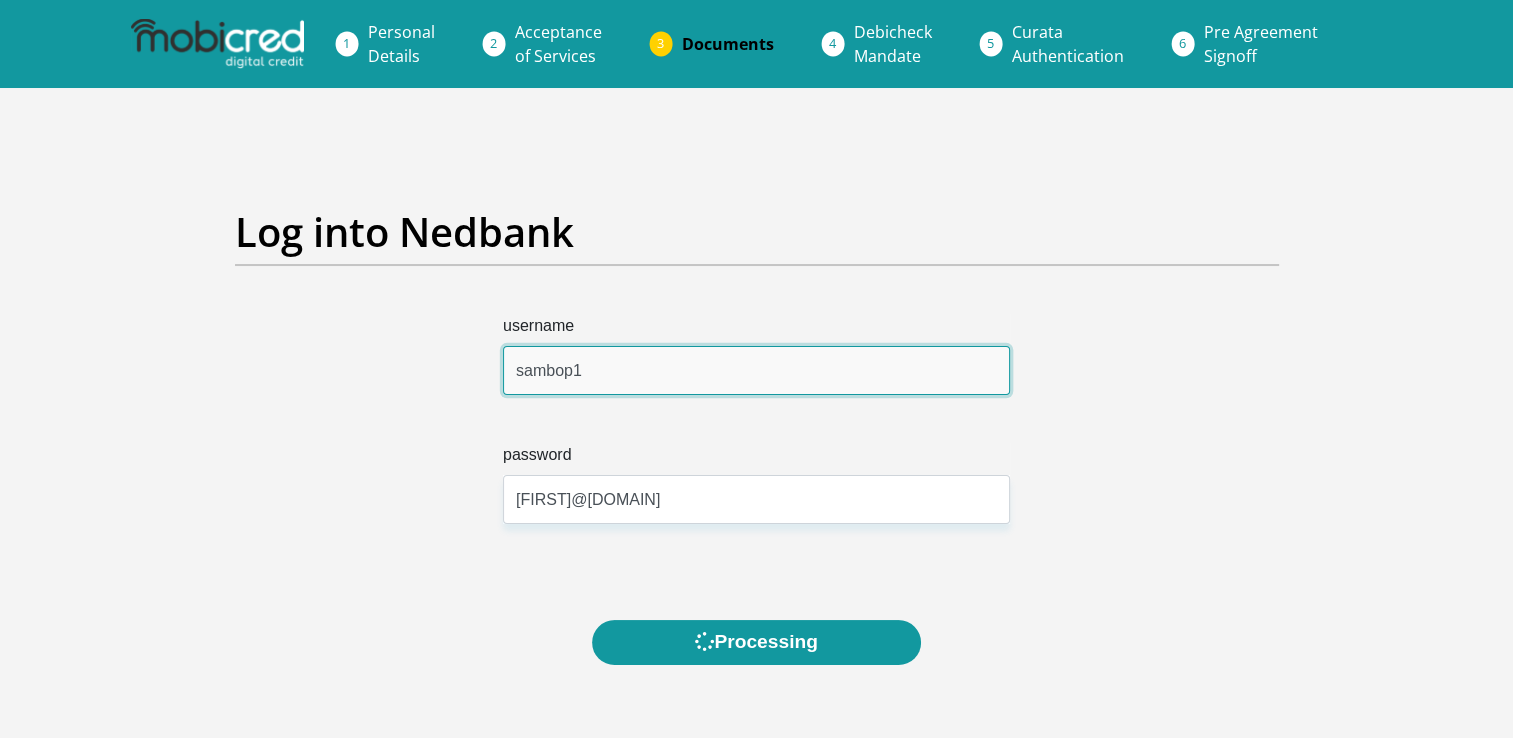 click on "sambop1" at bounding box center (756, 370) 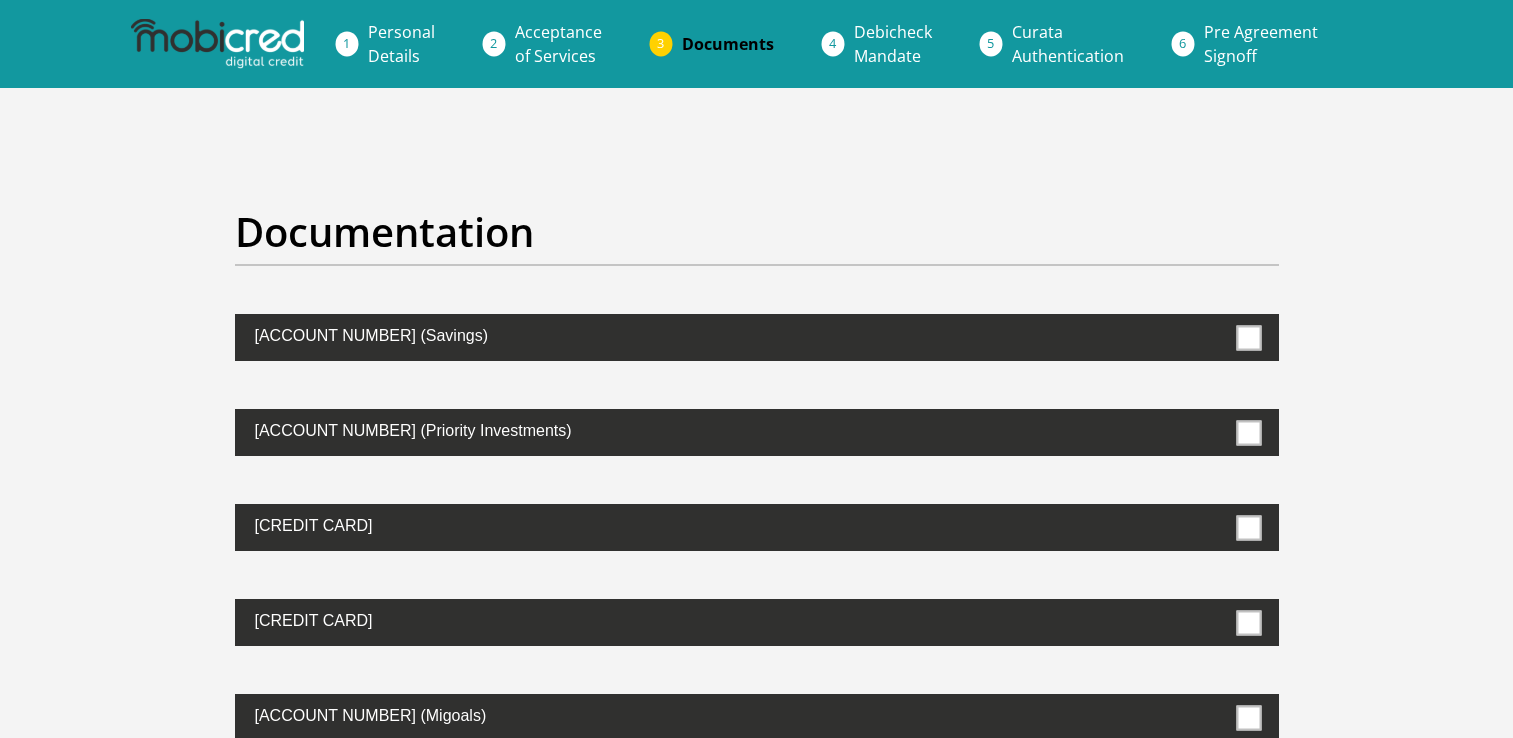 scroll, scrollTop: 0, scrollLeft: 0, axis: both 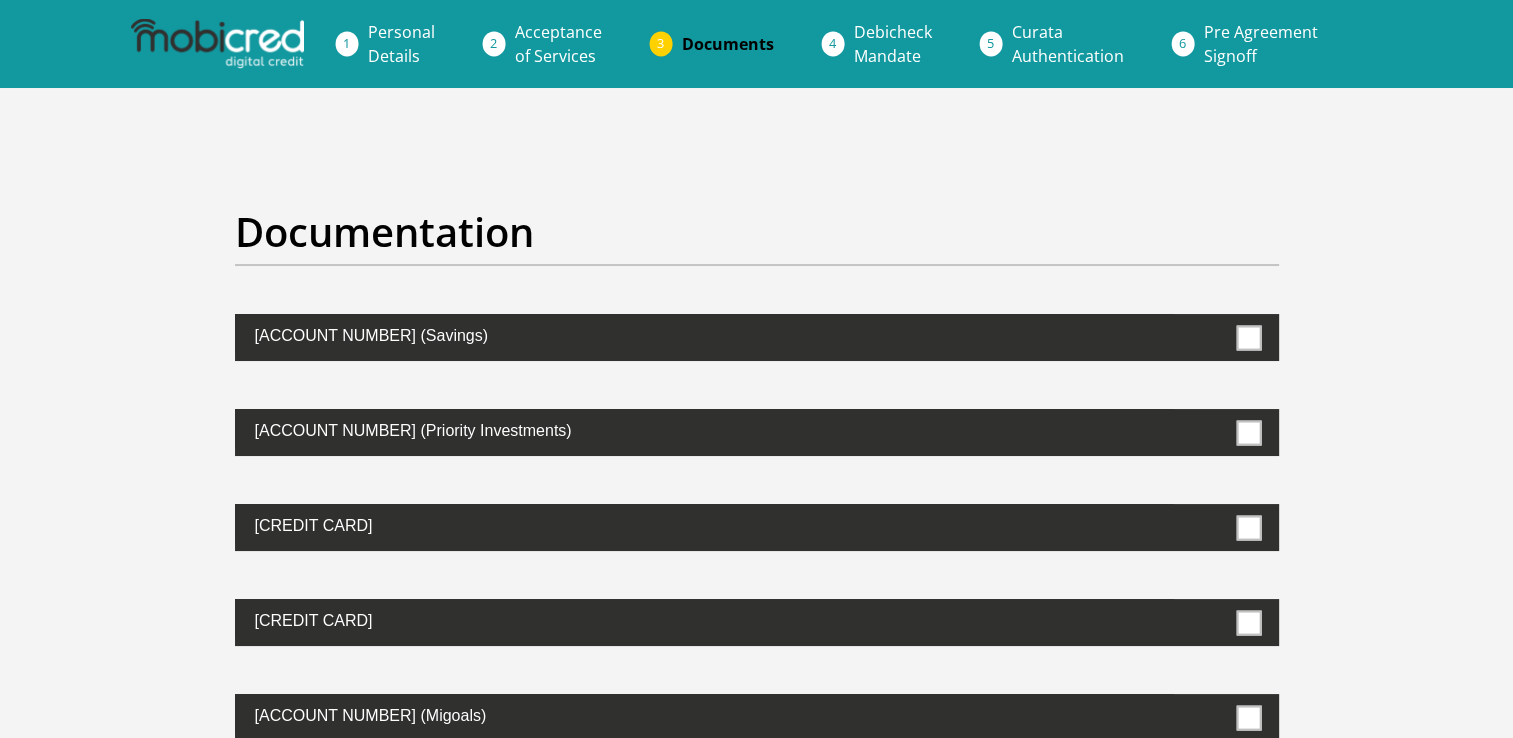 click at bounding box center [1248, 717] 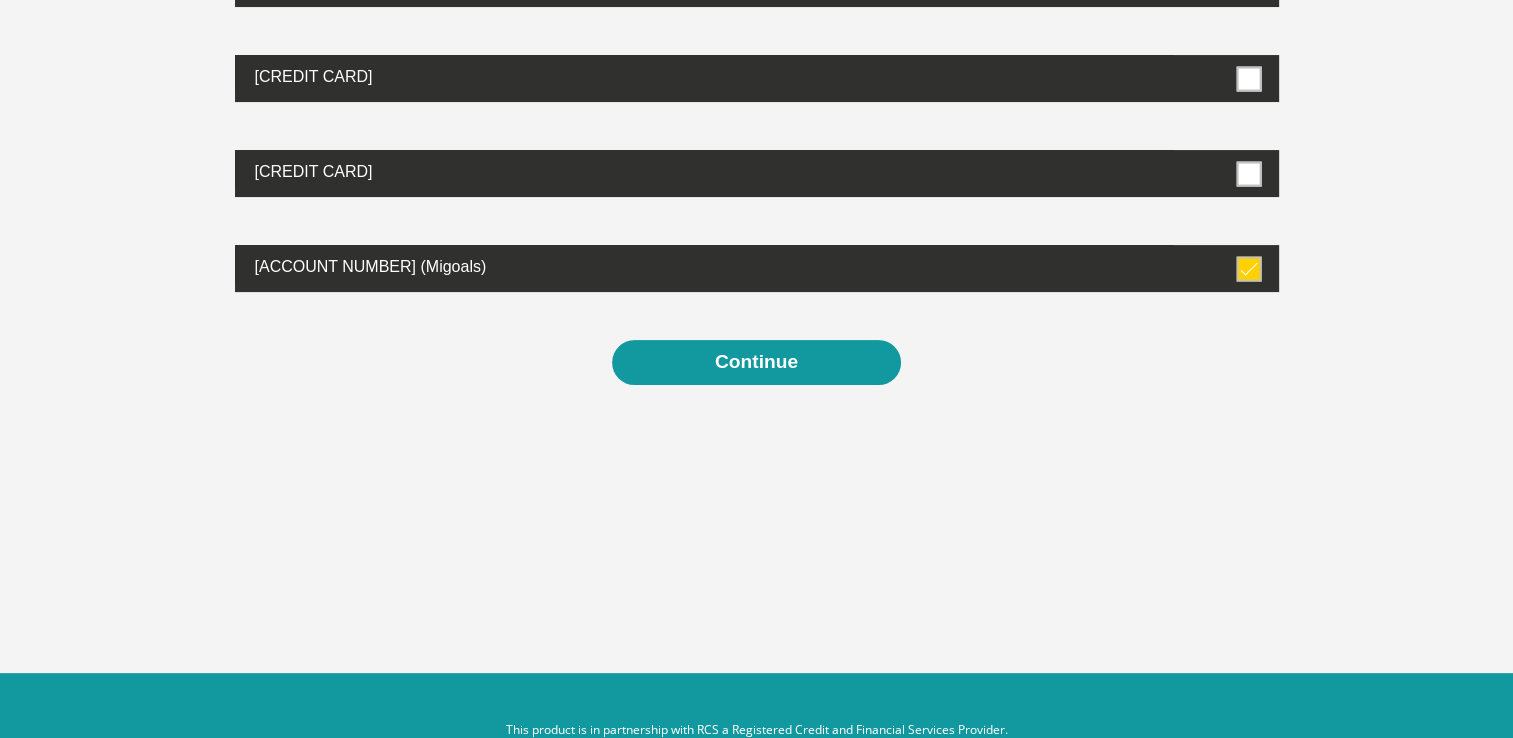 scroll, scrollTop: 450, scrollLeft: 0, axis: vertical 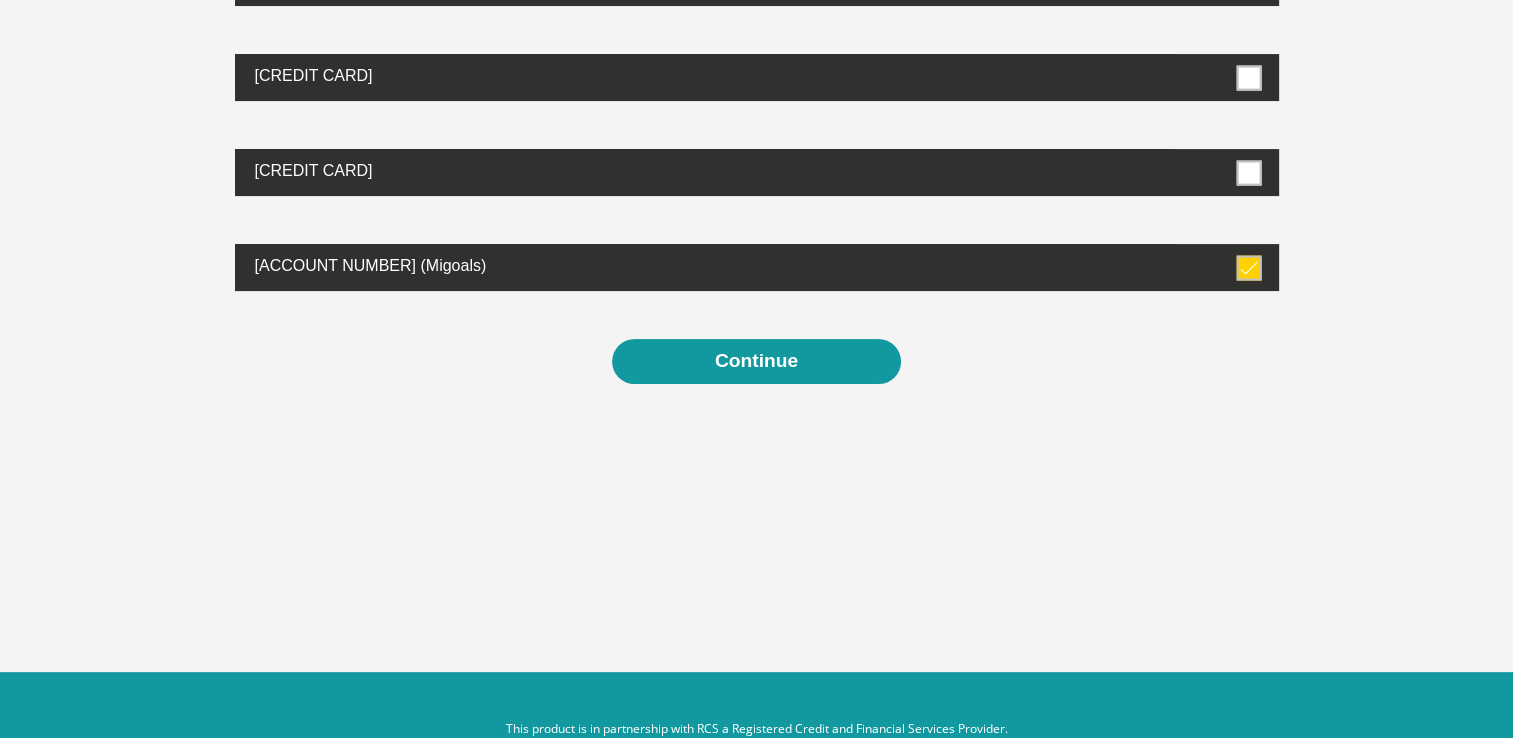 click on "Continue" at bounding box center (756, 361) 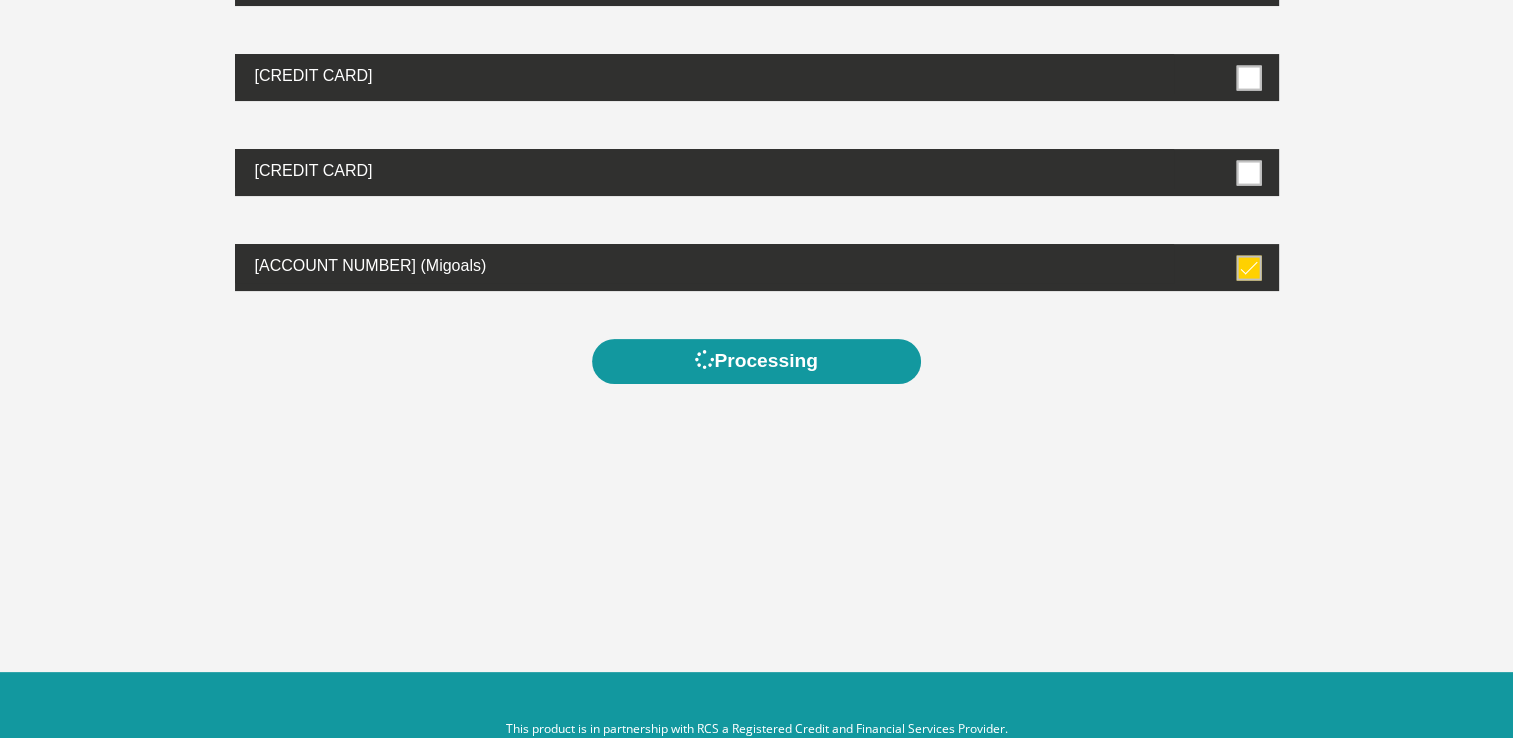 scroll, scrollTop: 0, scrollLeft: 0, axis: both 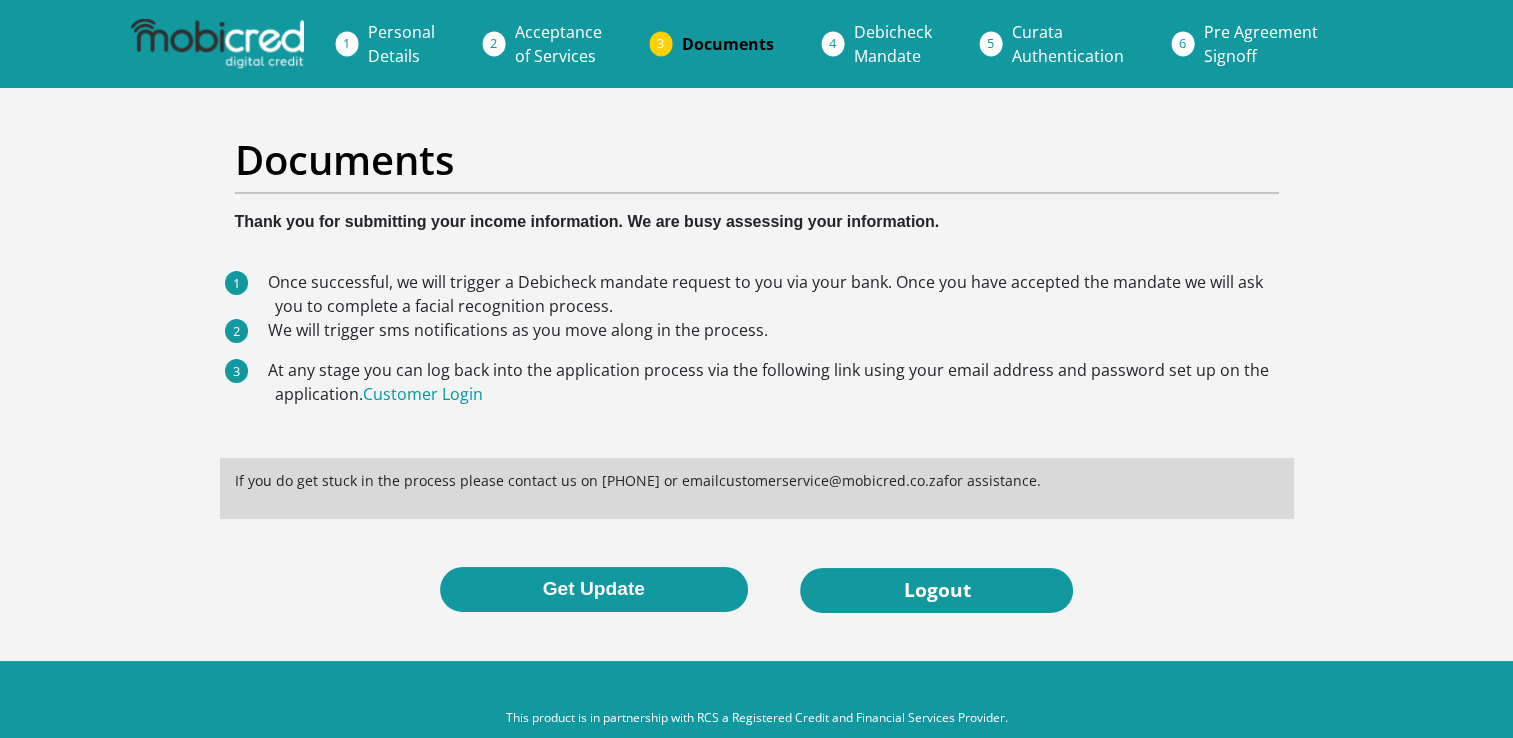 click on "Documents
Thank you for submitting your income information. We are busy assessing your information.
Once successful, we will trigger a Debicheck mandate request to you via your bank.
Once you have accepted the mandate we will ask you to complete a facial recognition process.
We will trigger sms notifications as you move along in the process.
At any stage you can log back into the application process via the following link using your email address and password set up on the application.
Customer Login" at bounding box center (757, 374) 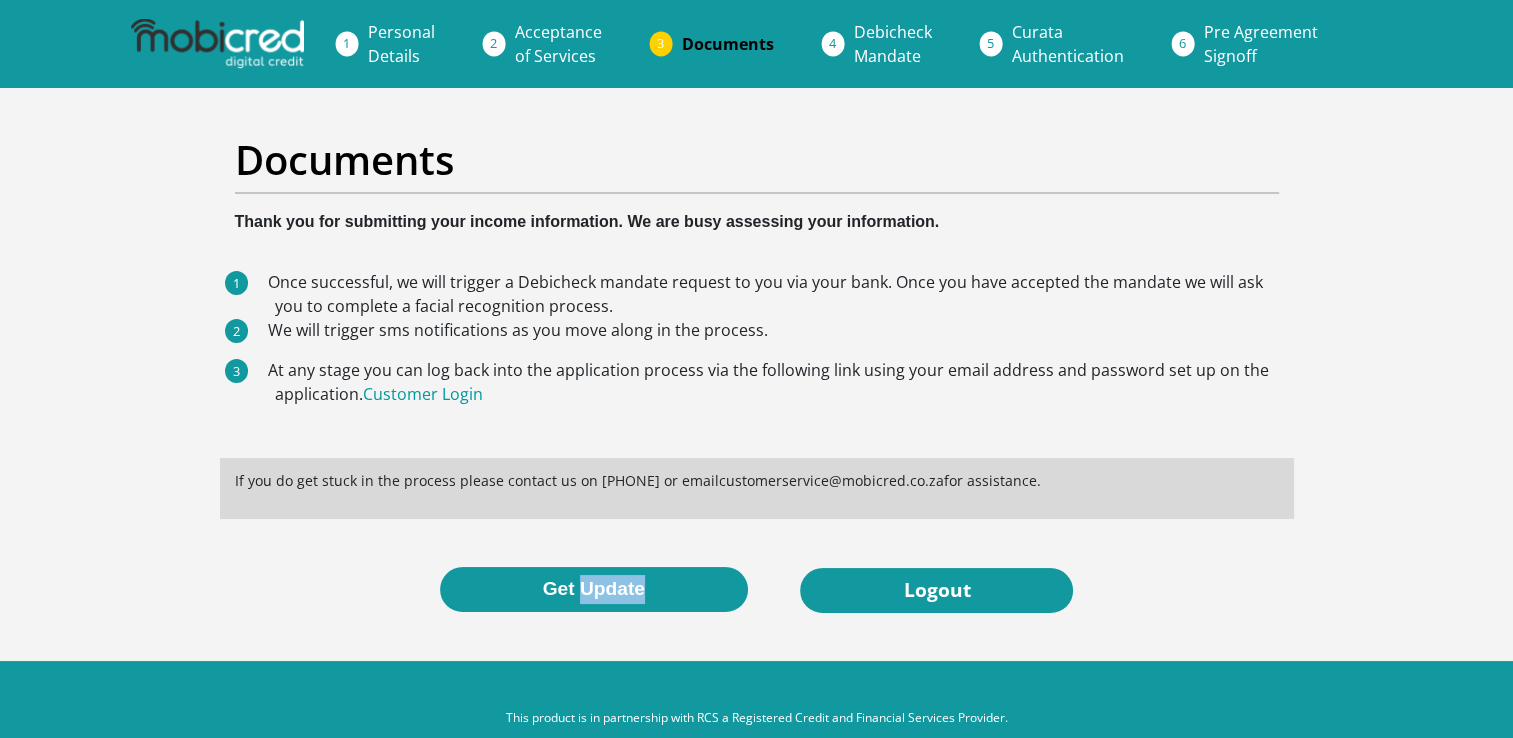 click on "Documents
Thank you for submitting your income information. We are busy assessing your information.
Once successful, we will trigger a Debicheck mandate request to you via your bank.
Once you have accepted the mandate we will ask you to complete a facial recognition process.
We will trigger sms notifications as you move along in the process.
At any stage you can log back into the application process via the following link using your email address and password set up on the application.
Customer Login" at bounding box center [757, 374] 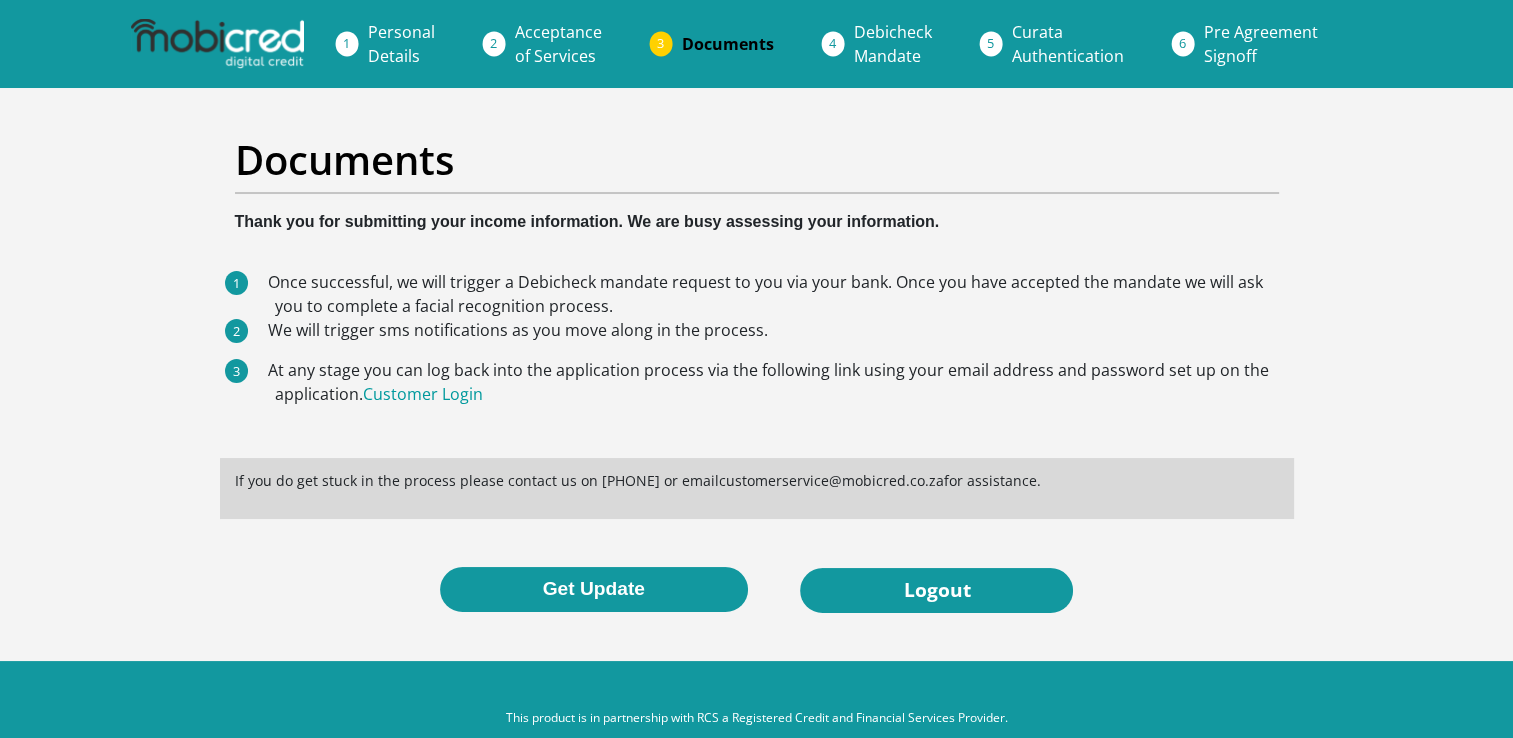 click on "Documents
Thank you for submitting your income information. We are busy assessing your information.
Once successful, we will trigger a Debicheck mandate request to you via your bank.
Once you have accepted the mandate we will ask you to complete a facial recognition process.
We will trigger sms notifications as you move along in the process.
At any stage you can log back into the application process via the following link using your email address and password set up on the application.
Customer Login" at bounding box center [757, 374] 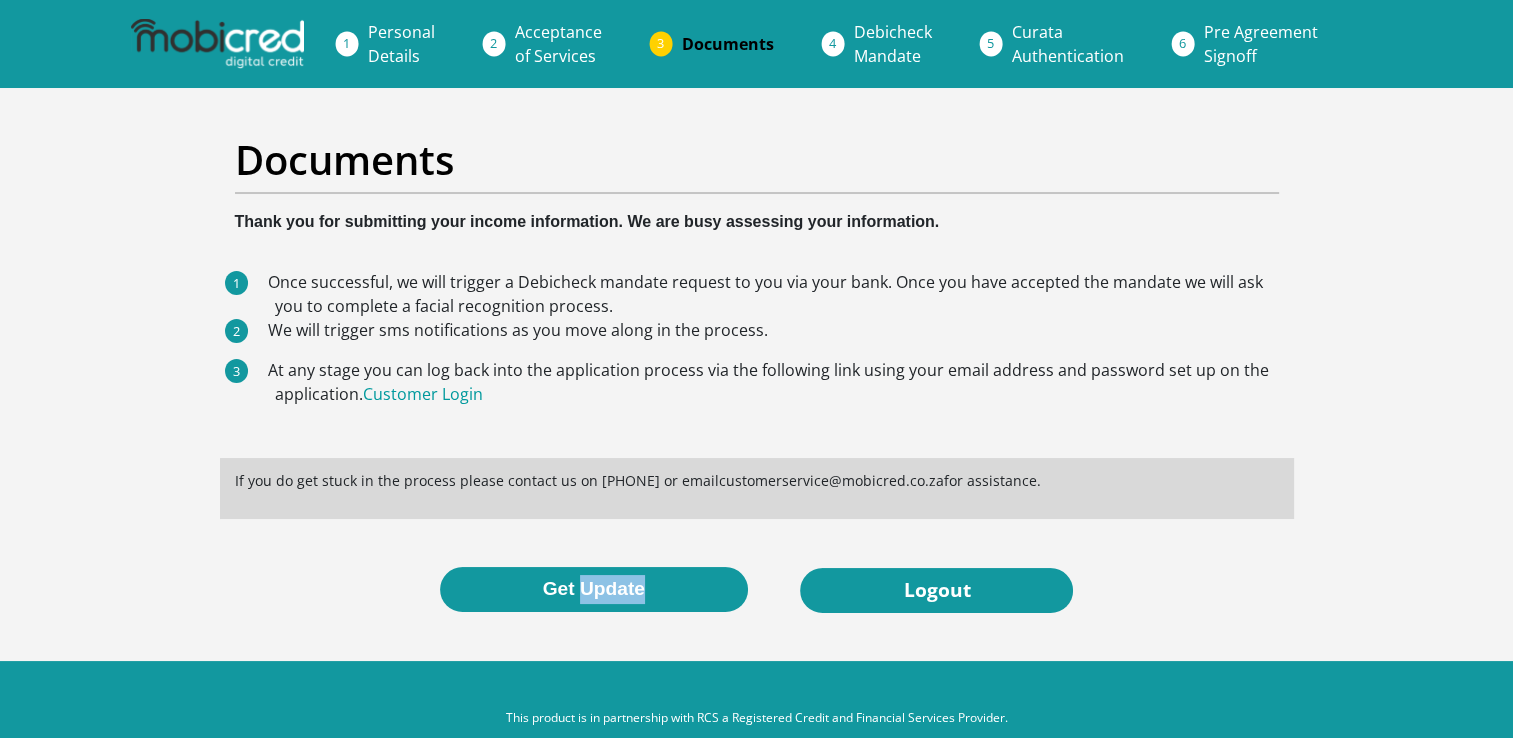 click on "Documents
Thank you for submitting your income information. We are busy assessing your information.
Once successful, we will trigger a Debicheck mandate request to you via your bank.
Once you have accepted the mandate we will ask you to complete a facial recognition process.
We will trigger sms notifications as you move along in the process.
At any stage you can log back into the application process via the following link using your email address and password set up on the application.
Customer Login" at bounding box center (757, 374) 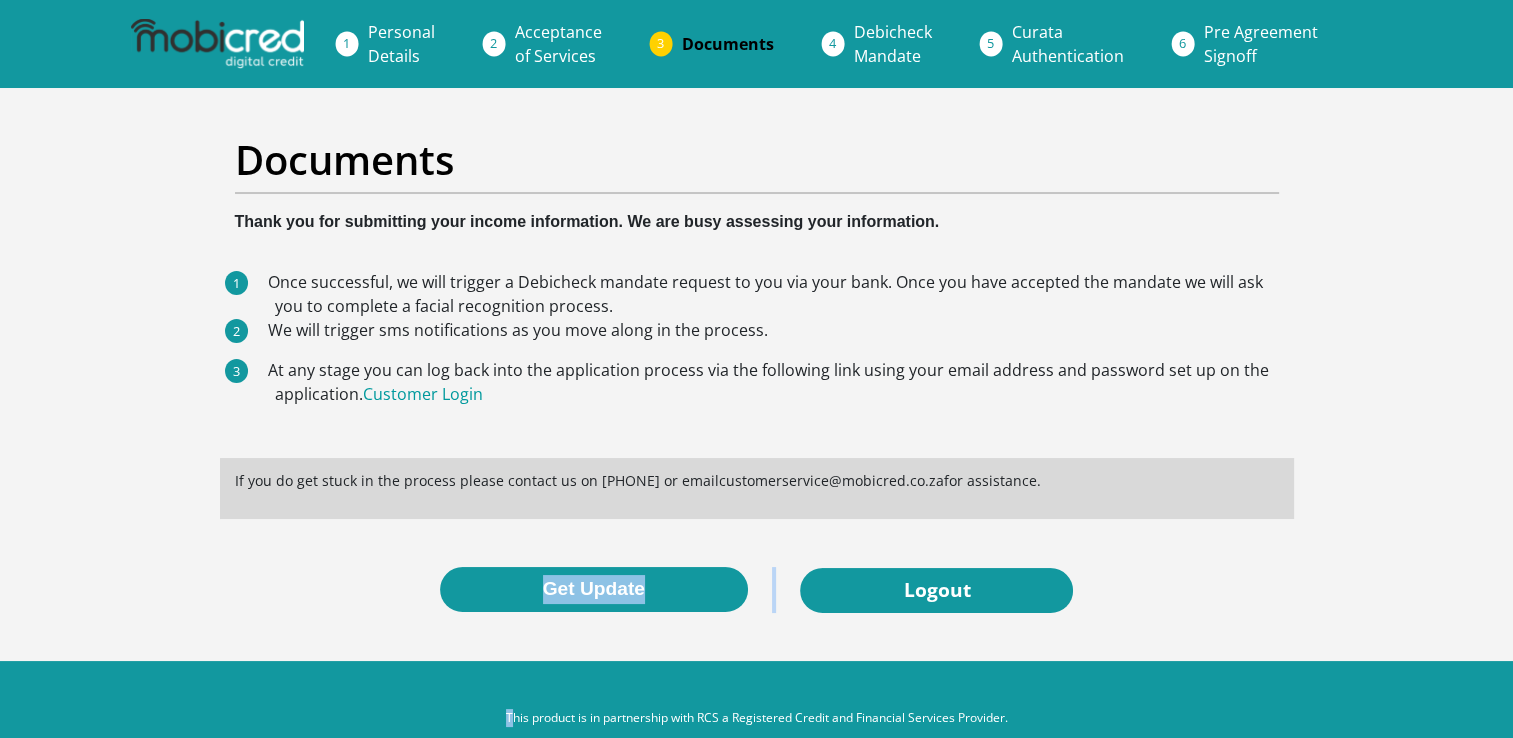 click on "Documents
Thank you for submitting your income information. We are busy assessing your information.
Once successful, we will trigger a Debicheck mandate request to you via your bank.
Once you have accepted the mandate we will ask you to complete a facial recognition process.
We will trigger sms notifications as you move along in the process.
At any stage you can log back into the application process via the following link using your email address and password set up on the application.
Customer Login" at bounding box center [757, 374] 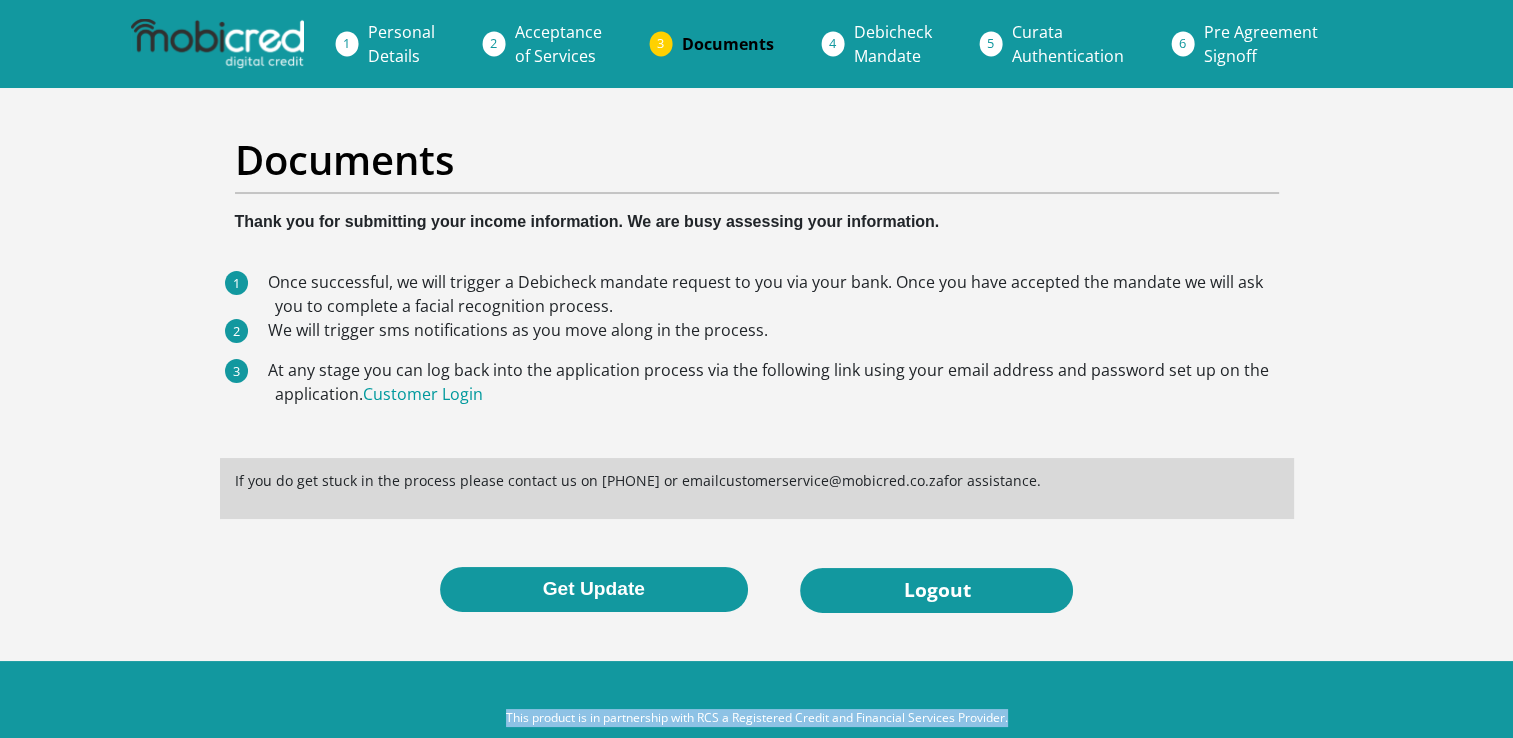 click on "Get Update
Logout" at bounding box center (757, 590) 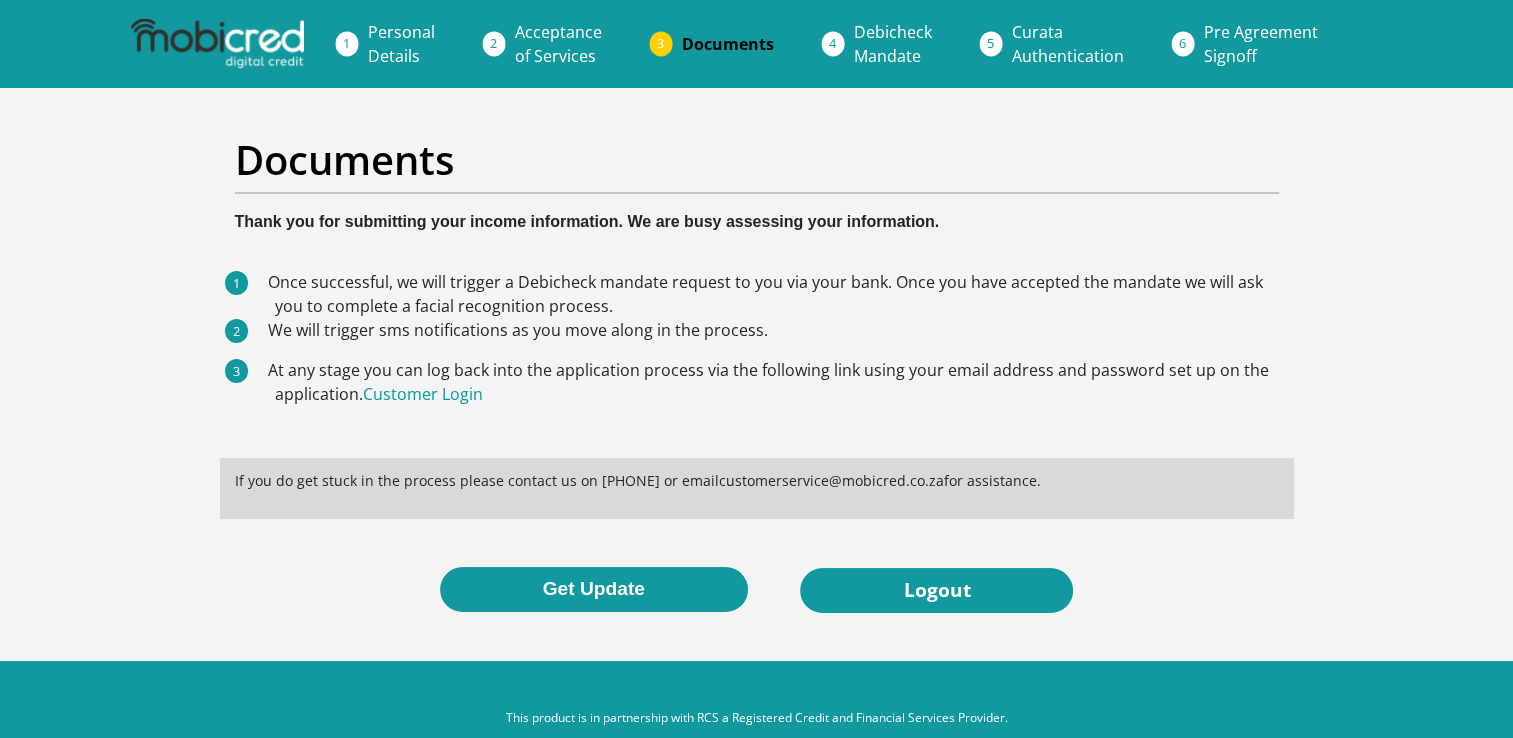 click on "Get Update
Logout" at bounding box center (757, 590) 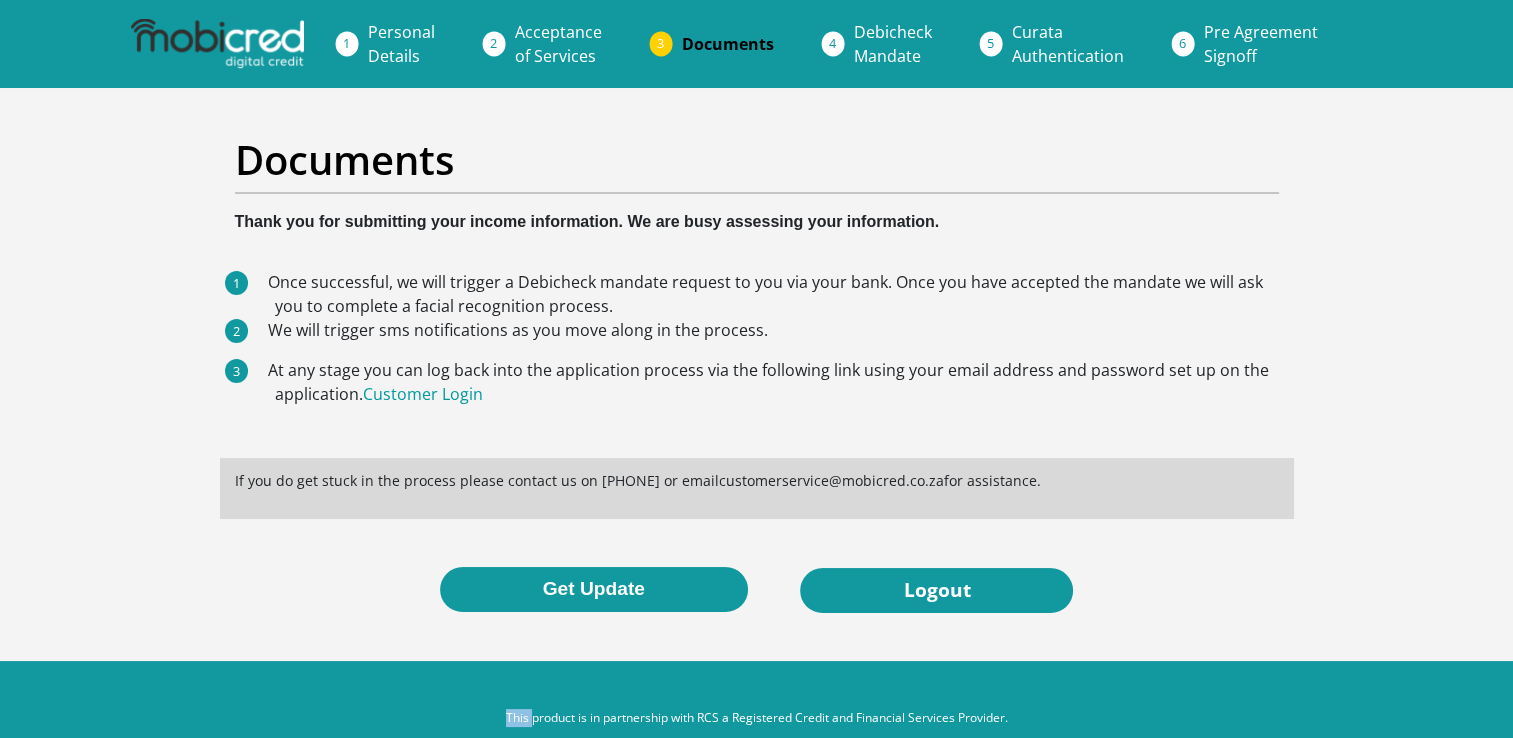 click on "Get Update
Logout" at bounding box center [757, 590] 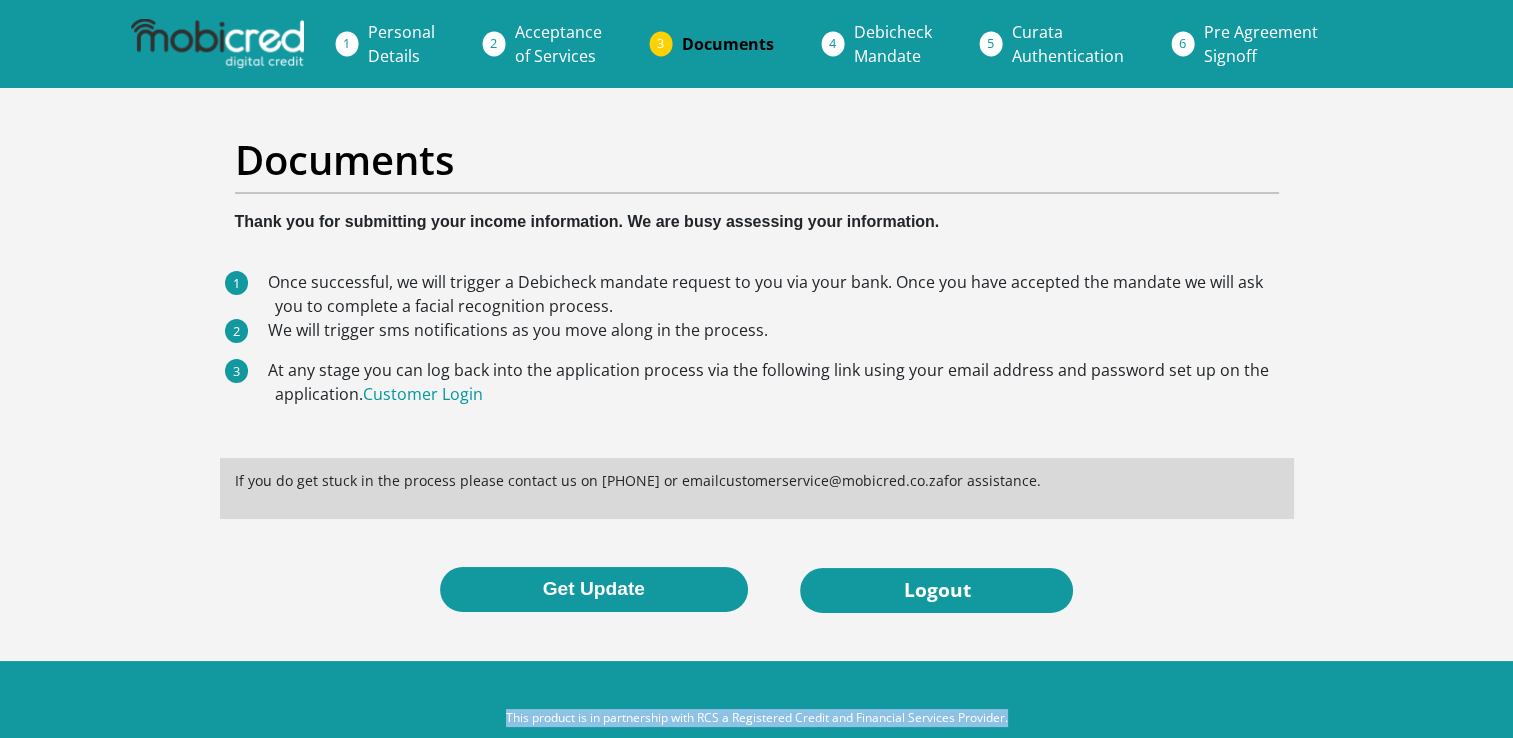 click on "Get Update
Logout" at bounding box center [757, 590] 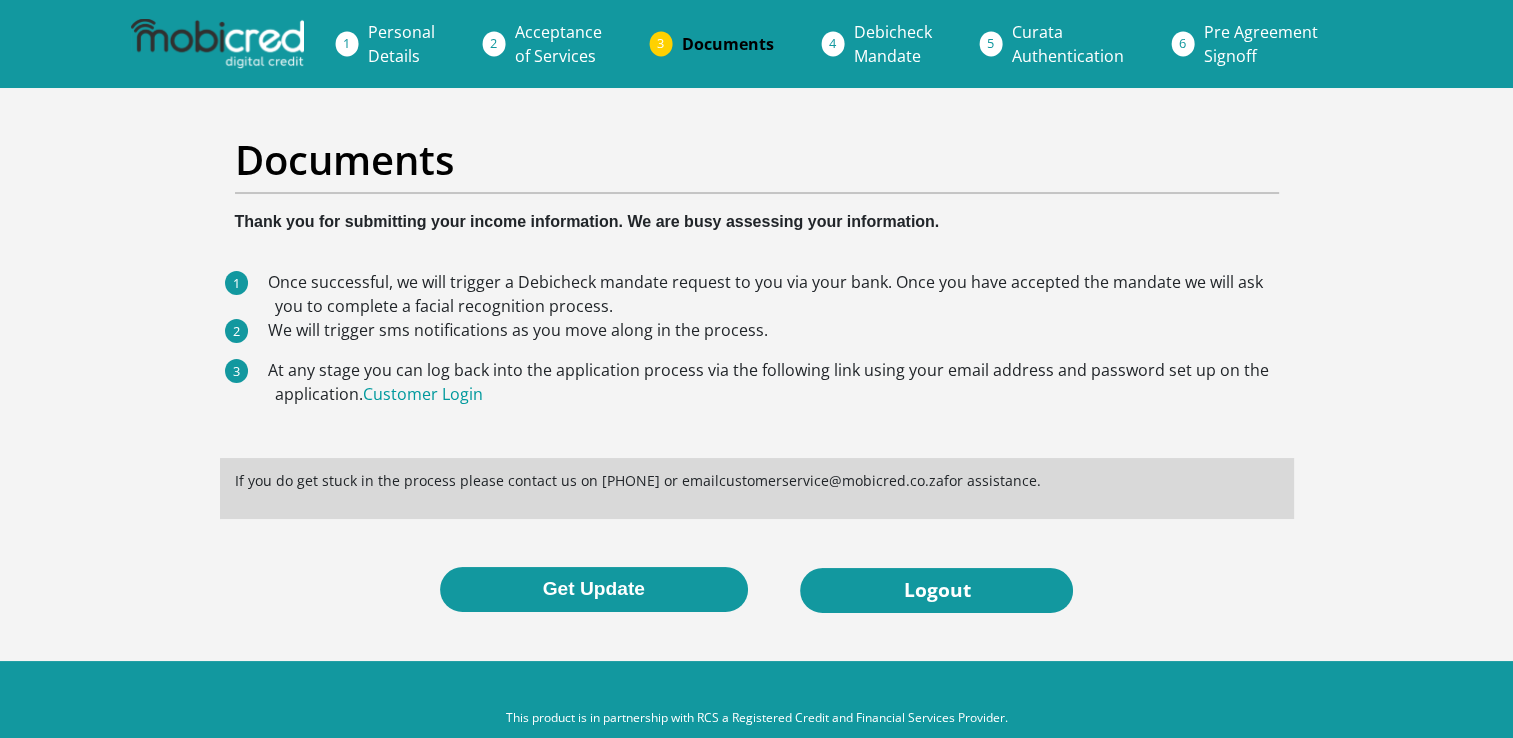 click on "Get Update
Logout" at bounding box center [757, 590] 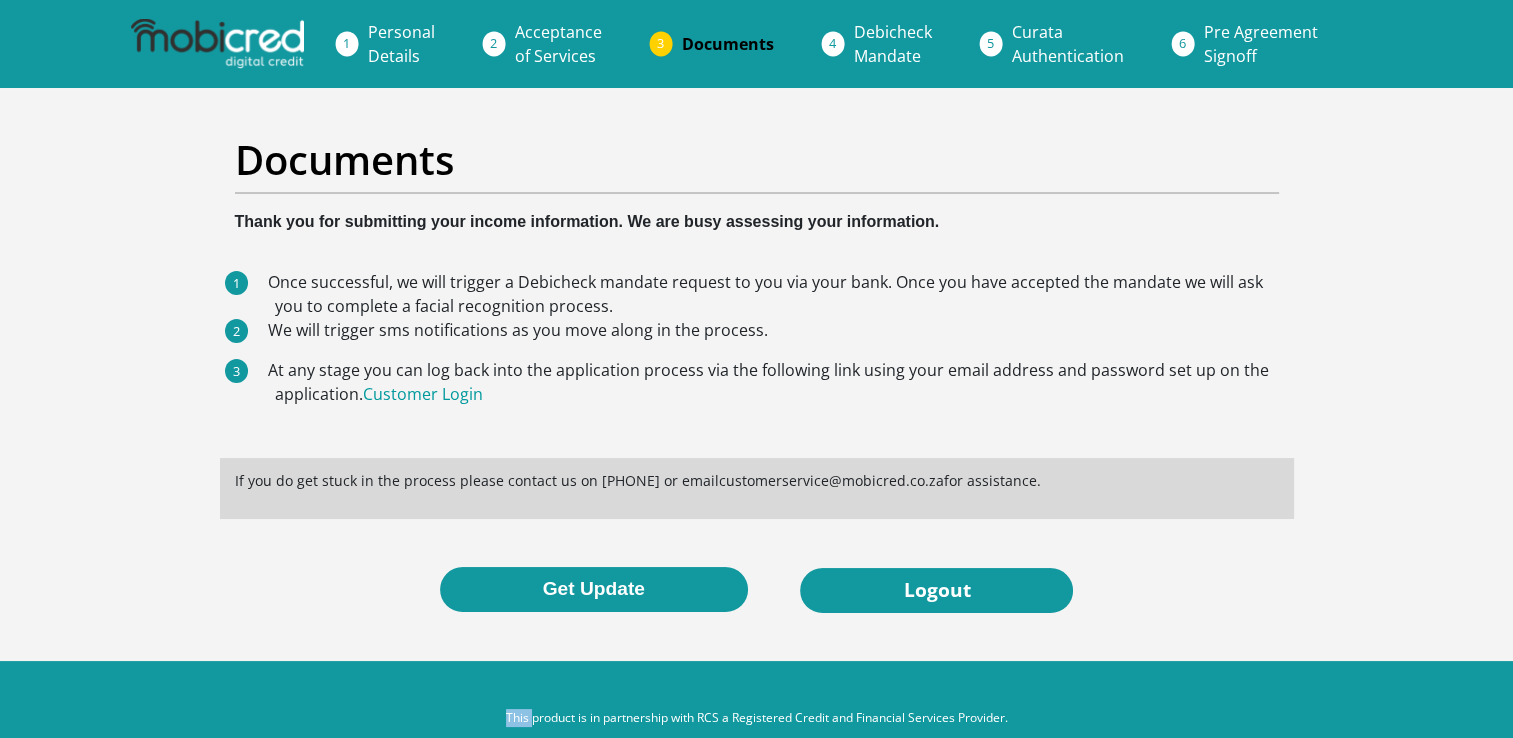 click on "Get Update
Logout" at bounding box center [757, 590] 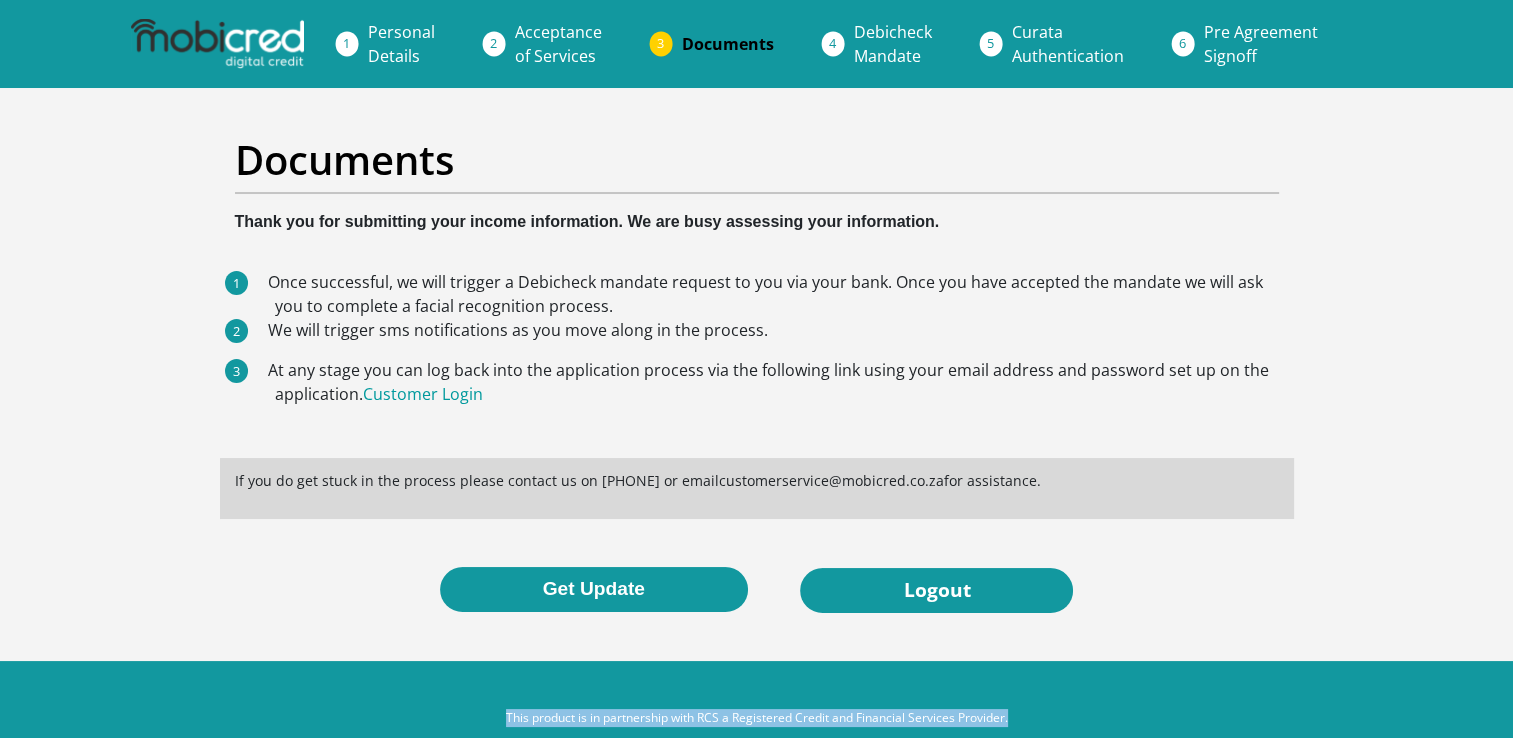 click on "Get Update
Logout" at bounding box center [757, 590] 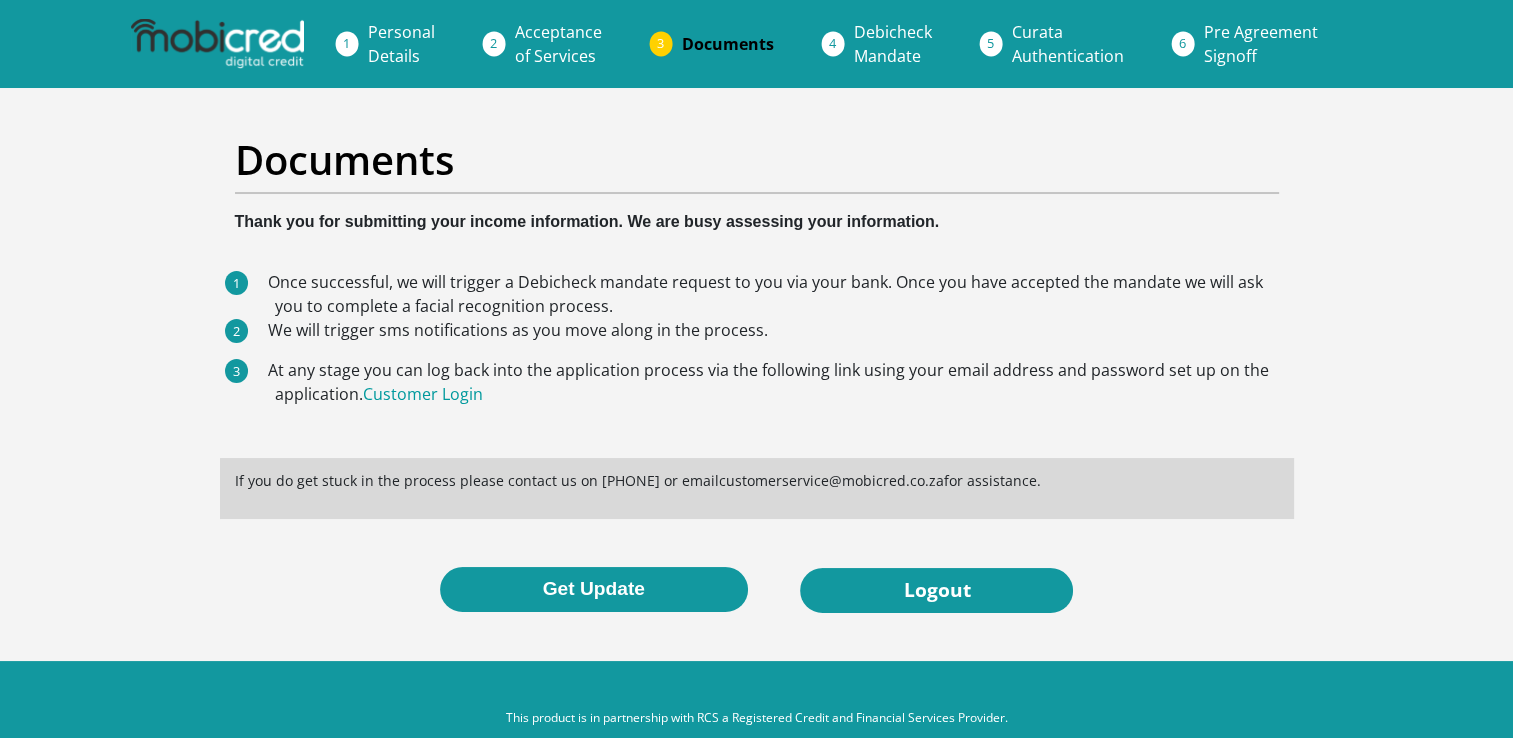 click on "Get Update
Logout" at bounding box center [757, 590] 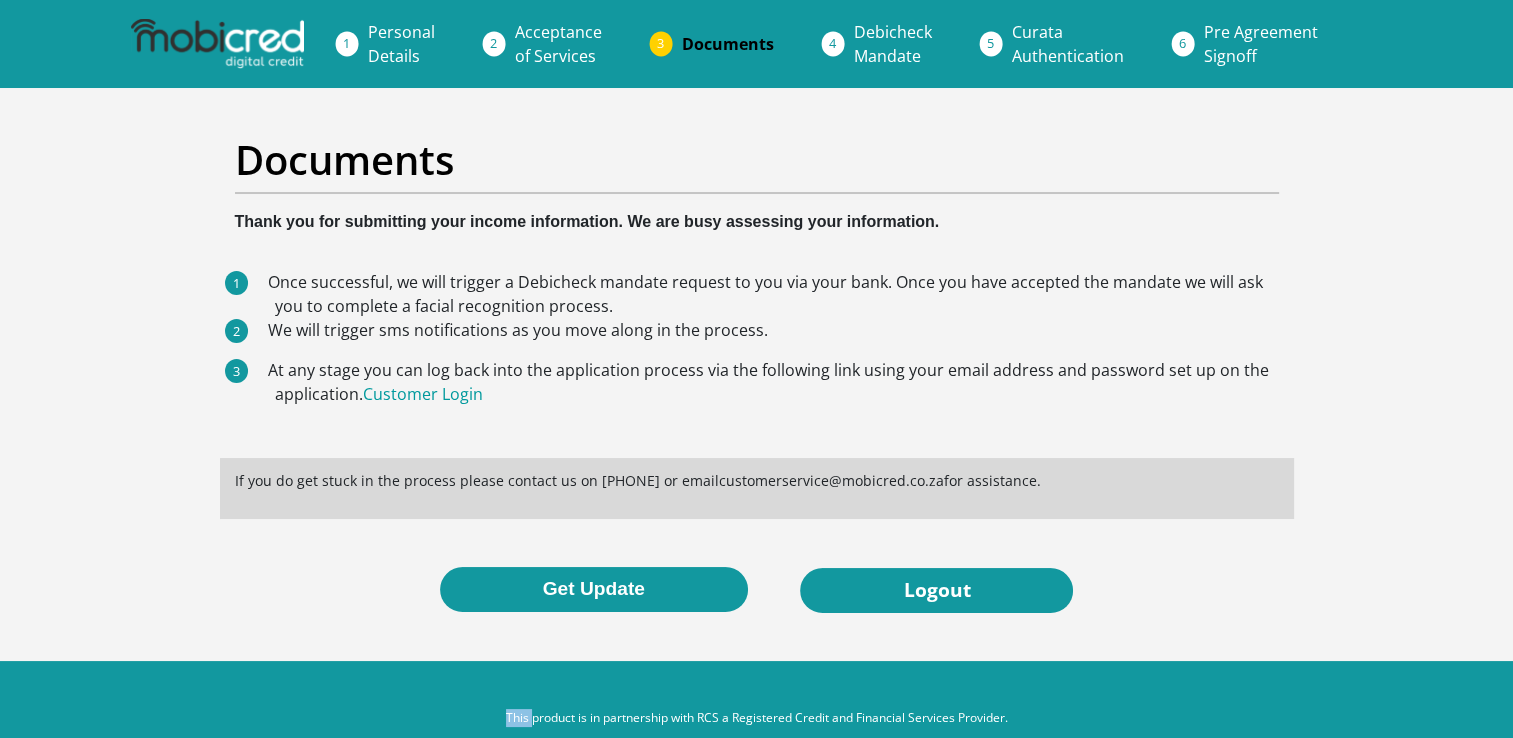 click on "Get Update
Logout" at bounding box center [757, 590] 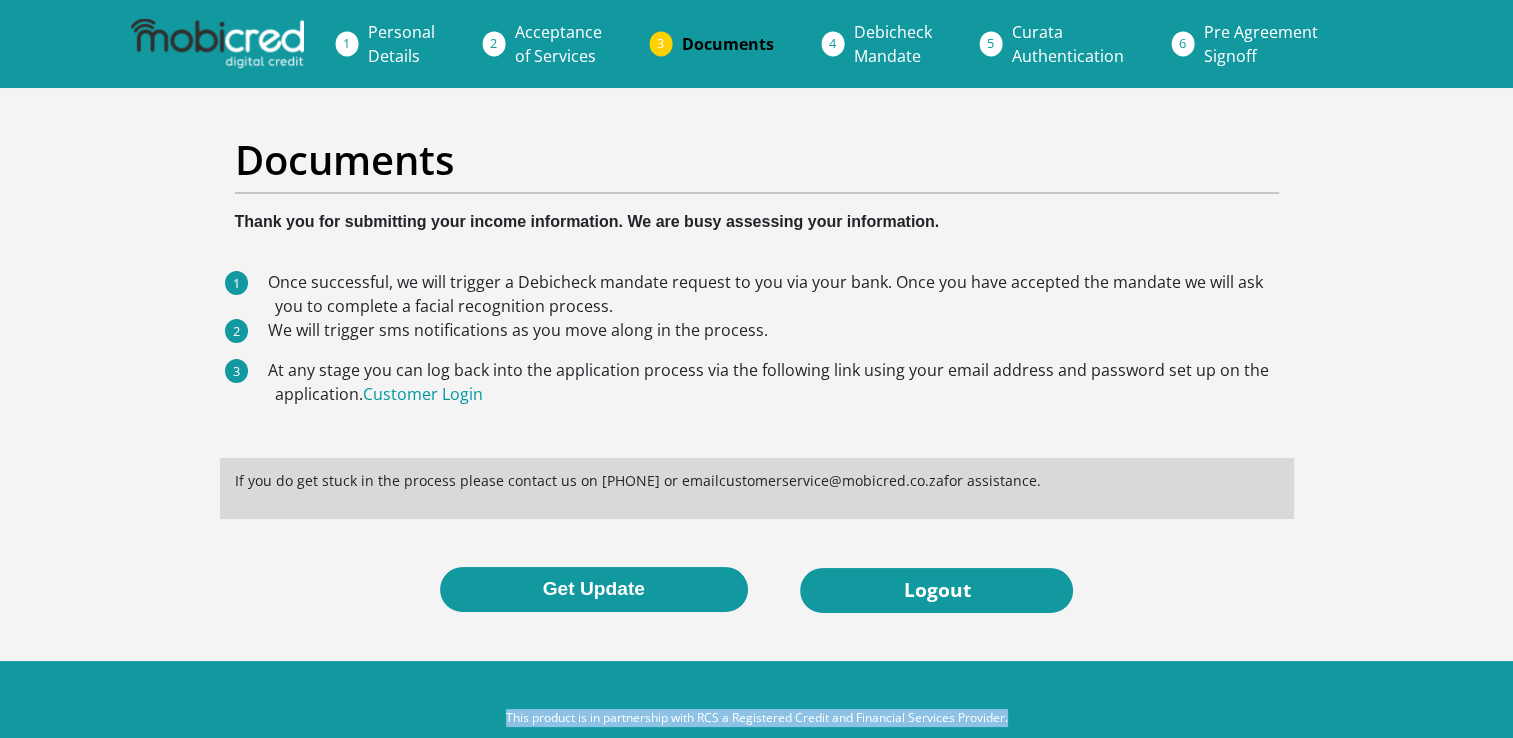 click on "Get Update
Logout" at bounding box center [757, 590] 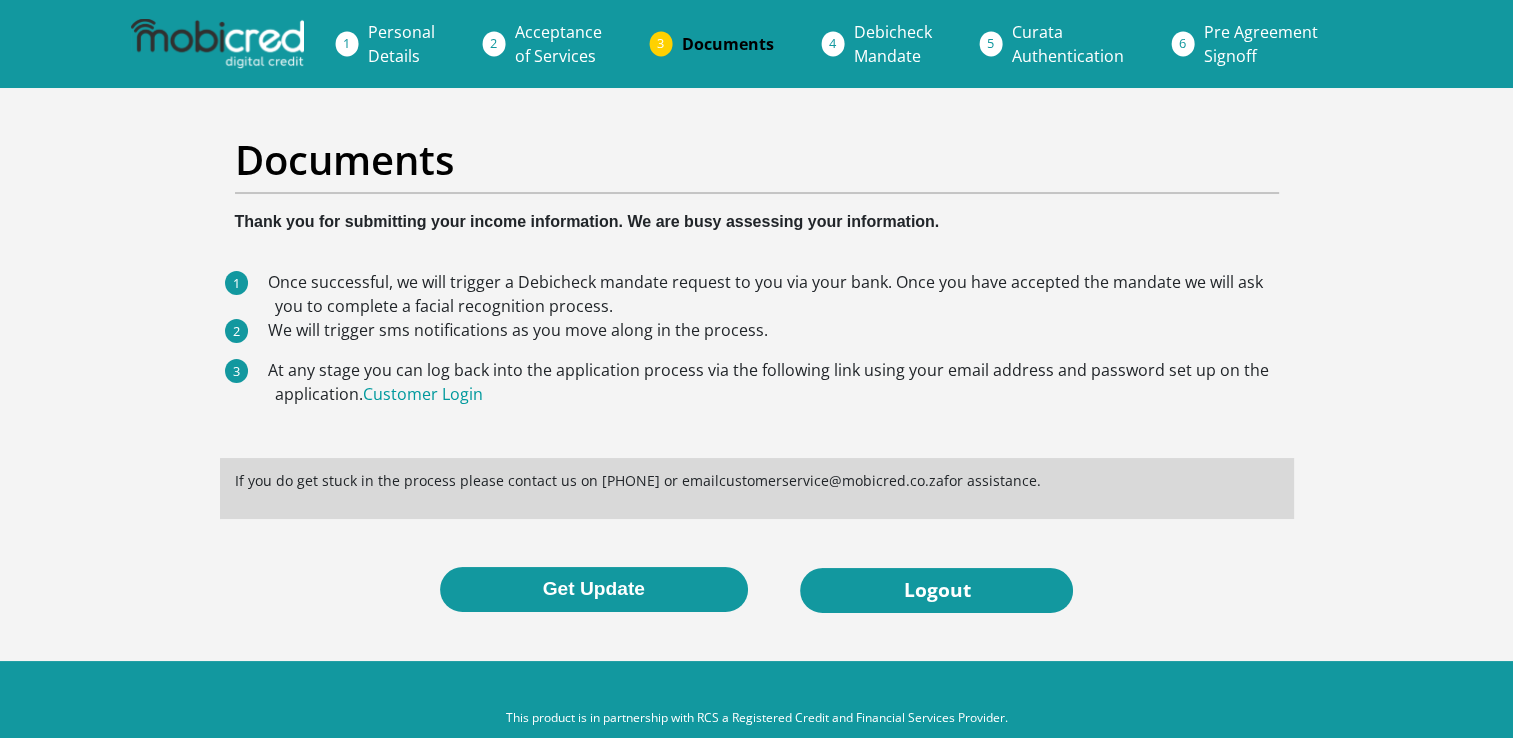 click on "Get Update
Logout" at bounding box center (757, 590) 